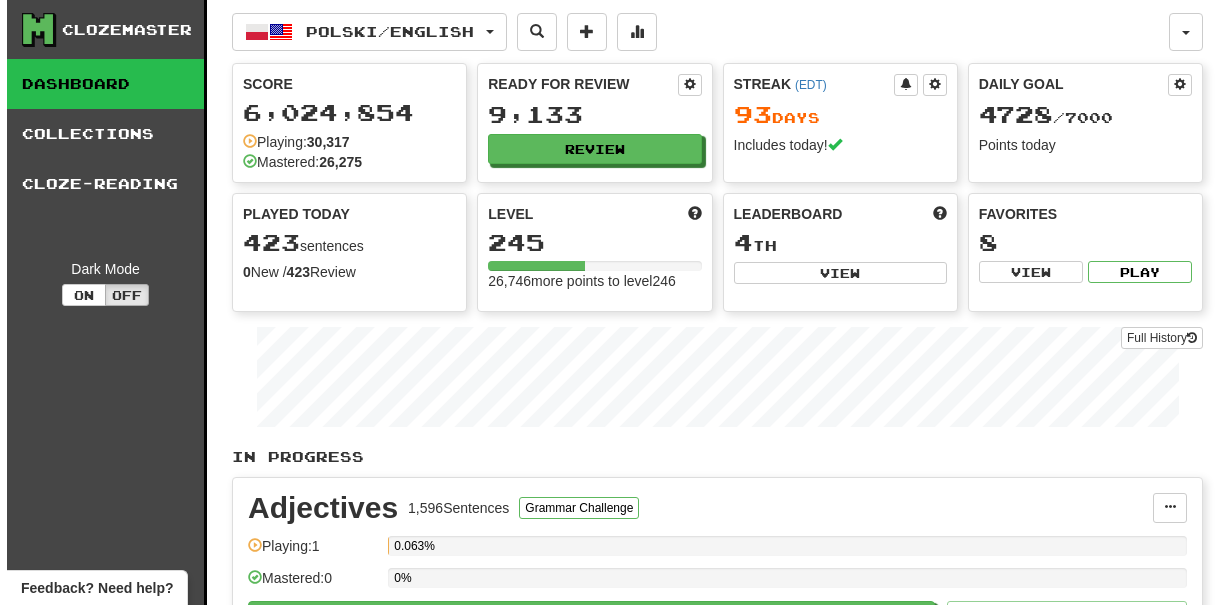 scroll, scrollTop: 0, scrollLeft: 0, axis: both 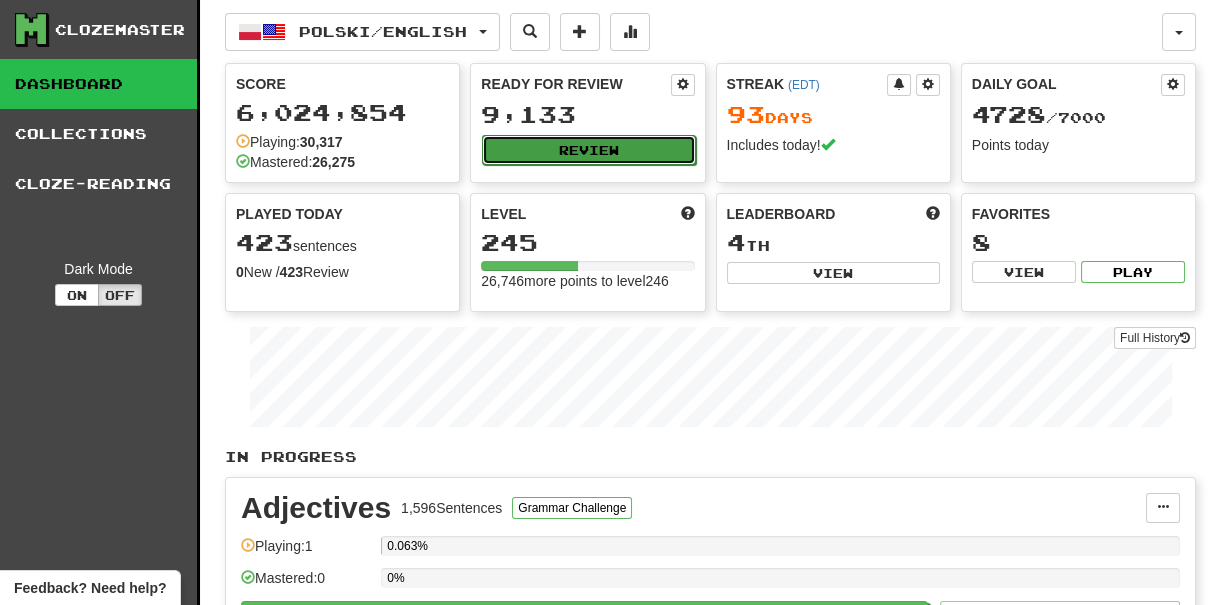click on "Review" at bounding box center (588, 150) 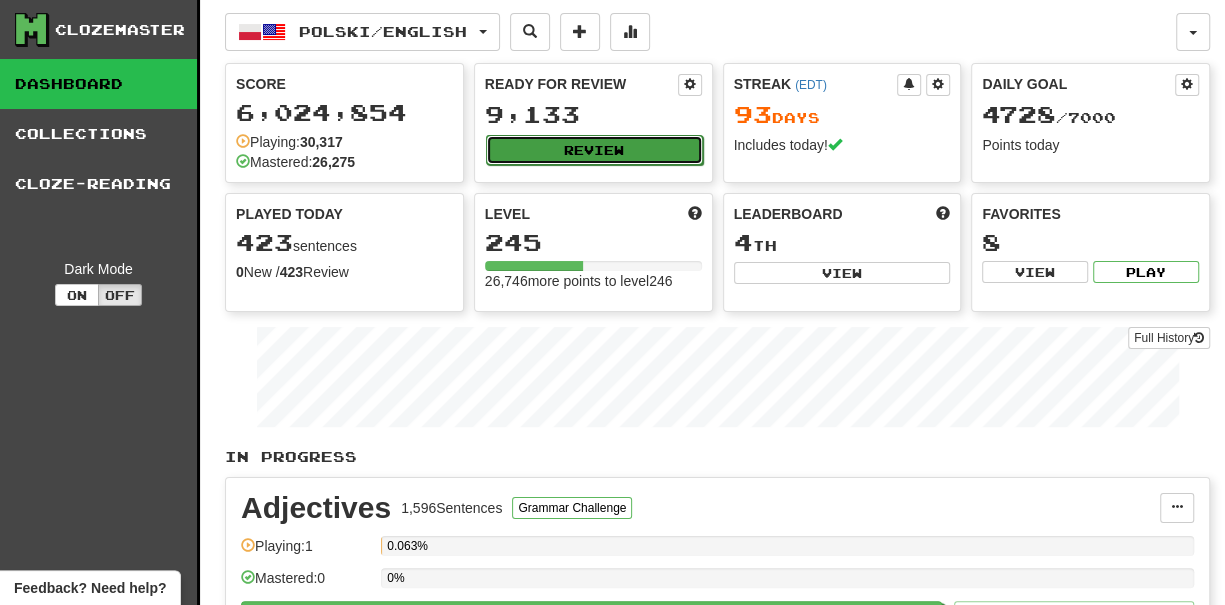 select on "***" 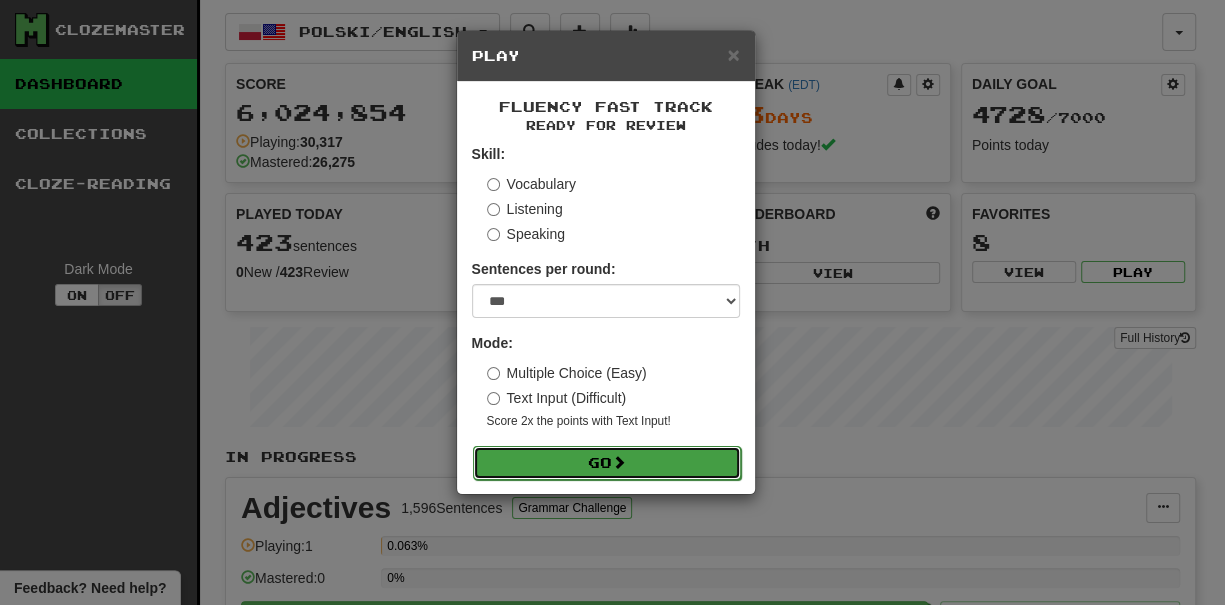 click on "Go" at bounding box center [607, 463] 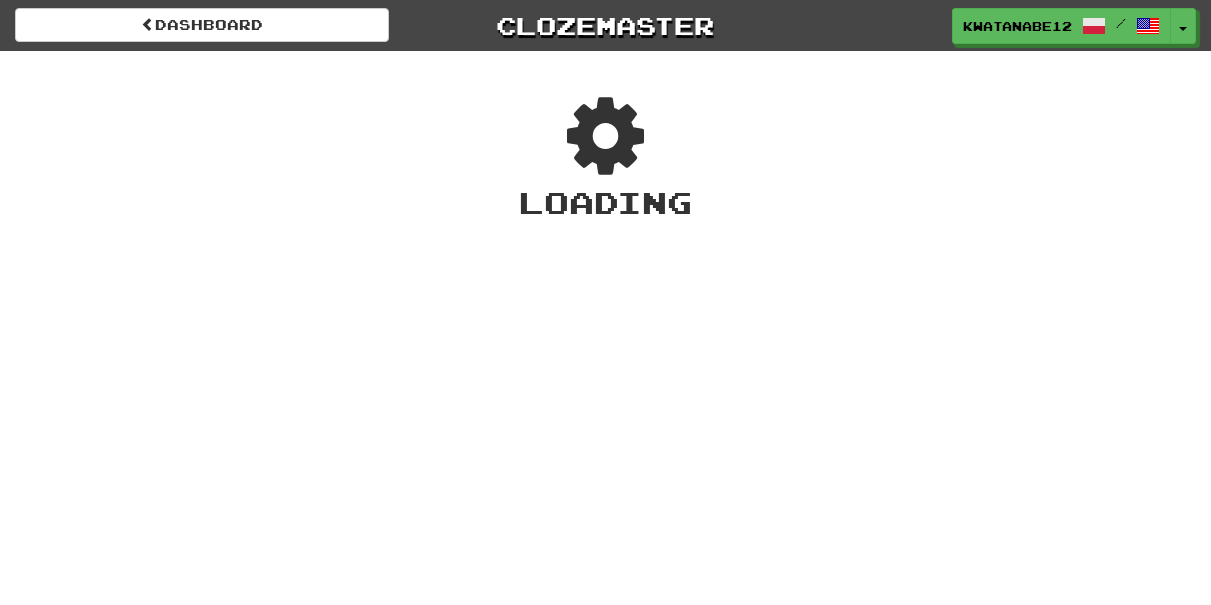 scroll, scrollTop: 0, scrollLeft: 0, axis: both 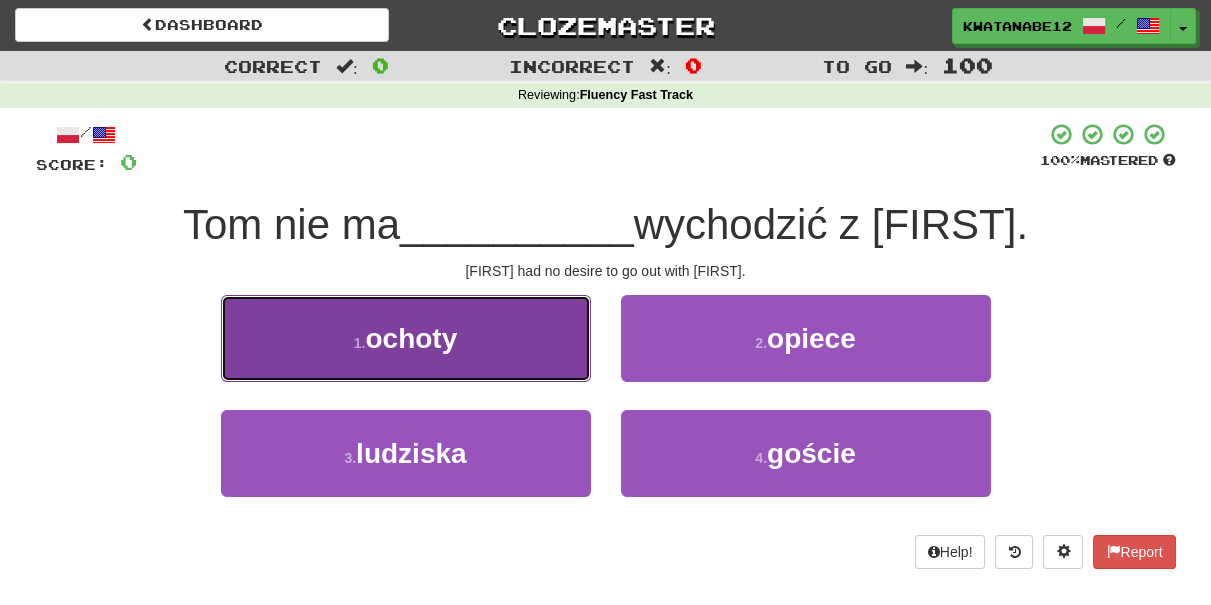 click on "1 .  ochoty" at bounding box center (406, 338) 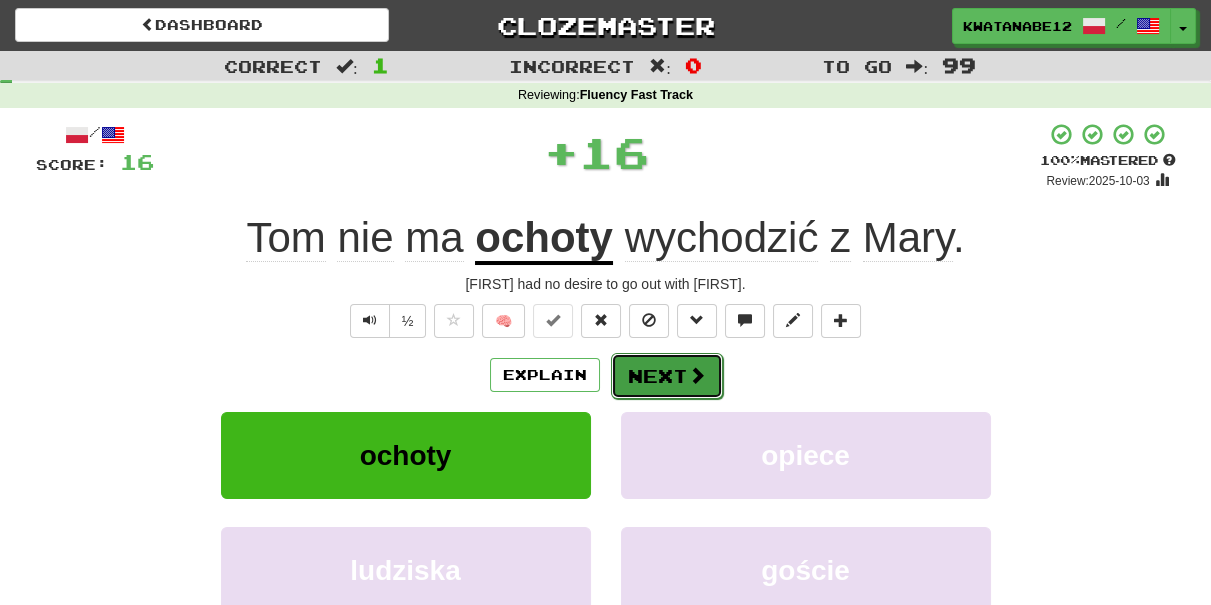 click on "Next" at bounding box center (667, 376) 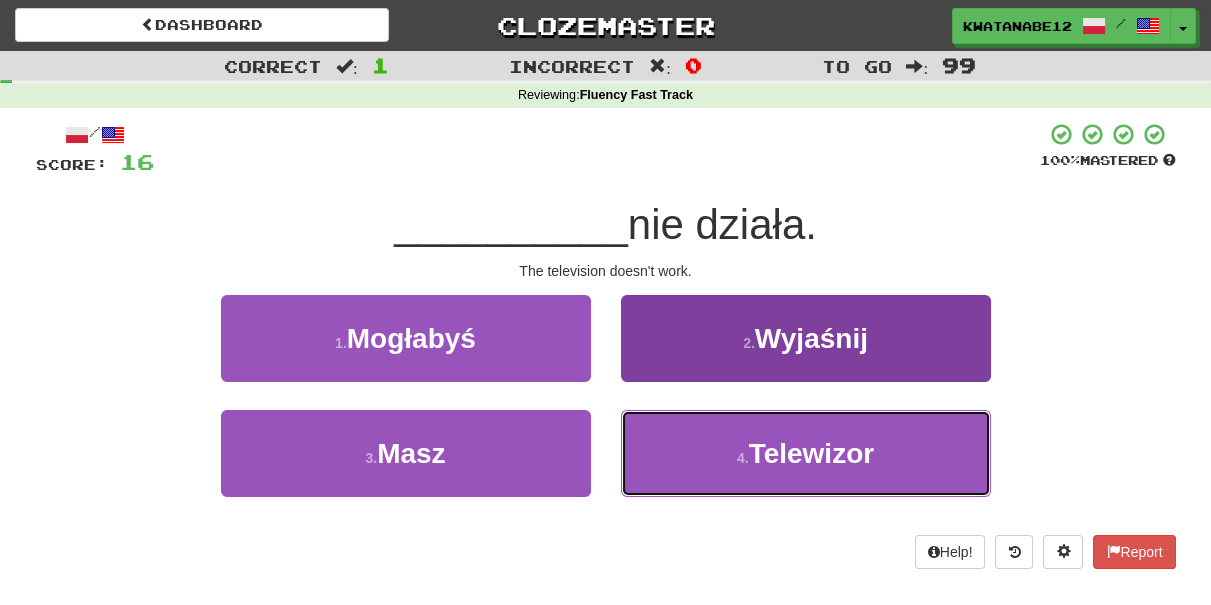 click on "4 .  Telewizor" at bounding box center (806, 453) 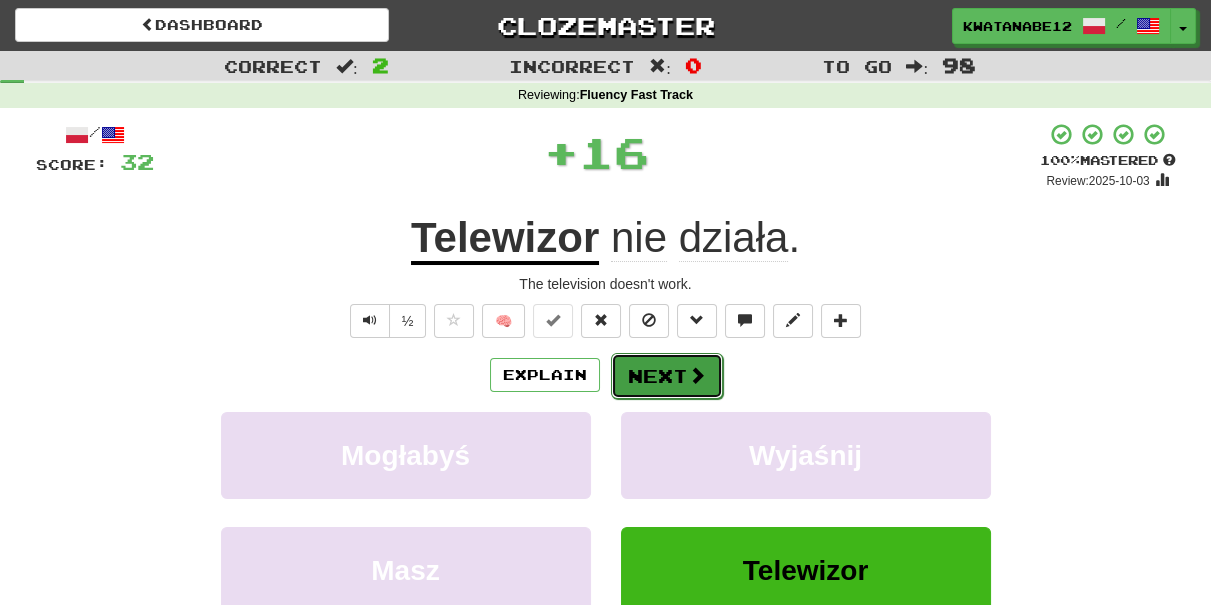 click on "Next" at bounding box center (667, 376) 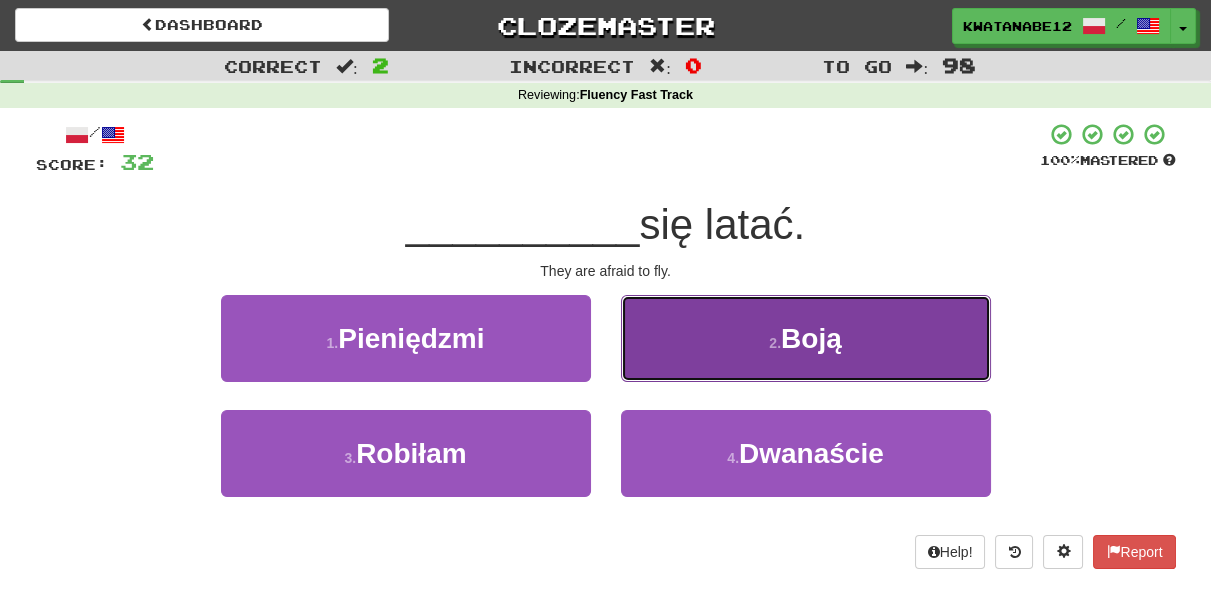 click on "2 .  Boją" at bounding box center (806, 338) 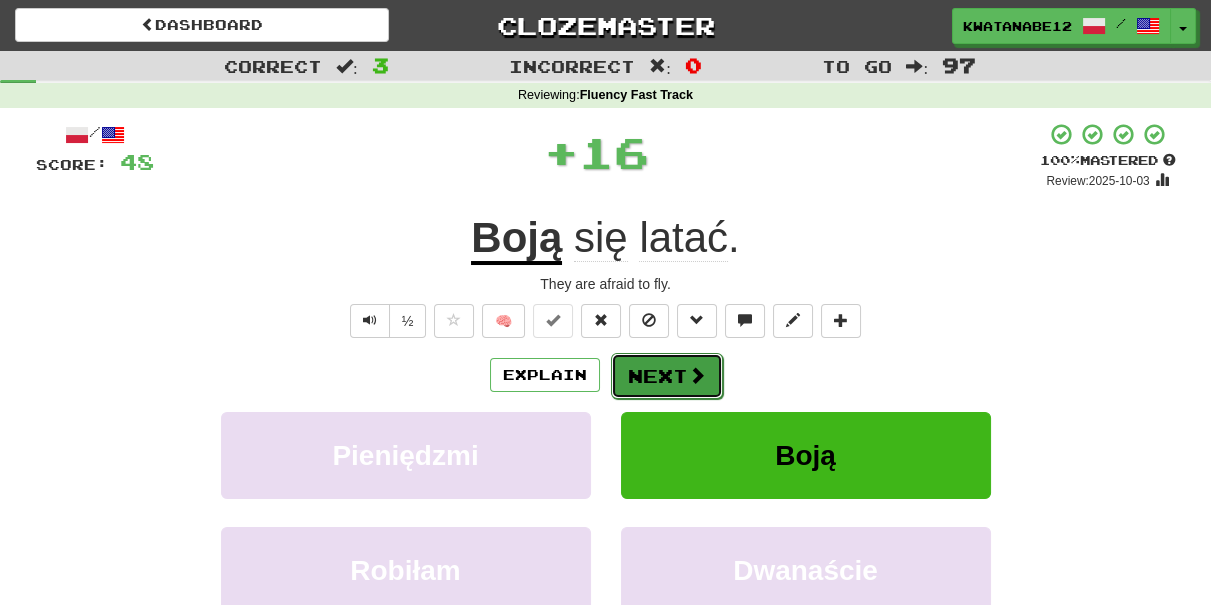 click on "Next" at bounding box center (667, 376) 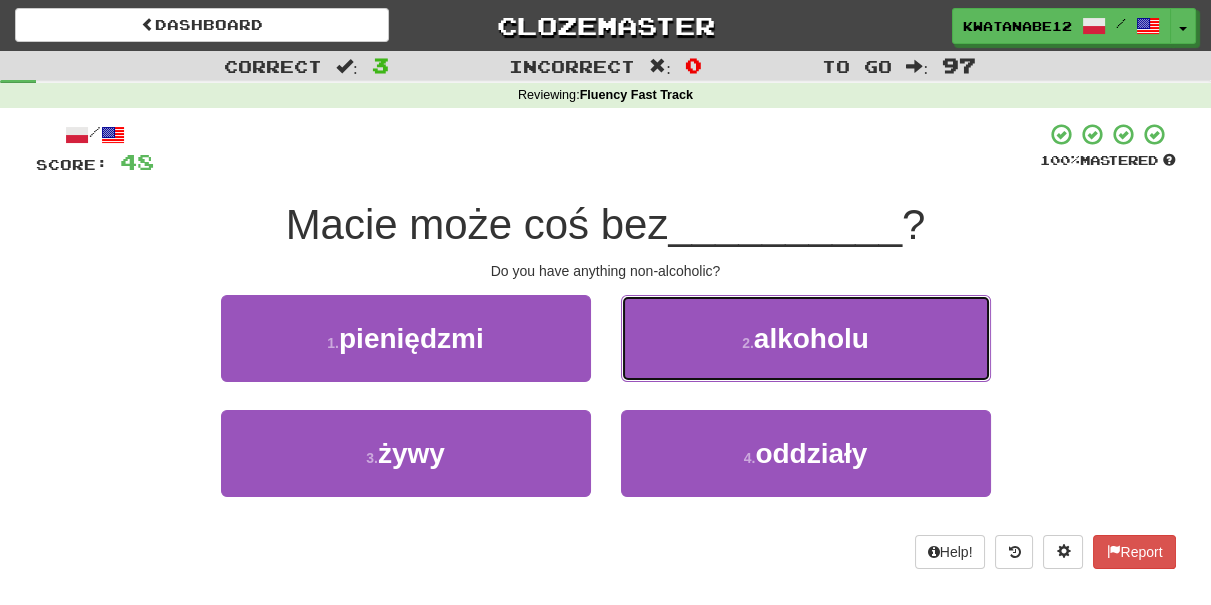 drag, startPoint x: 693, startPoint y: 341, endPoint x: 683, endPoint y: 349, distance: 12.806249 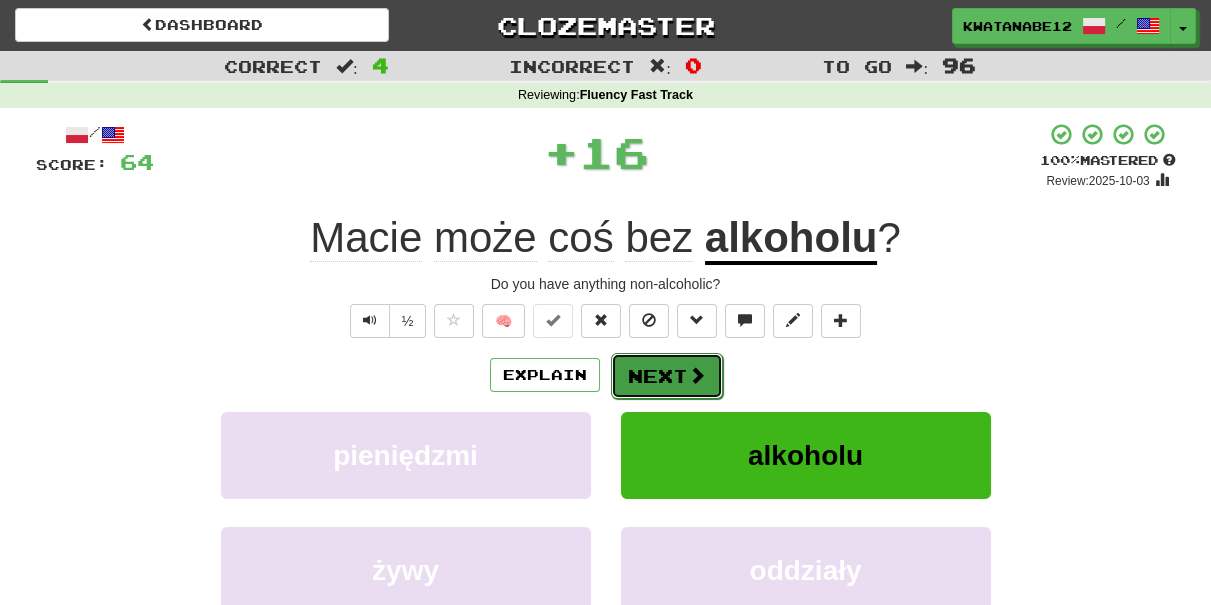 click on "Next" at bounding box center [667, 376] 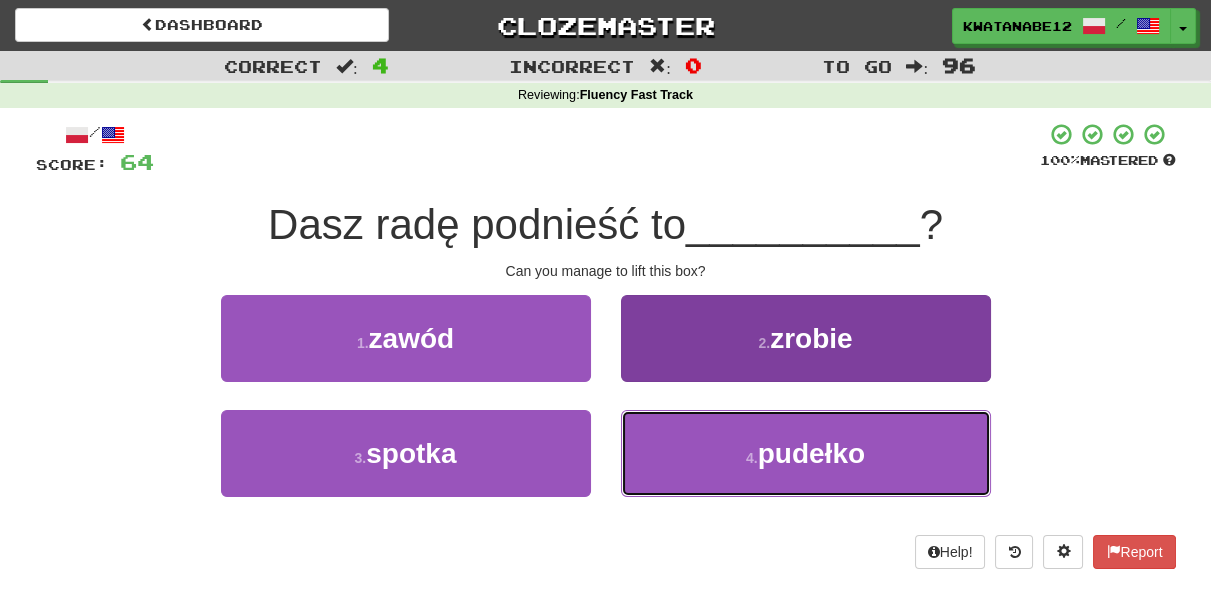 click on "4 .  pudełko" at bounding box center [806, 453] 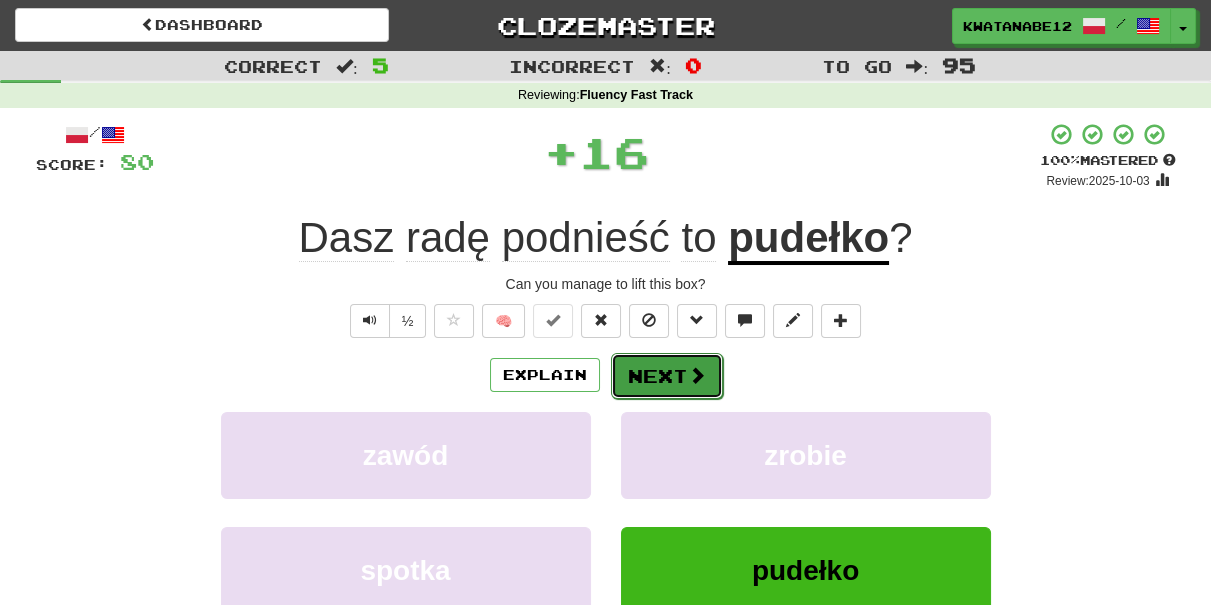 click on "Next" at bounding box center [667, 376] 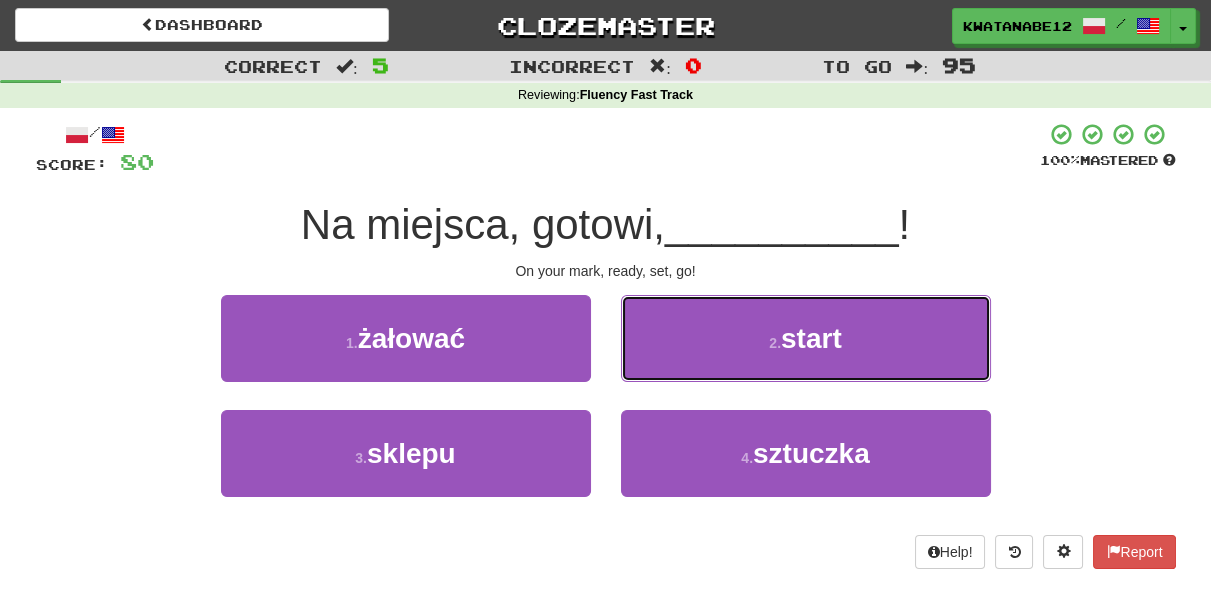click on "2 .  start" at bounding box center (806, 338) 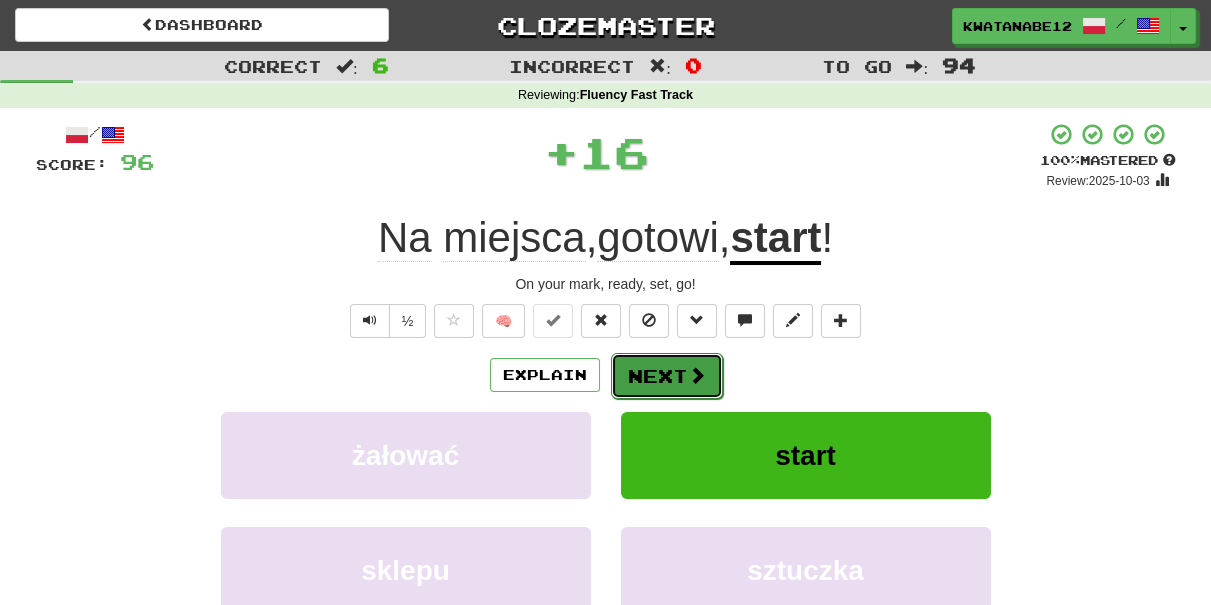 click on "Next" at bounding box center [667, 376] 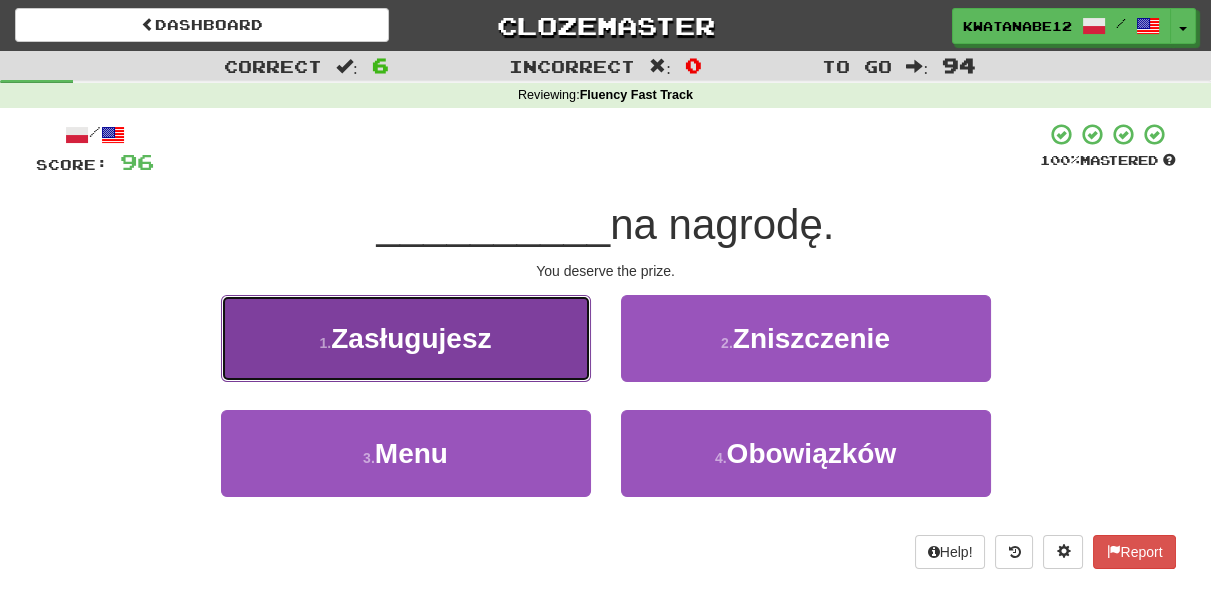 drag, startPoint x: 491, startPoint y: 370, endPoint x: 520, endPoint y: 380, distance: 30.675724 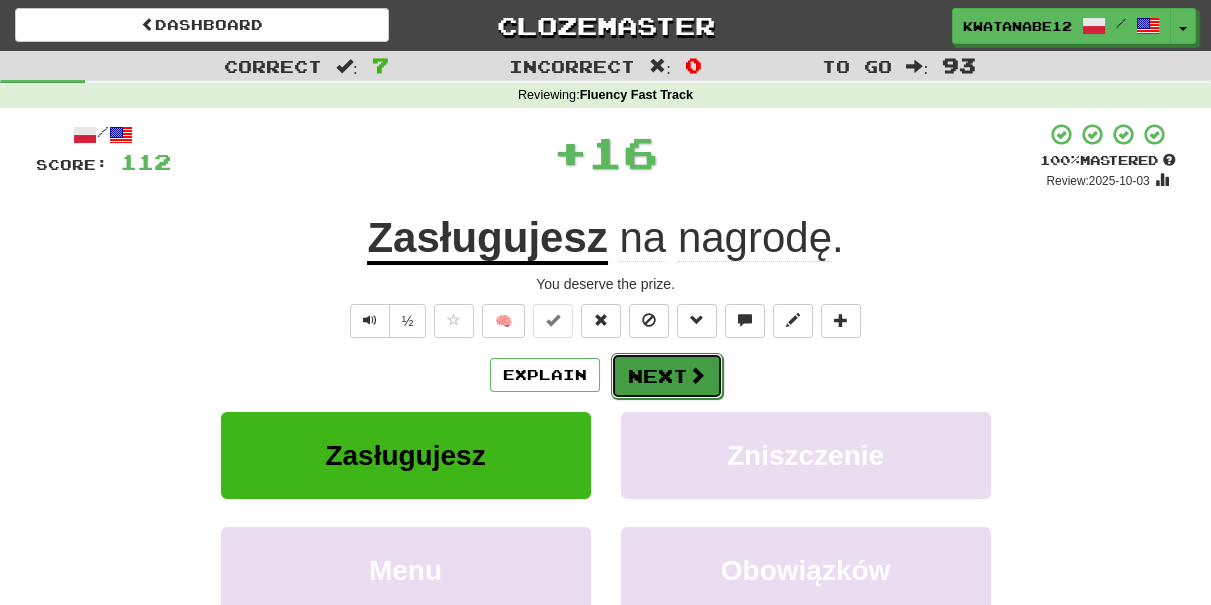 click on "Next" at bounding box center (667, 376) 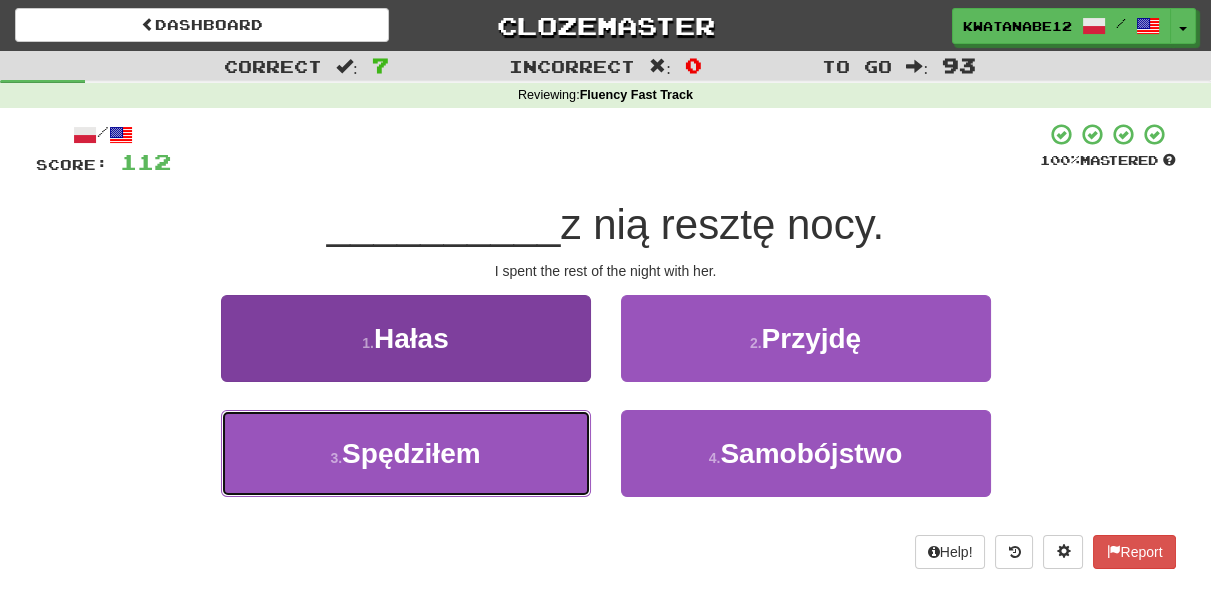 drag, startPoint x: 531, startPoint y: 447, endPoint x: 581, endPoint y: 412, distance: 61.03278 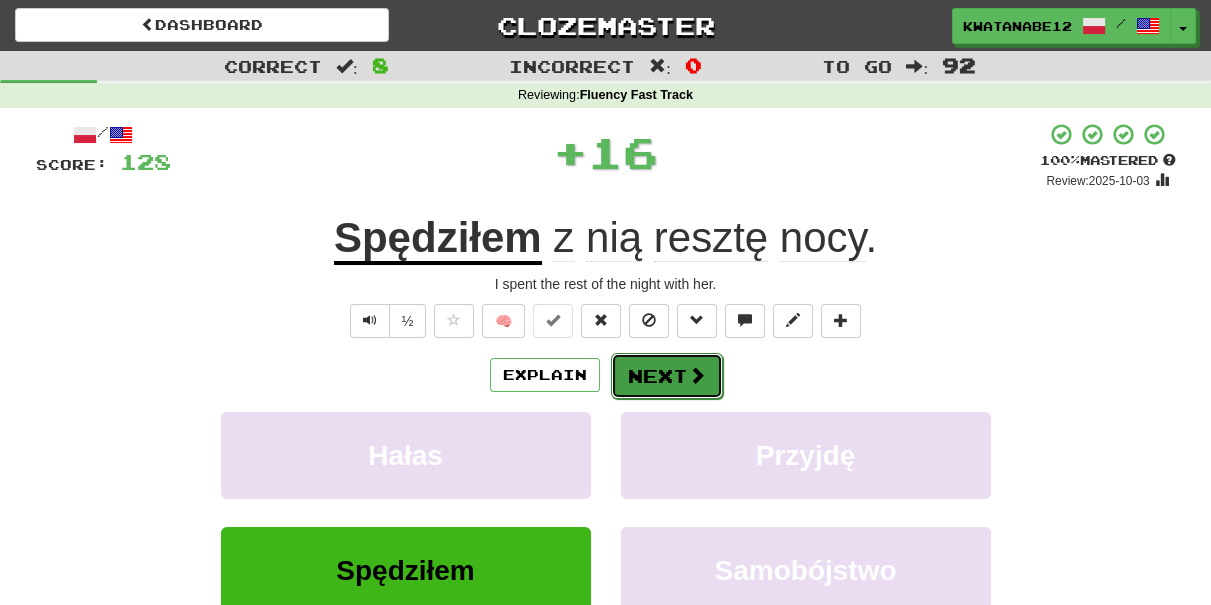 click on "Next" at bounding box center [667, 376] 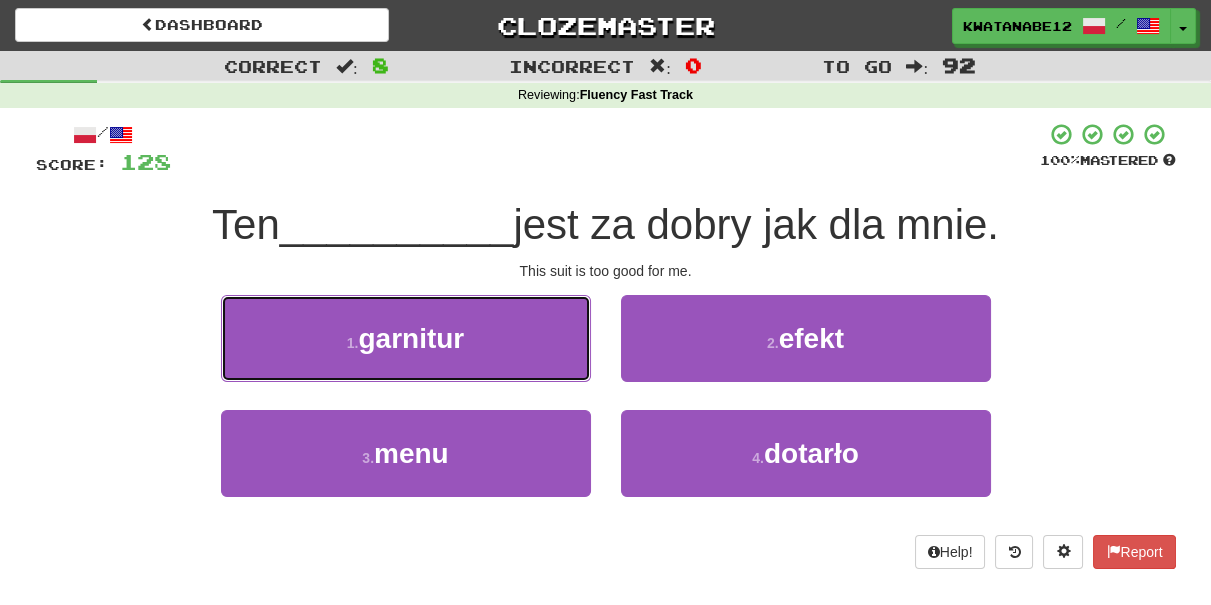 drag, startPoint x: 519, startPoint y: 348, endPoint x: 575, endPoint y: 348, distance: 56 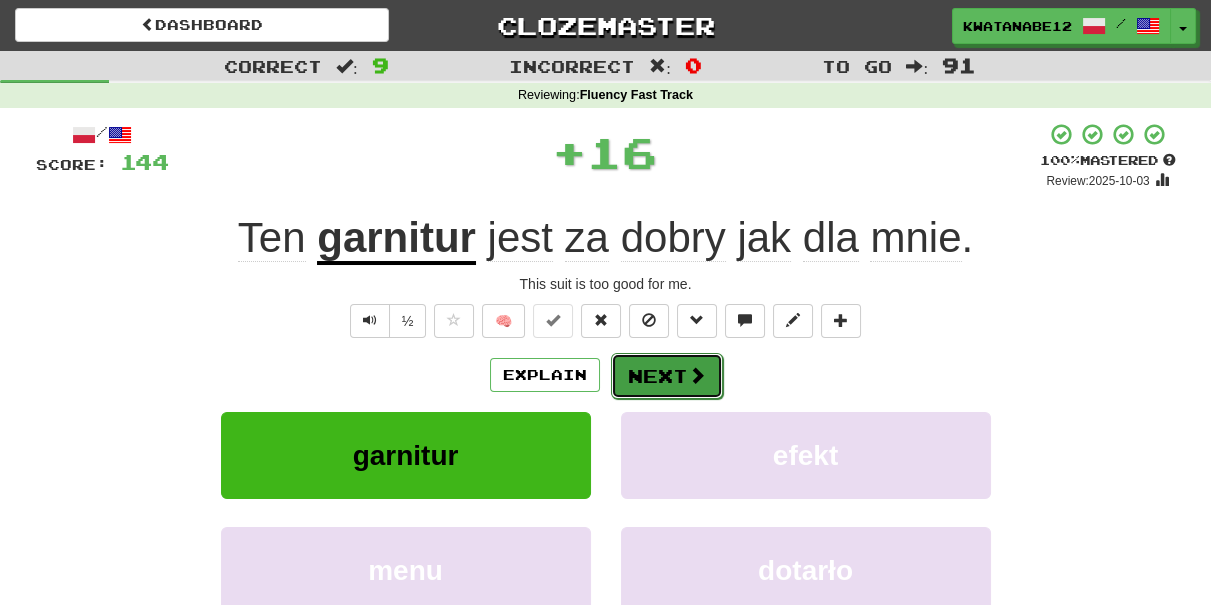 click on "Next" at bounding box center (667, 376) 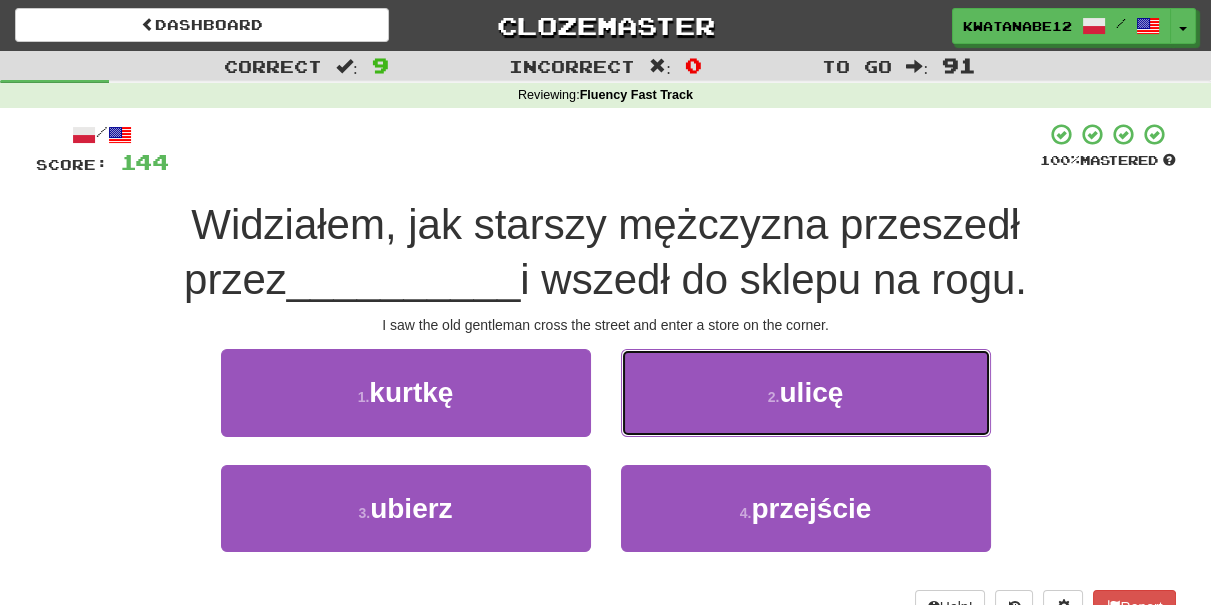 click on "2 .  ulicę" at bounding box center [806, 392] 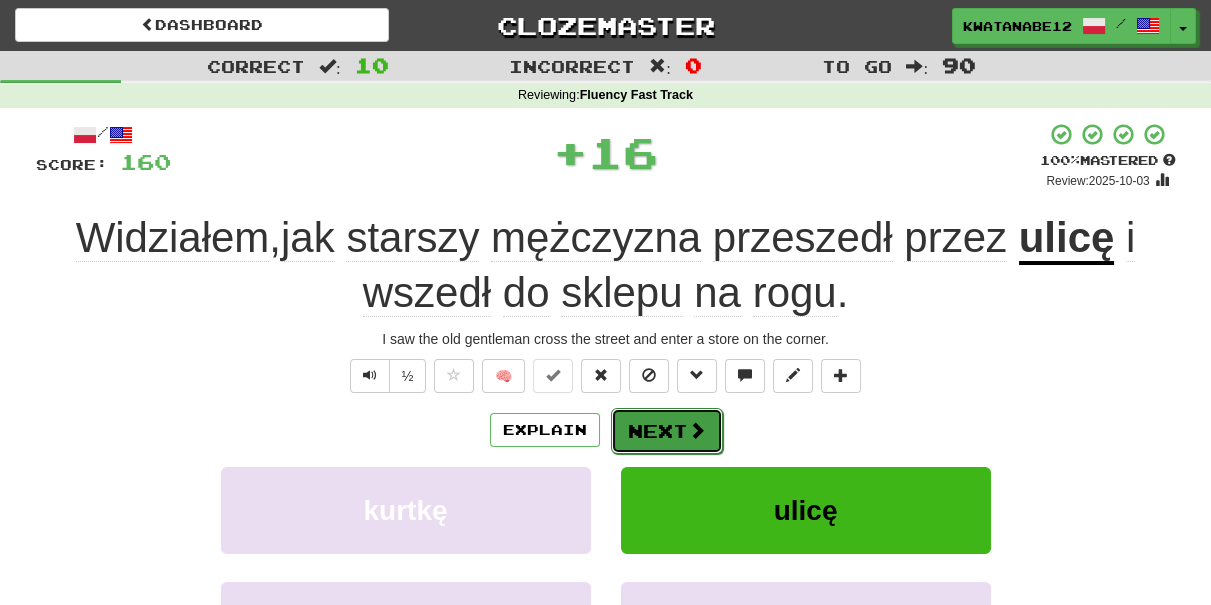 click on "Next" at bounding box center [667, 431] 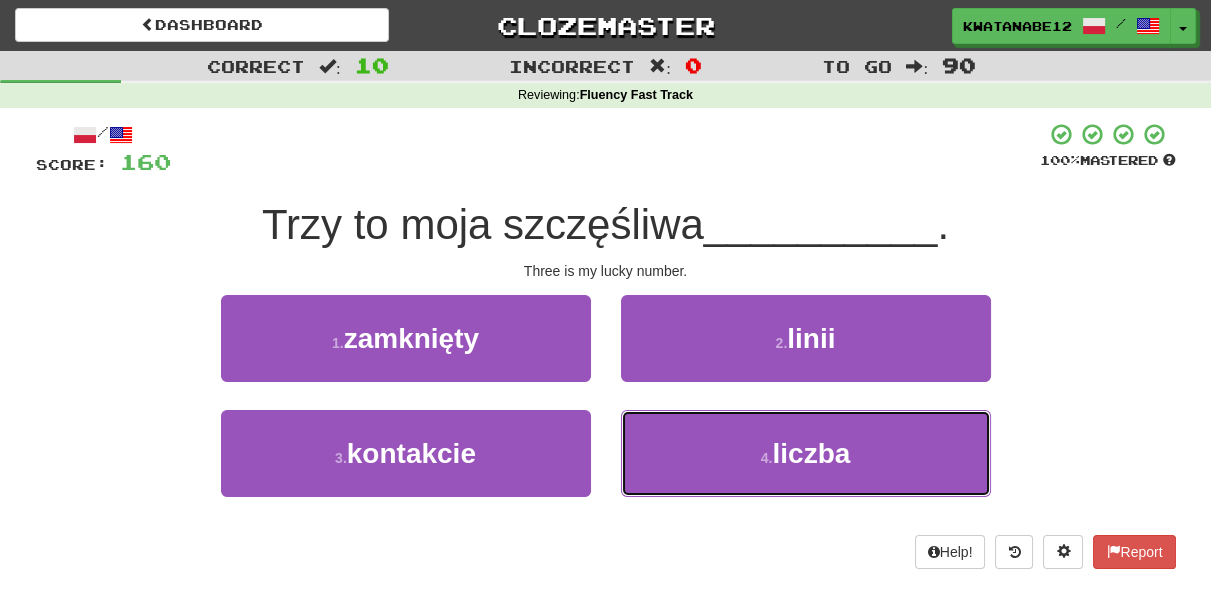 drag, startPoint x: 697, startPoint y: 452, endPoint x: 681, endPoint y: 406, distance: 48.703182 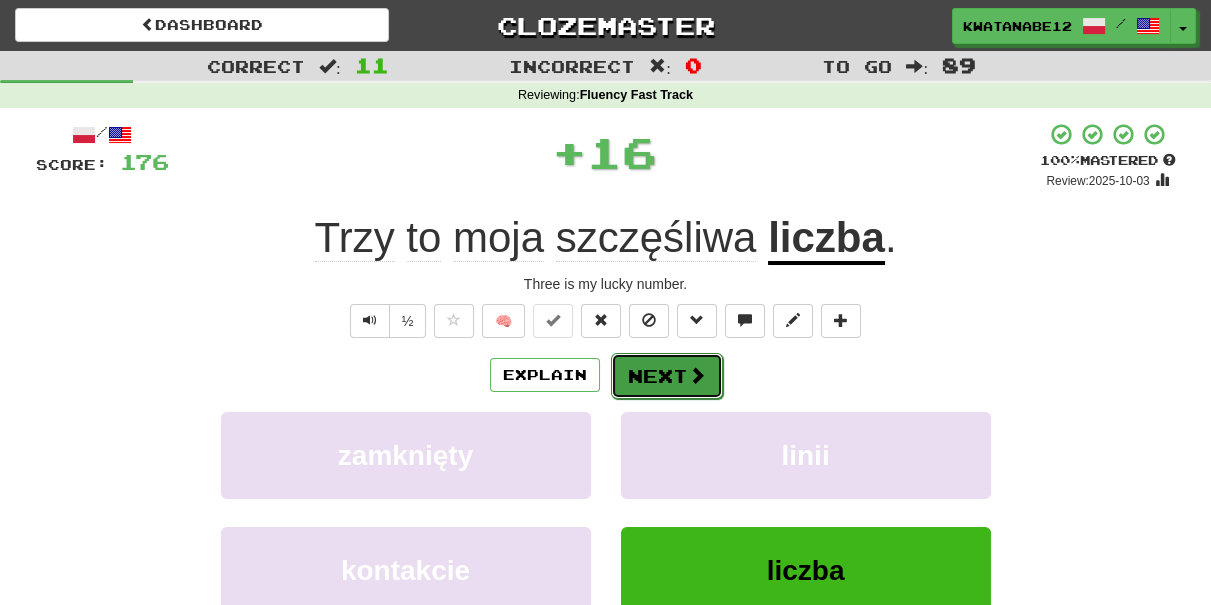 click on "Next" at bounding box center (667, 376) 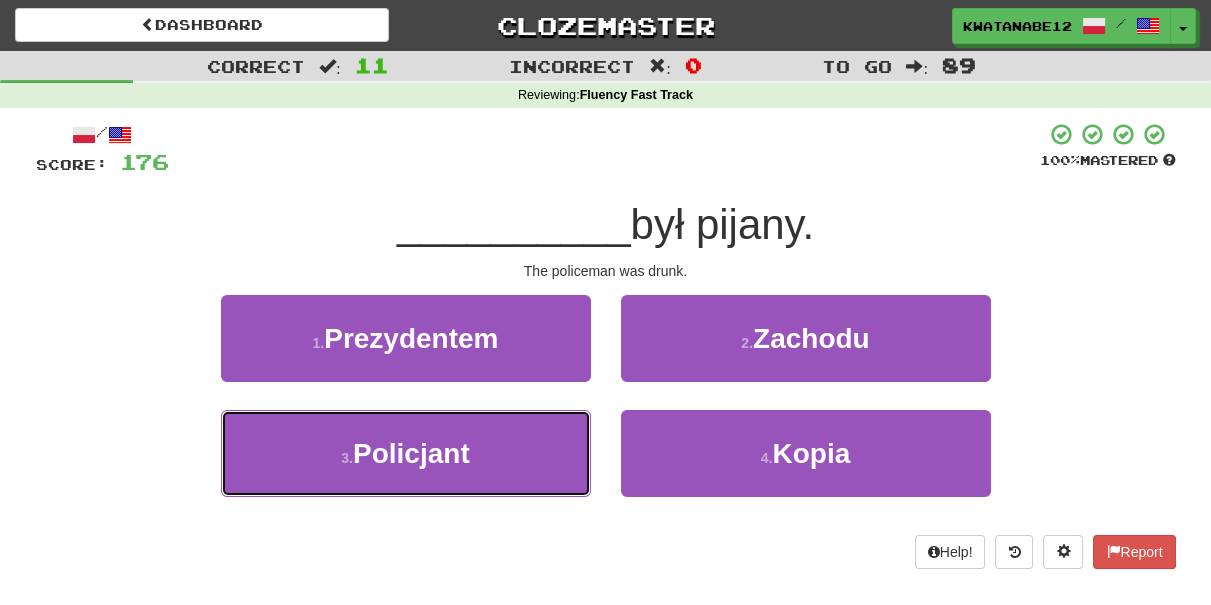 drag, startPoint x: 523, startPoint y: 421, endPoint x: 597, endPoint y: 404, distance: 75.9276 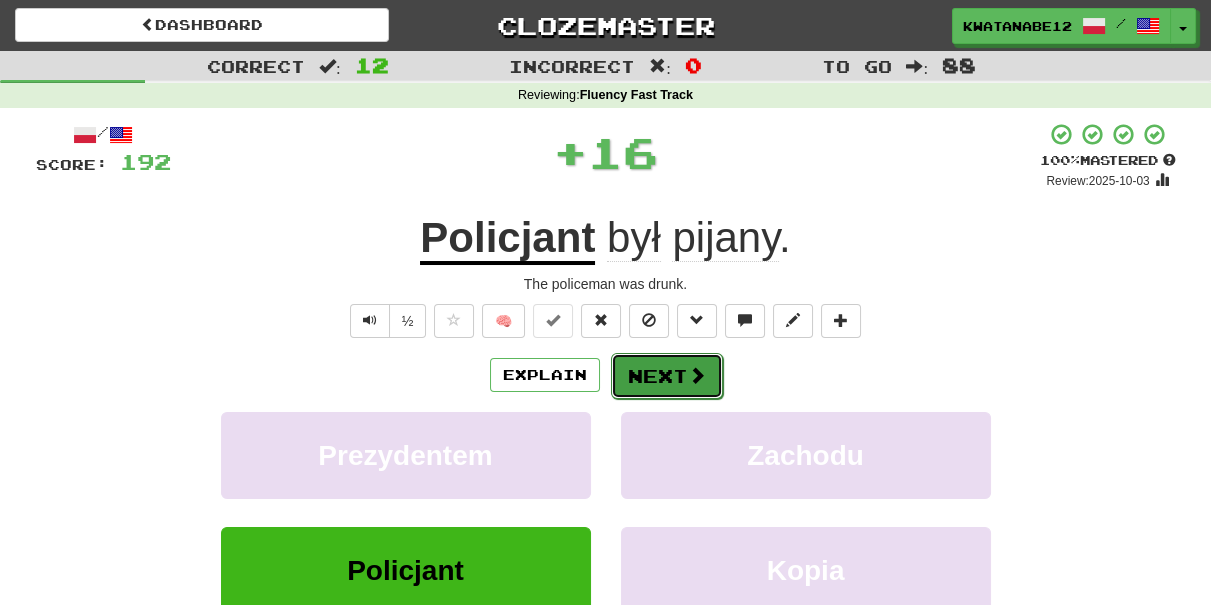 click on "Next" at bounding box center [667, 376] 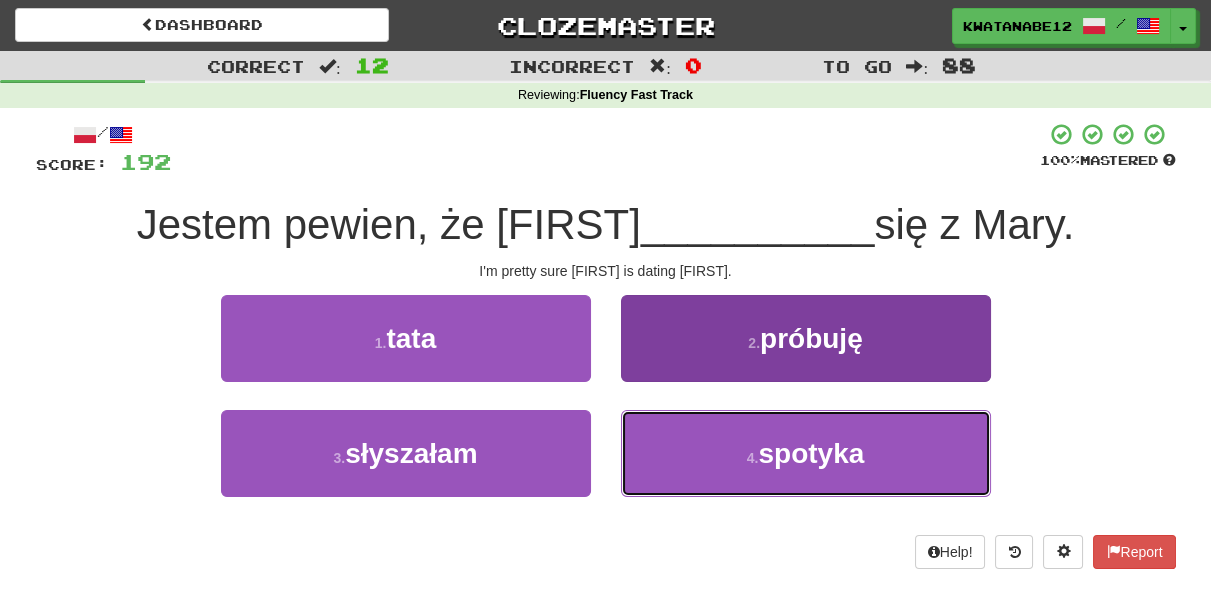 click on "4 .  spotyka" at bounding box center [806, 453] 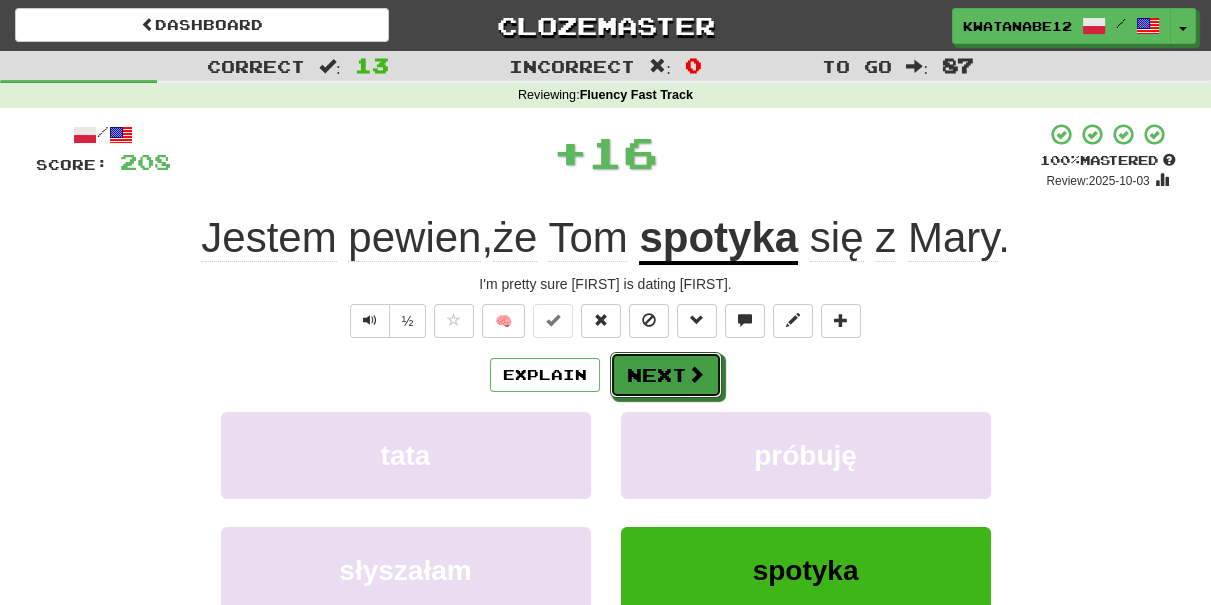 drag, startPoint x: 634, startPoint y: 382, endPoint x: 586, endPoint y: 268, distance: 123.69317 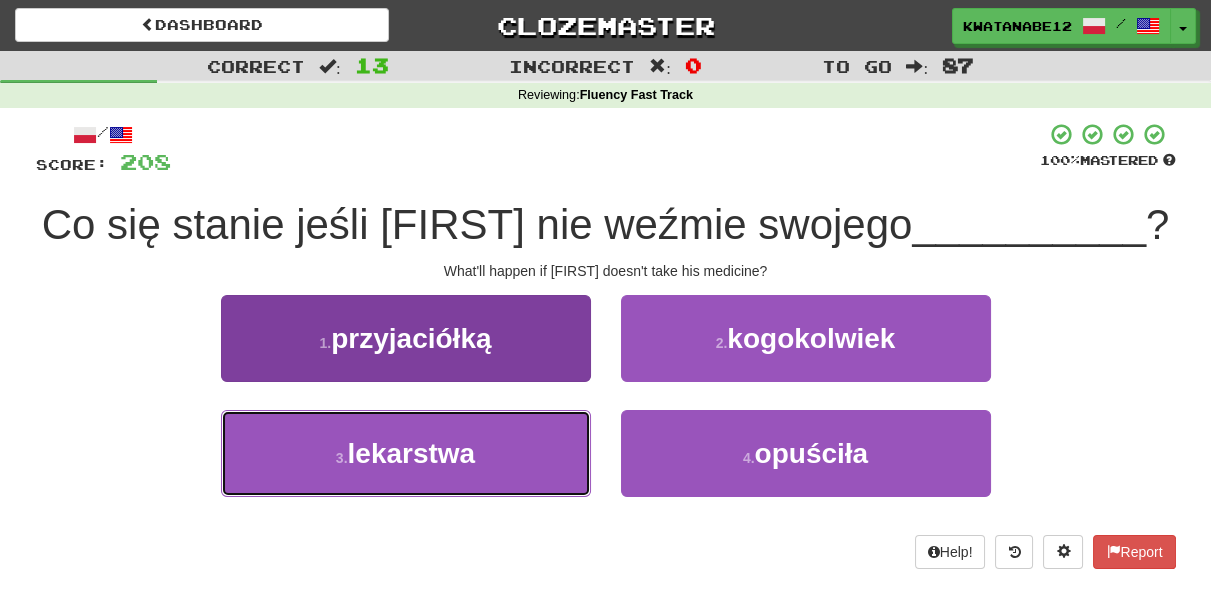 click on "3 .  lekarstwa" at bounding box center (406, 453) 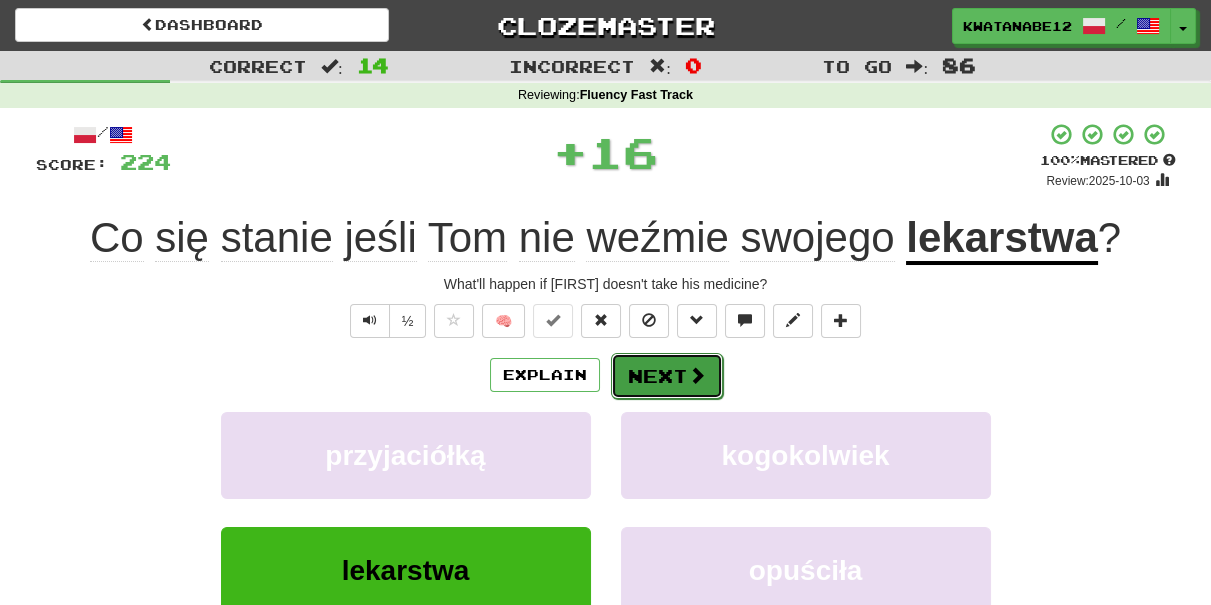 click on "Next" at bounding box center [667, 376] 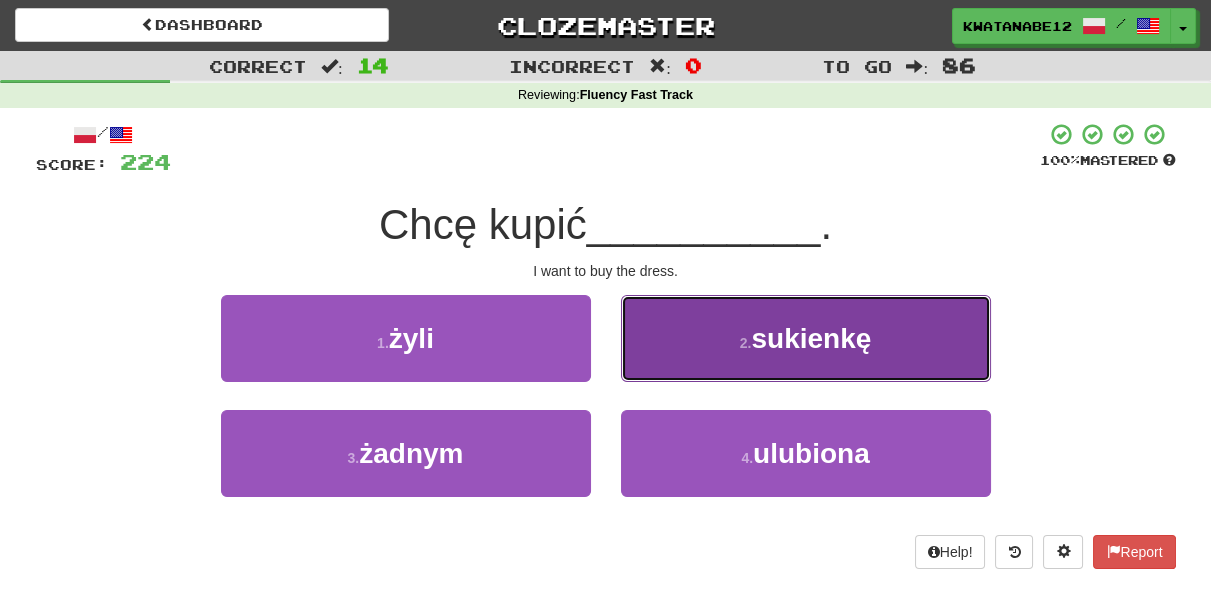 click on "2 .  sukienkę" at bounding box center [806, 338] 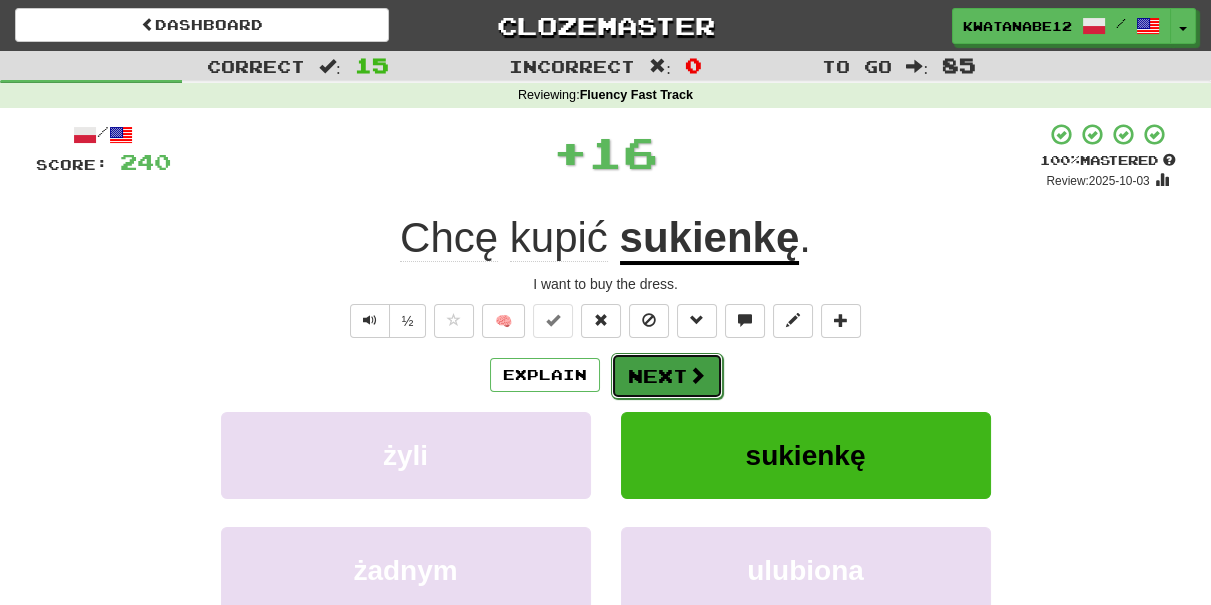 click on "Next" at bounding box center [667, 376] 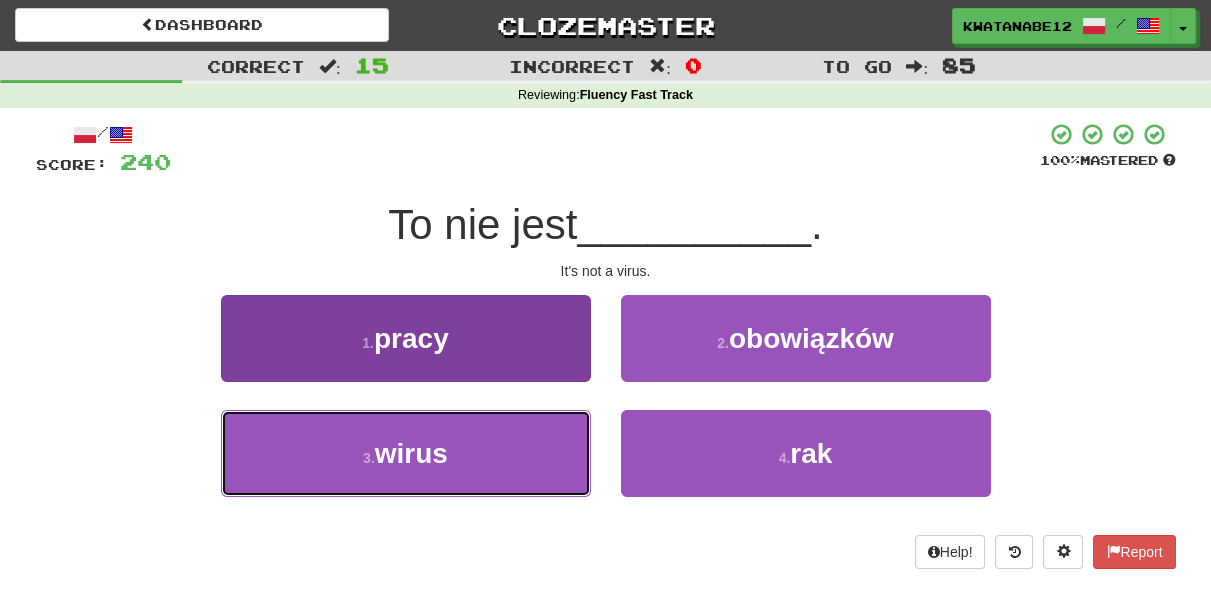 drag, startPoint x: 514, startPoint y: 424, endPoint x: 533, endPoint y: 418, distance: 19.924858 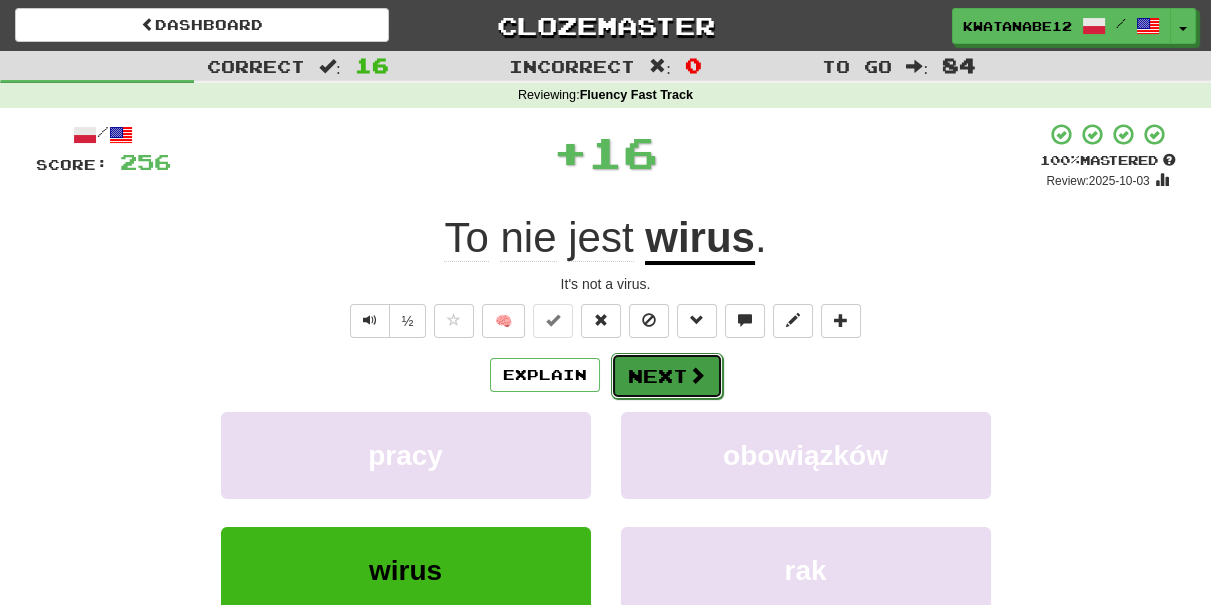 click on "Next" at bounding box center (667, 376) 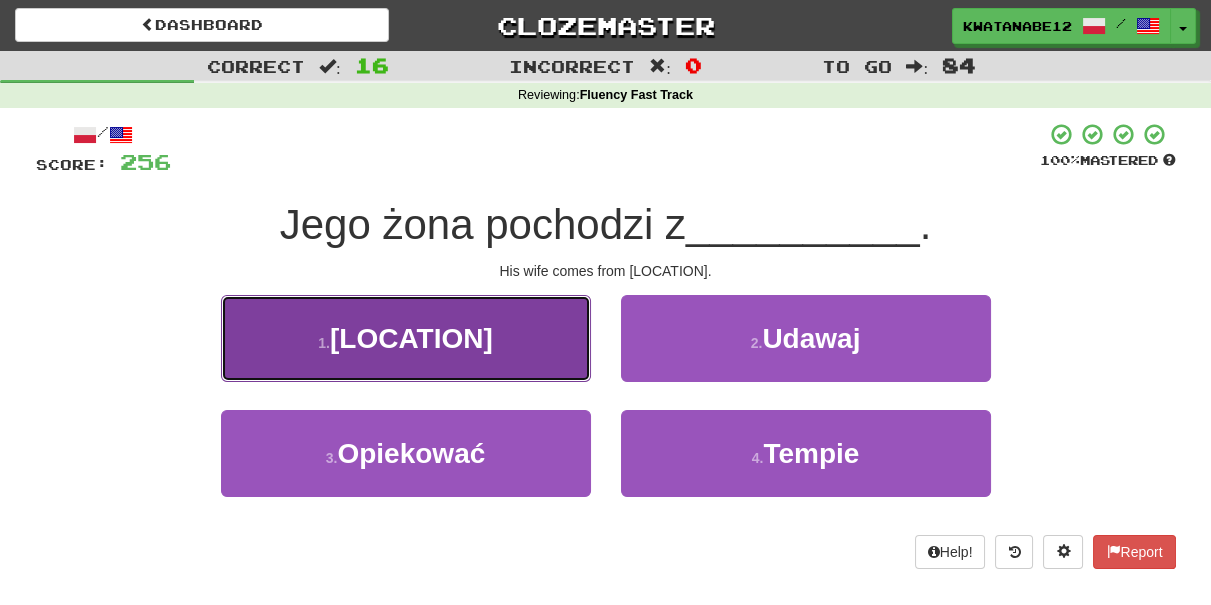drag, startPoint x: 524, startPoint y: 349, endPoint x: 550, endPoint y: 351, distance: 26.076809 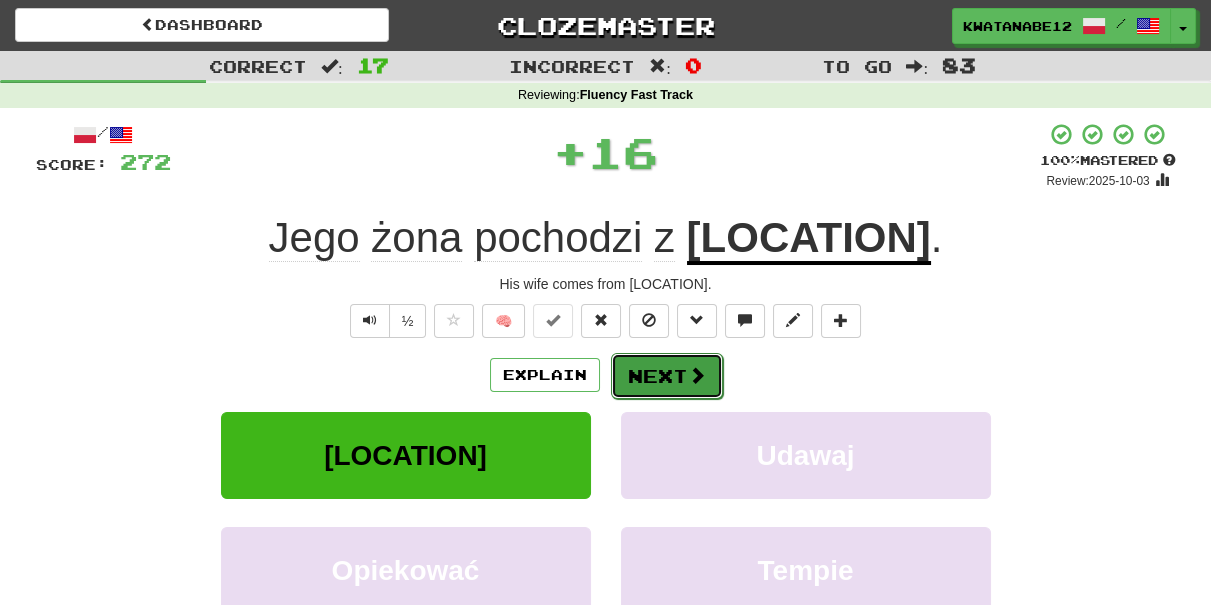 click on "Next" at bounding box center [667, 376] 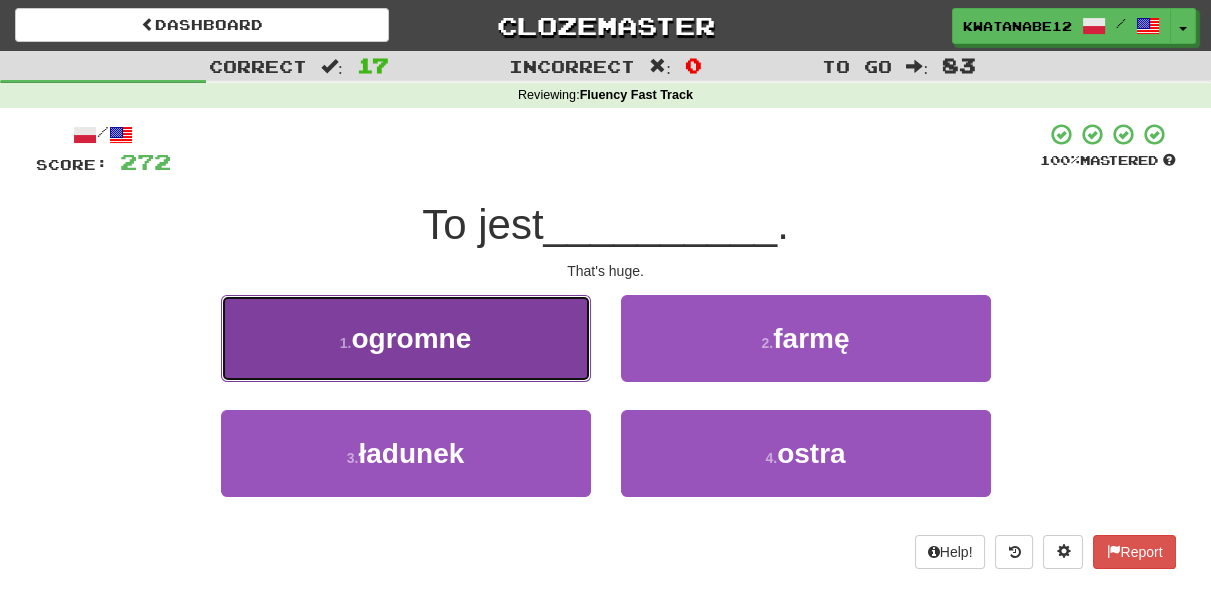 click on "1 .  ogromne" at bounding box center [406, 338] 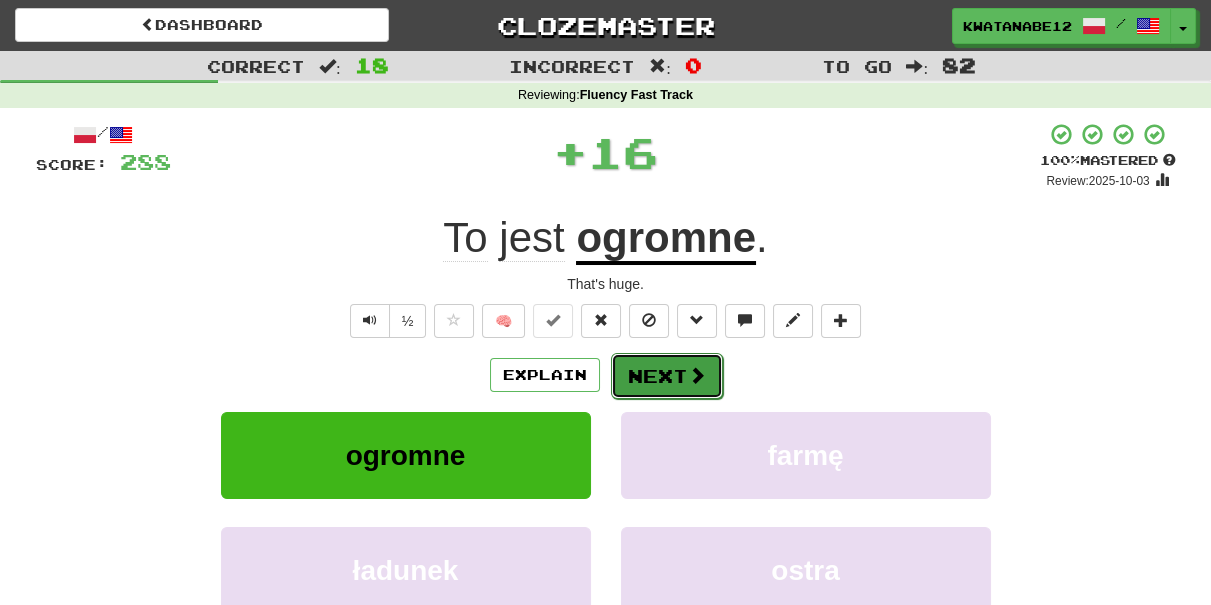 click on "Next" at bounding box center [667, 376] 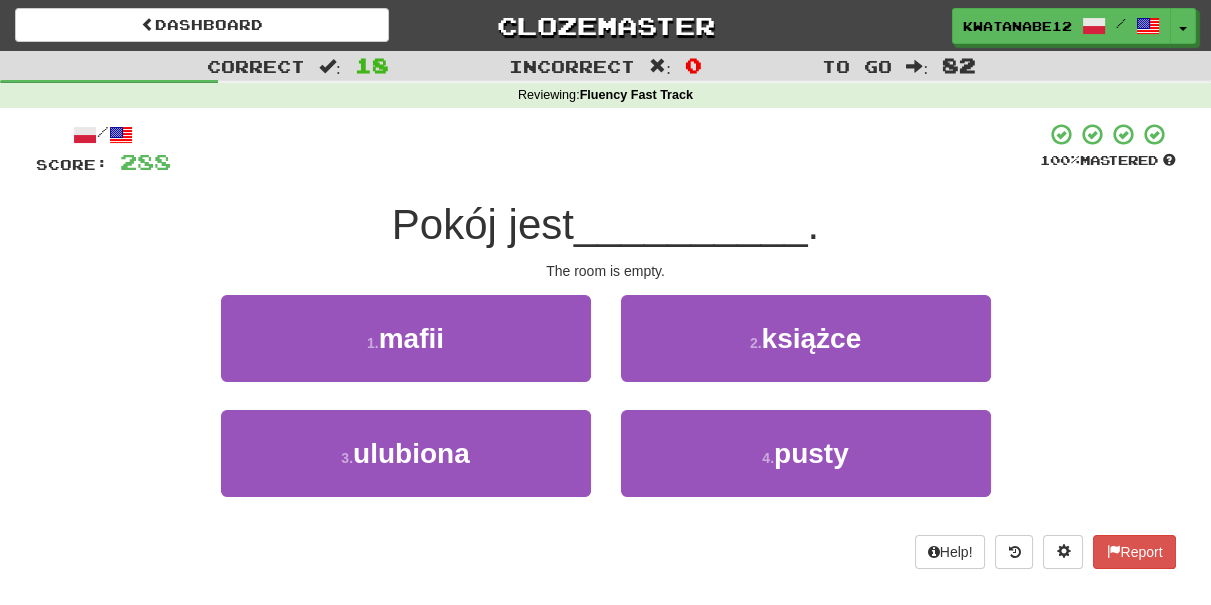 drag, startPoint x: 645, startPoint y: 400, endPoint x: 656, endPoint y: 408, distance: 13.601471 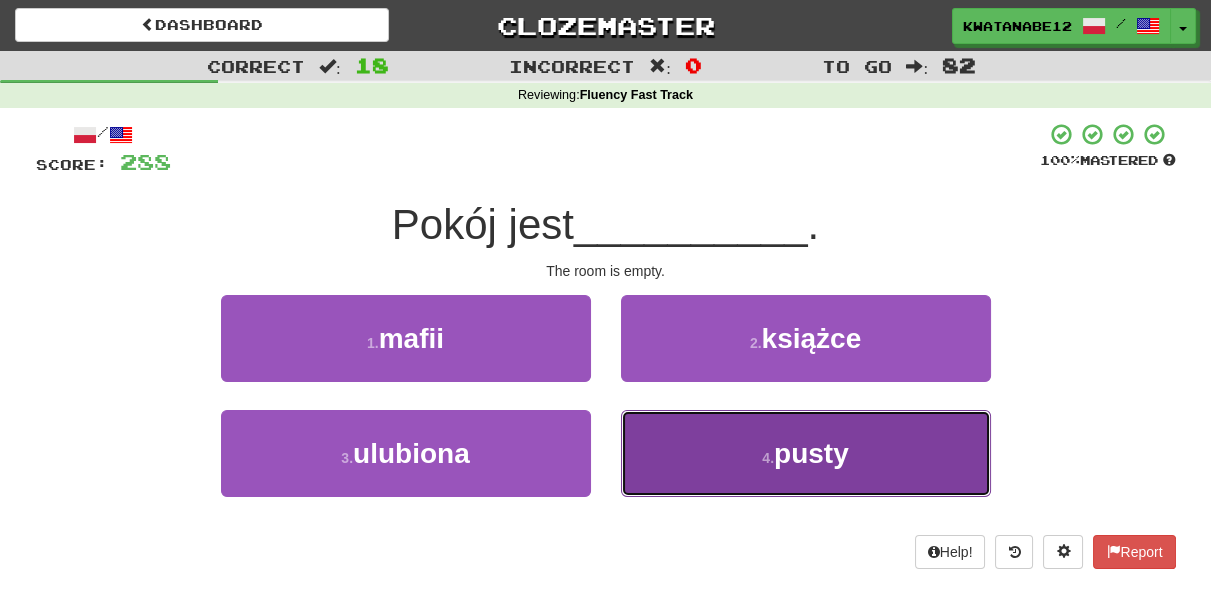 click on "4 .  pusty" at bounding box center [806, 453] 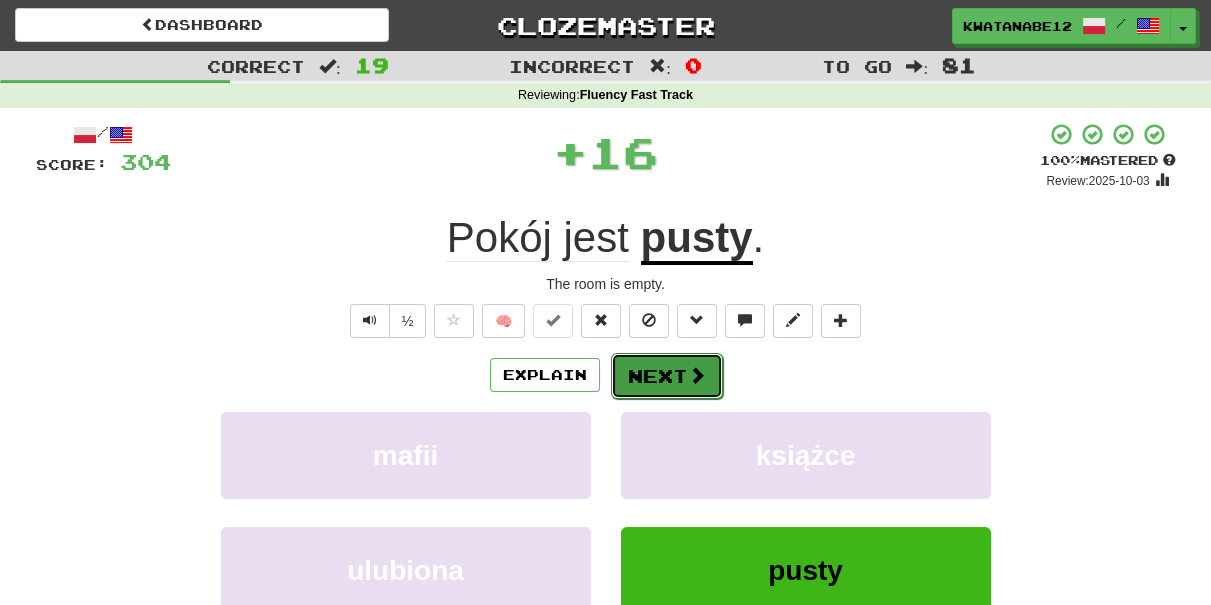 click on "Next" at bounding box center [667, 376] 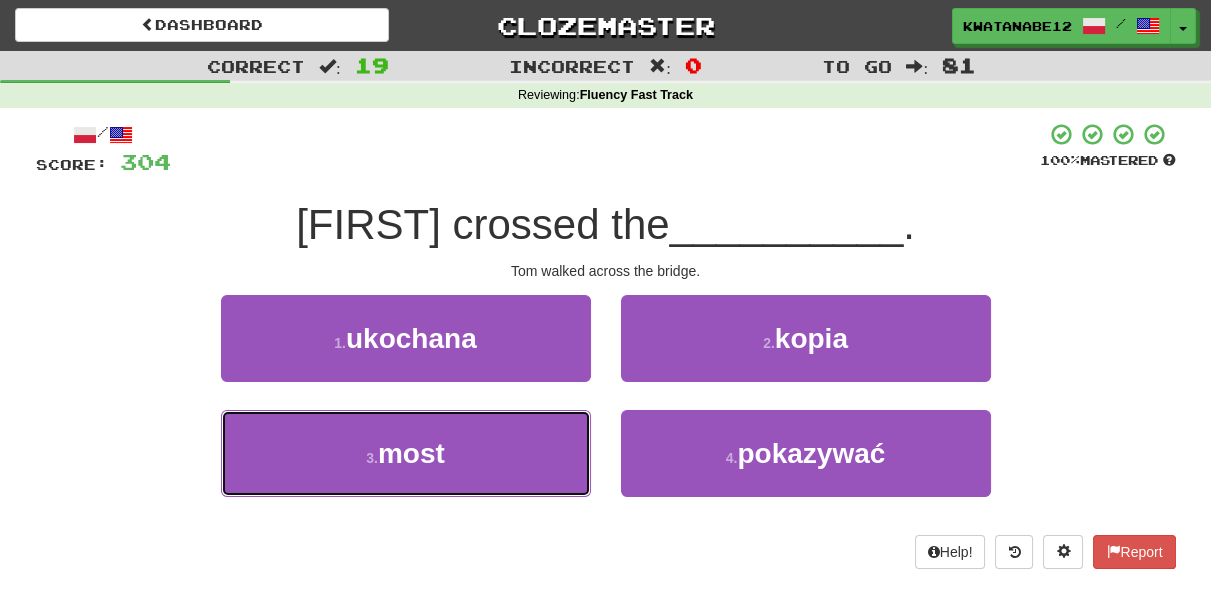 drag, startPoint x: 496, startPoint y: 455, endPoint x: 653, endPoint y: 399, distance: 166.68834 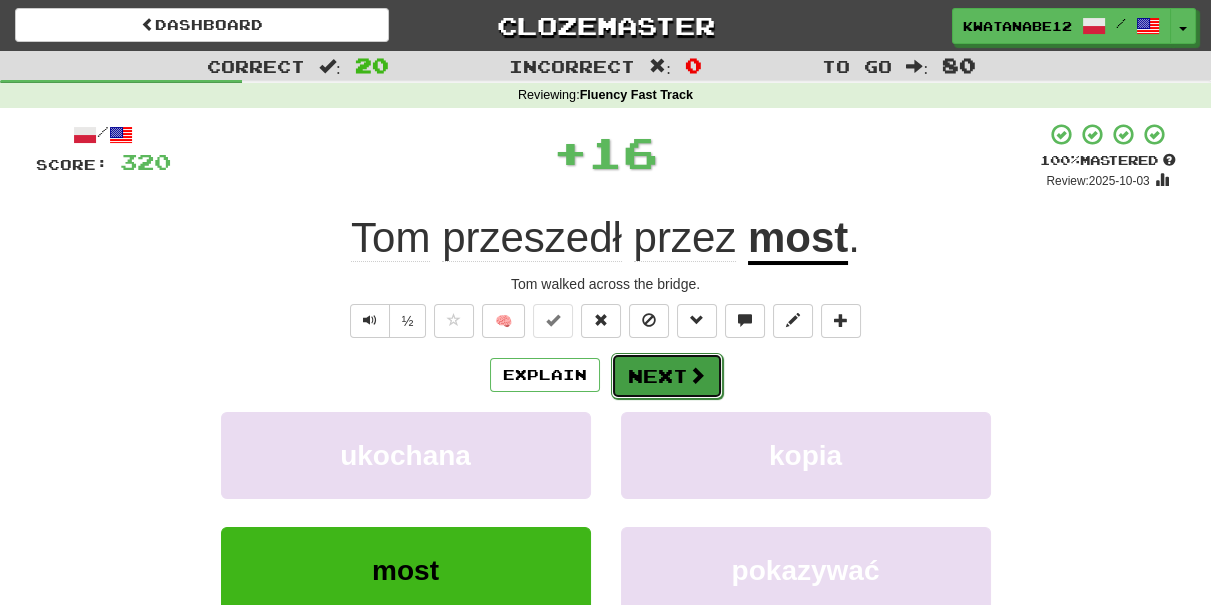 click at bounding box center [697, 375] 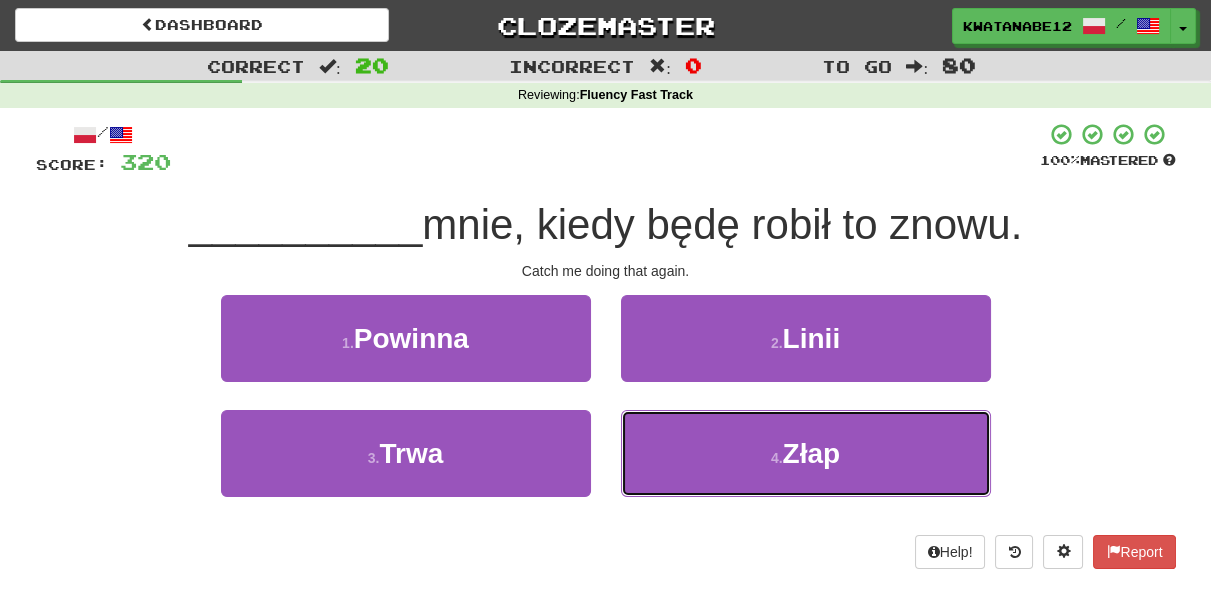 drag, startPoint x: 674, startPoint y: 418, endPoint x: 664, endPoint y: 410, distance: 12.806249 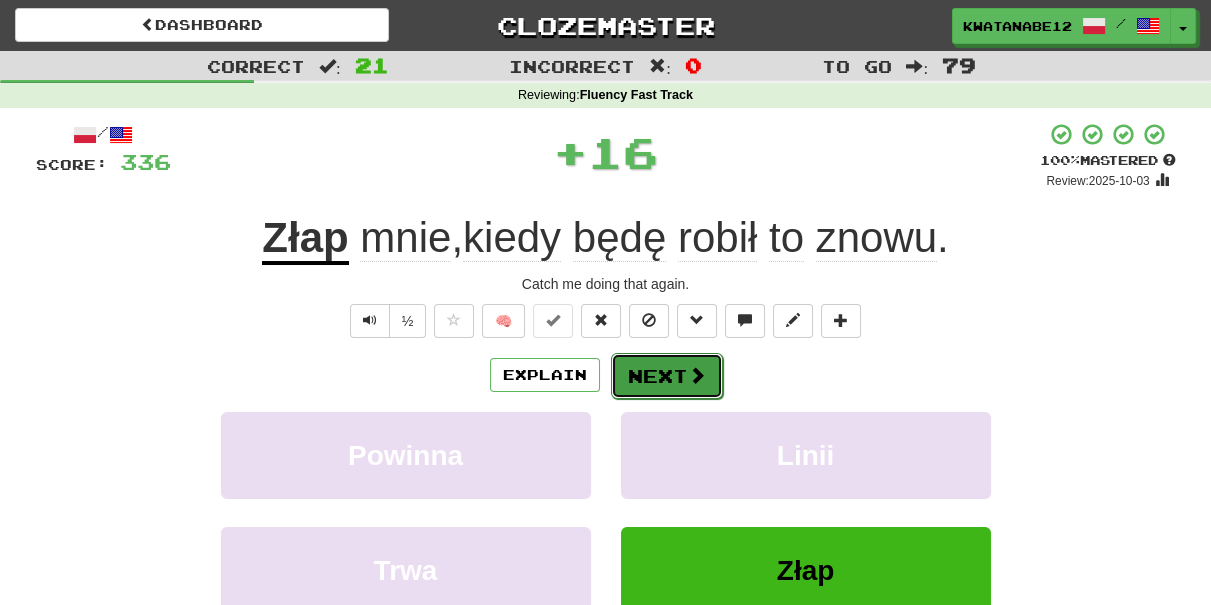 click on "Next" at bounding box center [667, 376] 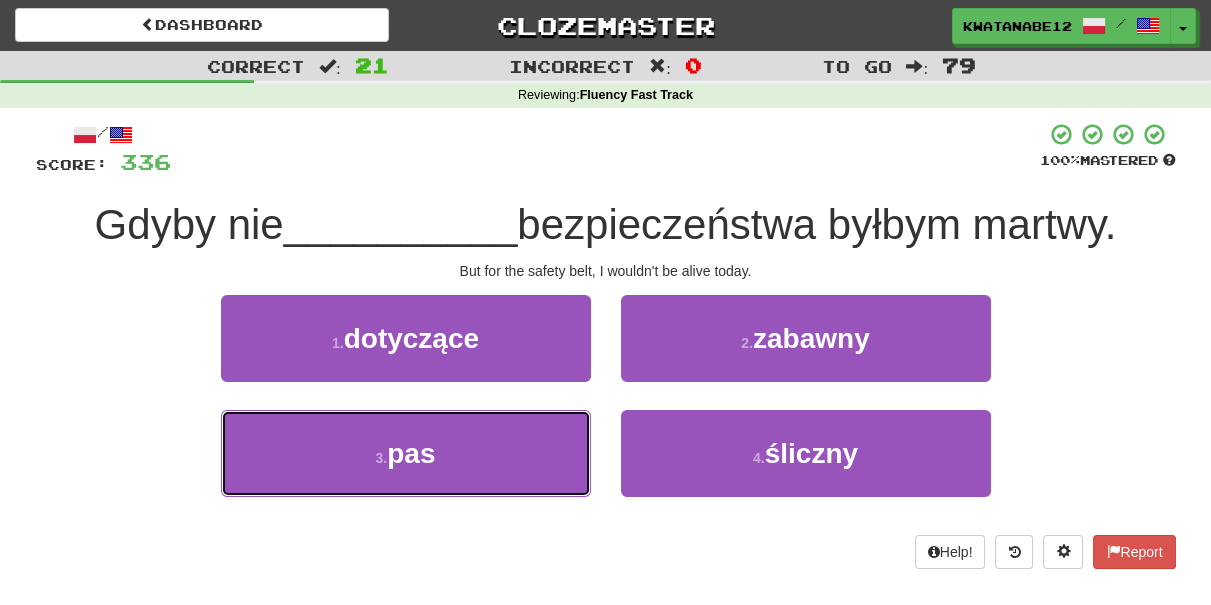 drag, startPoint x: 520, startPoint y: 434, endPoint x: 570, endPoint y: 406, distance: 57.306194 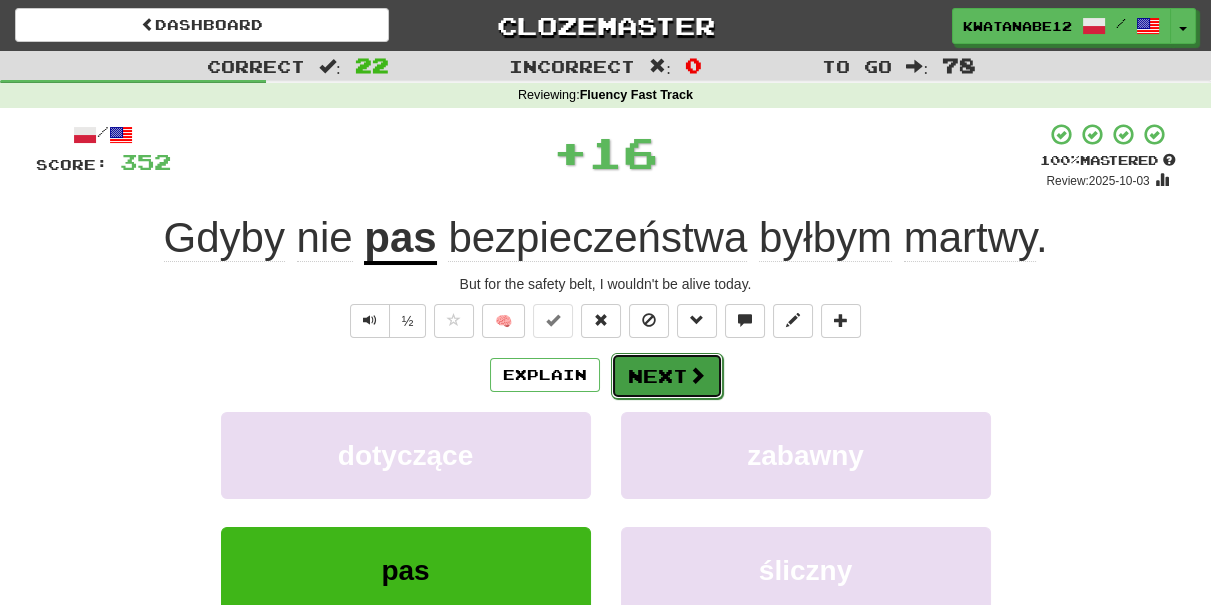 click on "Next" at bounding box center (667, 376) 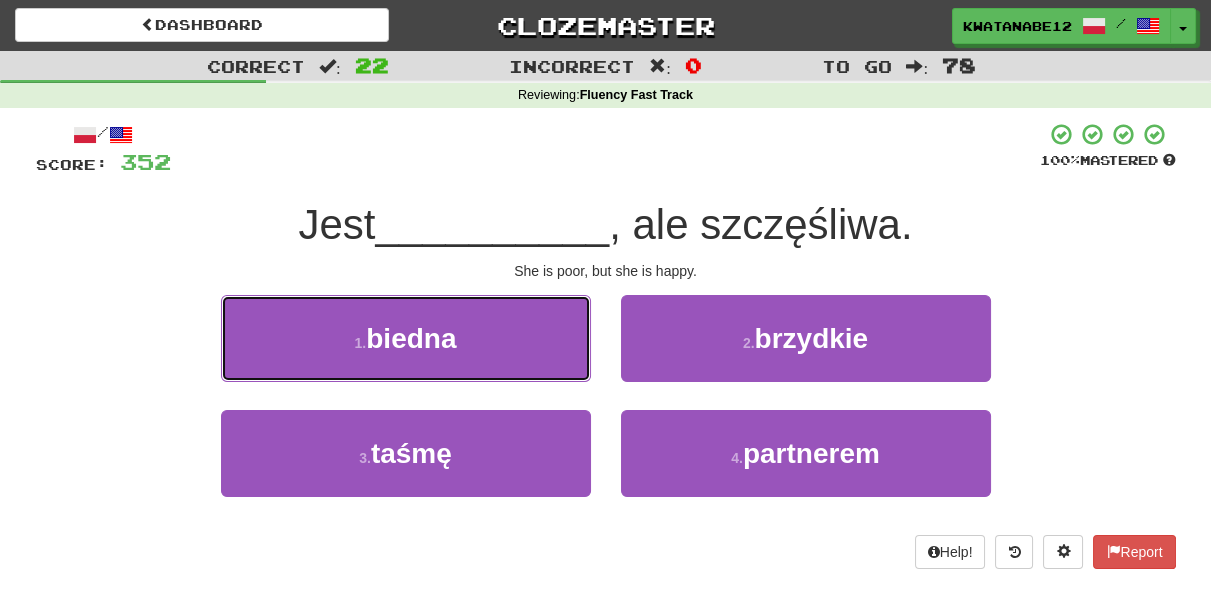 drag, startPoint x: 533, startPoint y: 349, endPoint x: 584, endPoint y: 350, distance: 51.009804 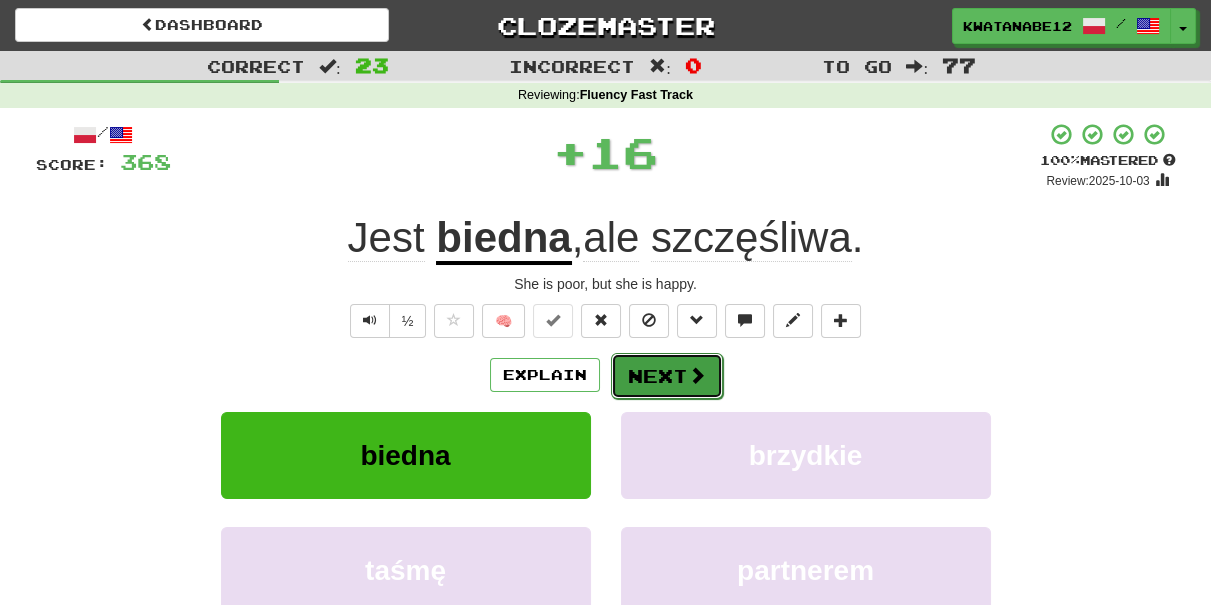 click on "Next" at bounding box center [667, 376] 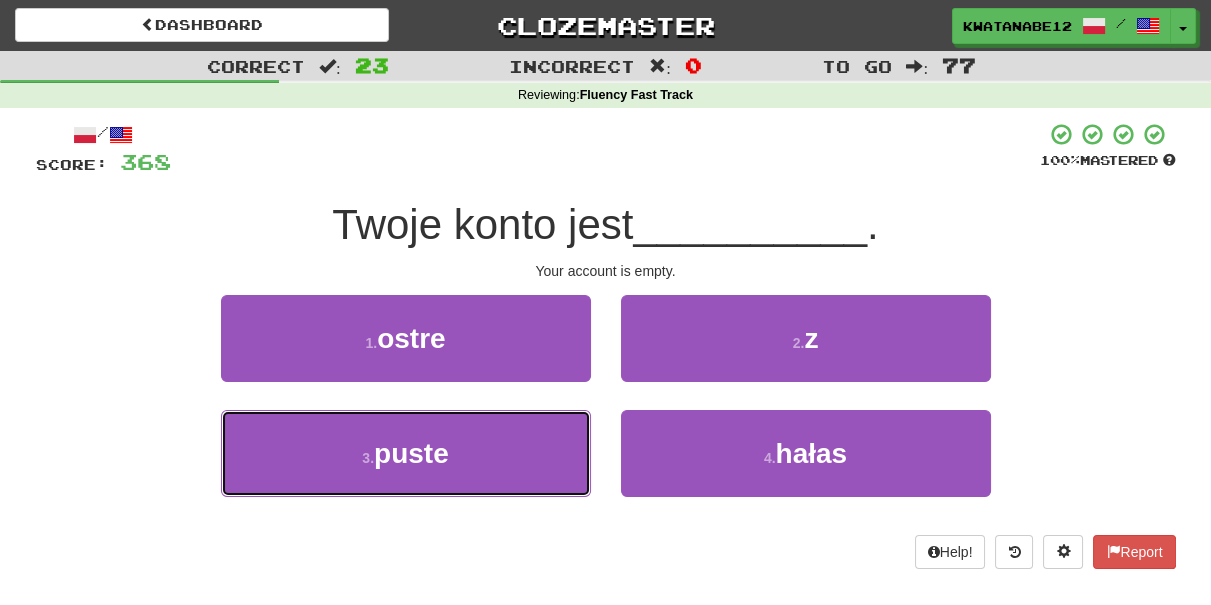 drag, startPoint x: 512, startPoint y: 432, endPoint x: 608, endPoint y: 410, distance: 98.48858 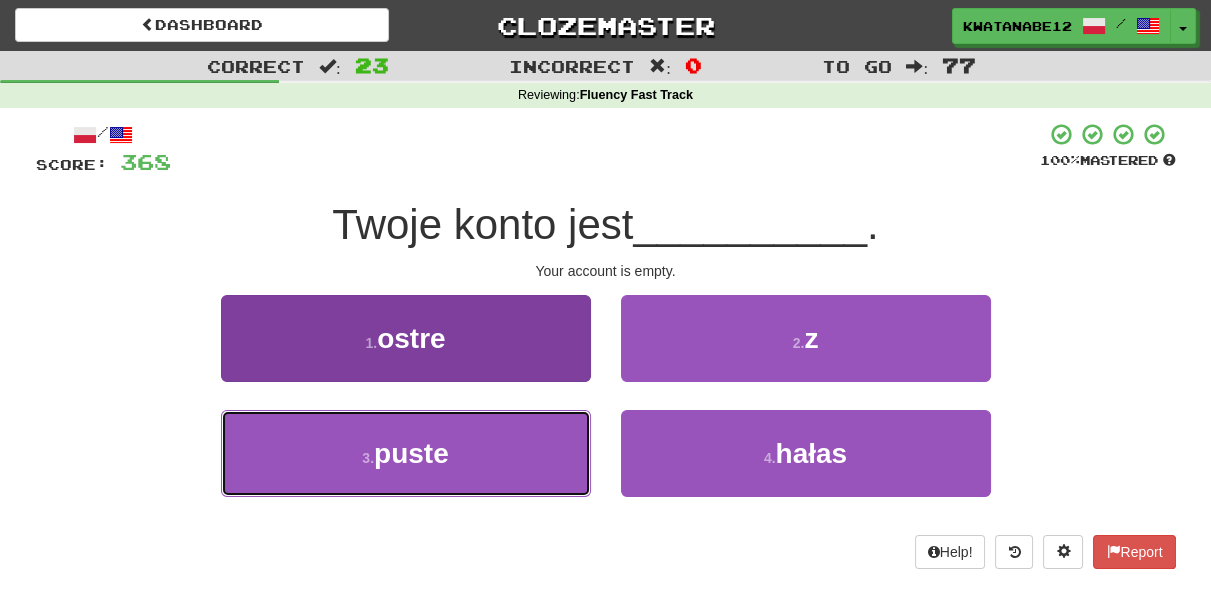 drag, startPoint x: 502, startPoint y: 471, endPoint x: 539, endPoint y: 446, distance: 44.65423 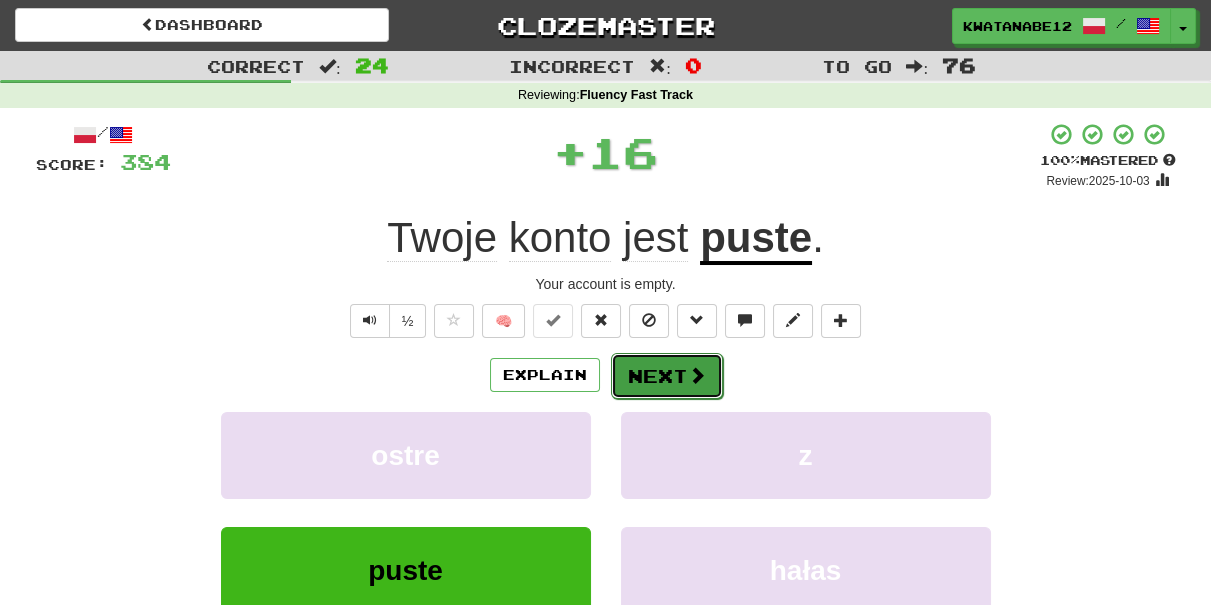 click on "Next" at bounding box center (667, 376) 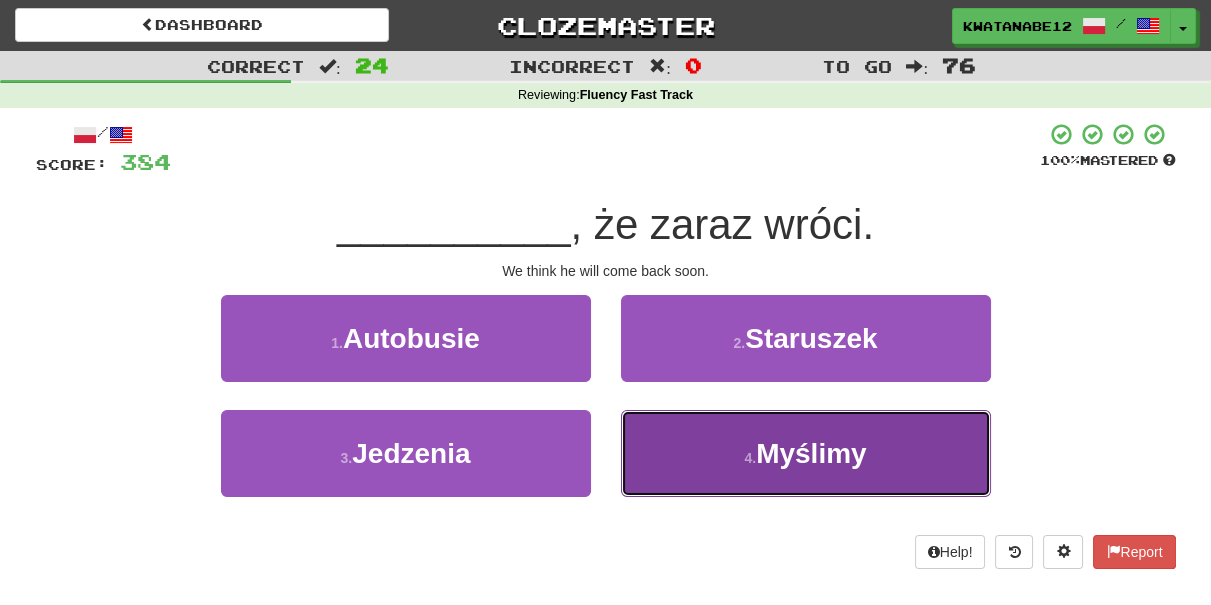 click on "4 .  Myślimy" at bounding box center [806, 453] 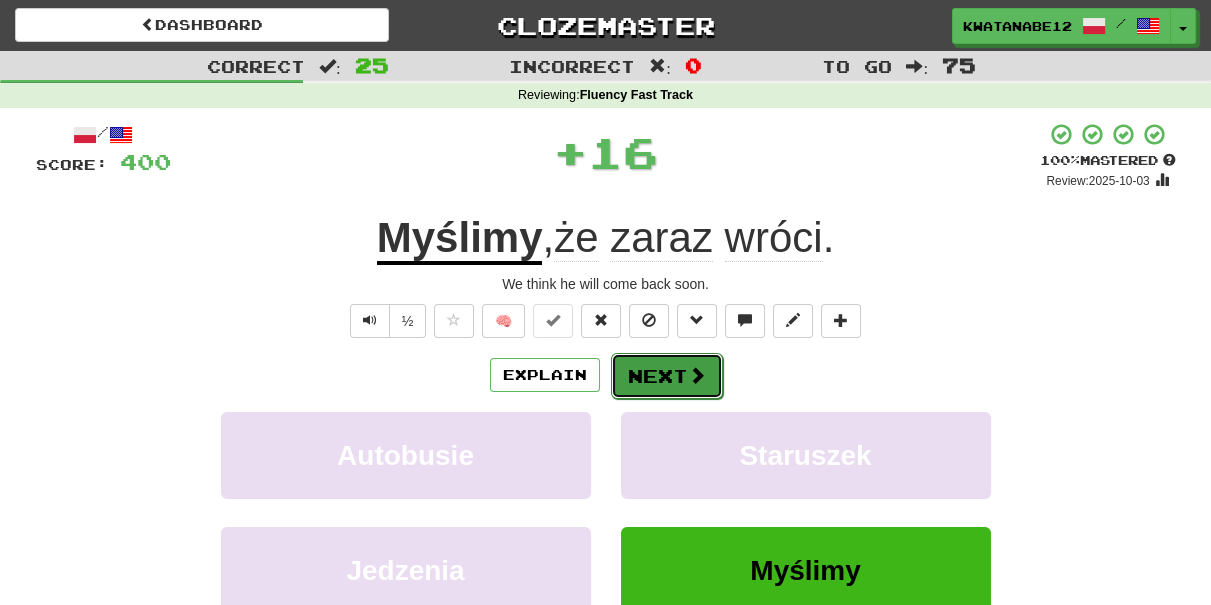 click on "Next" at bounding box center (667, 376) 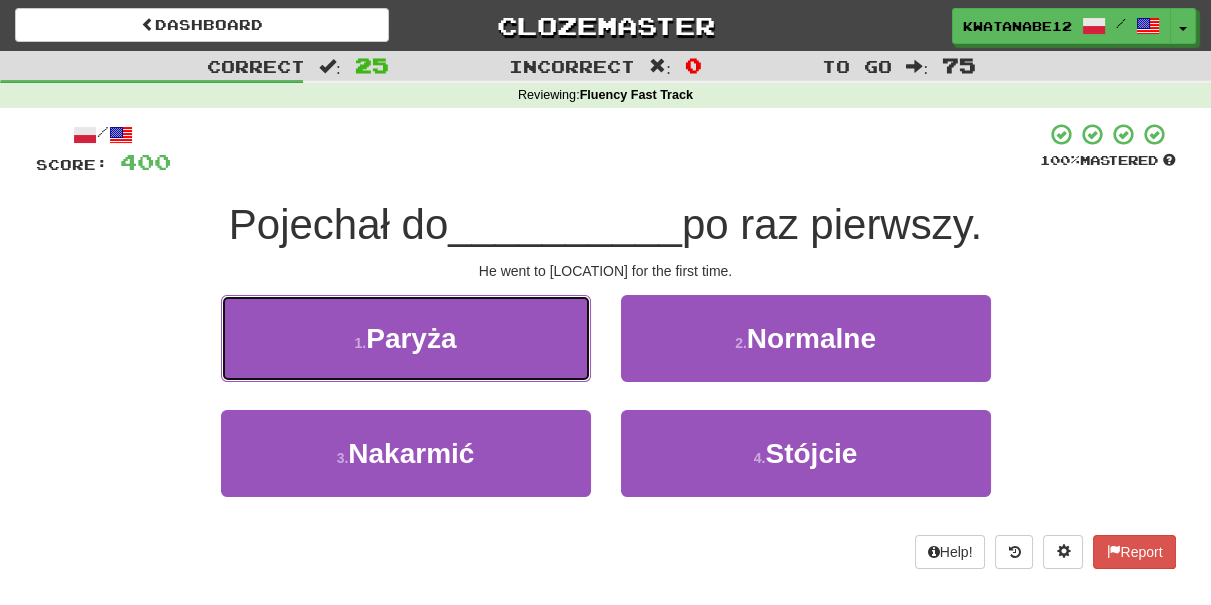 drag, startPoint x: 552, startPoint y: 340, endPoint x: 570, endPoint y: 346, distance: 18.973665 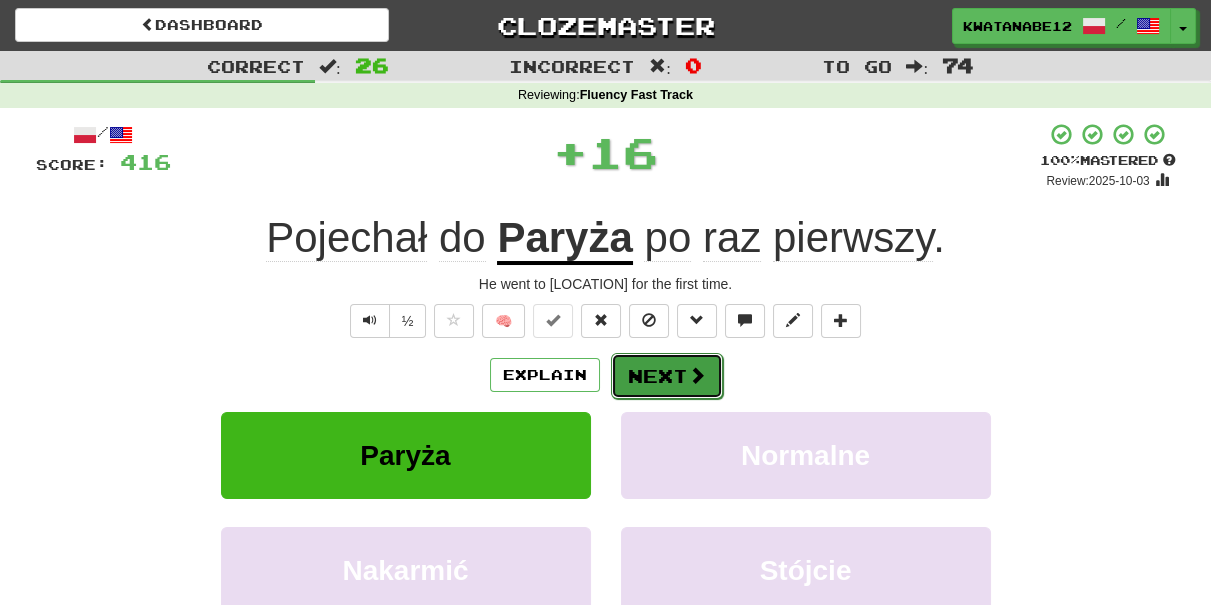 click on "Next" at bounding box center [667, 376] 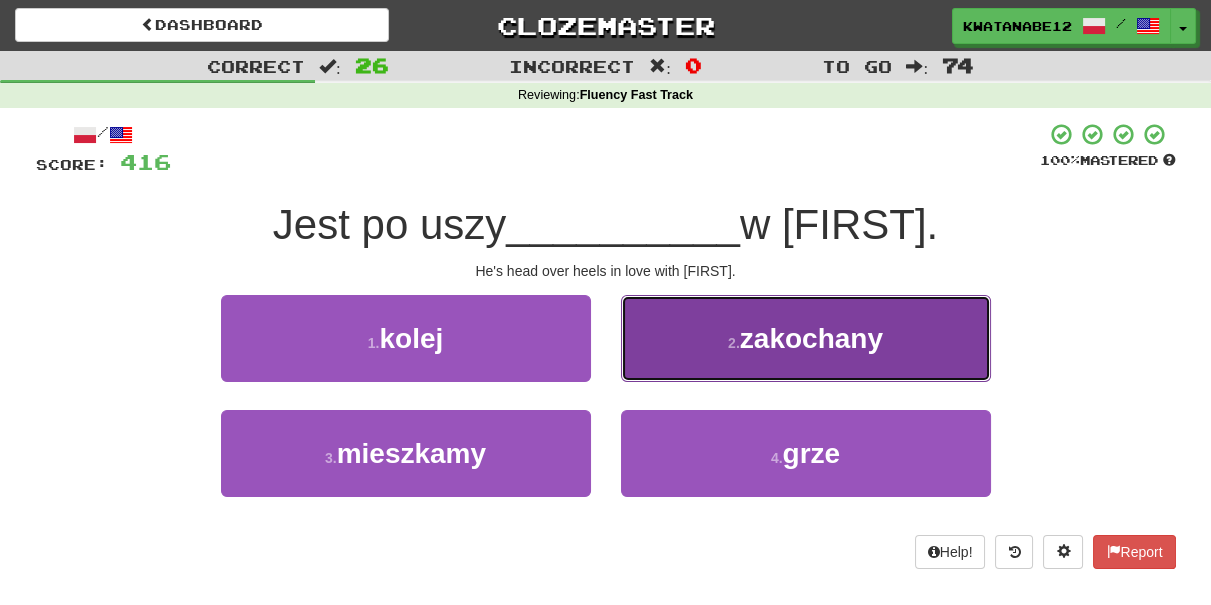 drag, startPoint x: 674, startPoint y: 361, endPoint x: 664, endPoint y: 369, distance: 12.806249 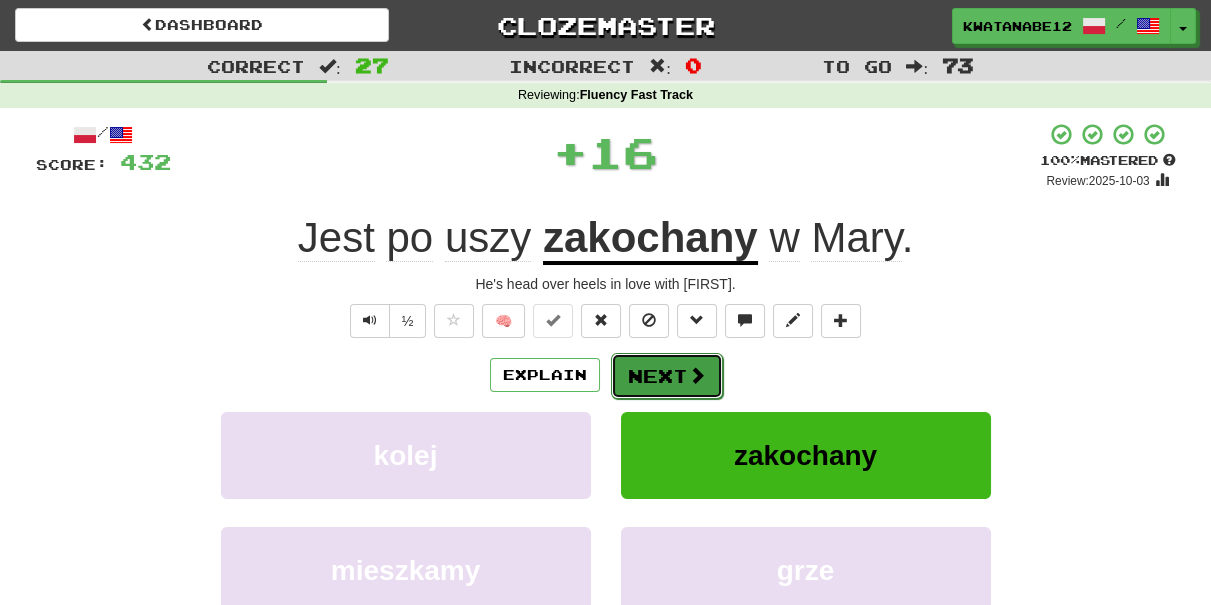 click on "Next" at bounding box center [667, 376] 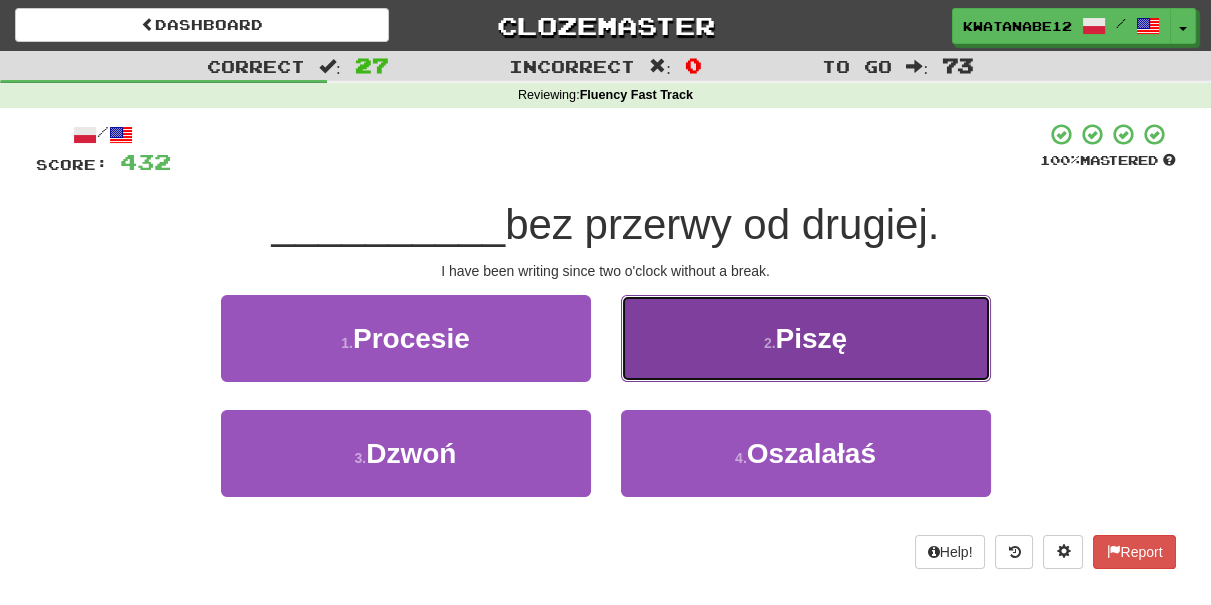 drag, startPoint x: 732, startPoint y: 333, endPoint x: 723, endPoint y: 349, distance: 18.35756 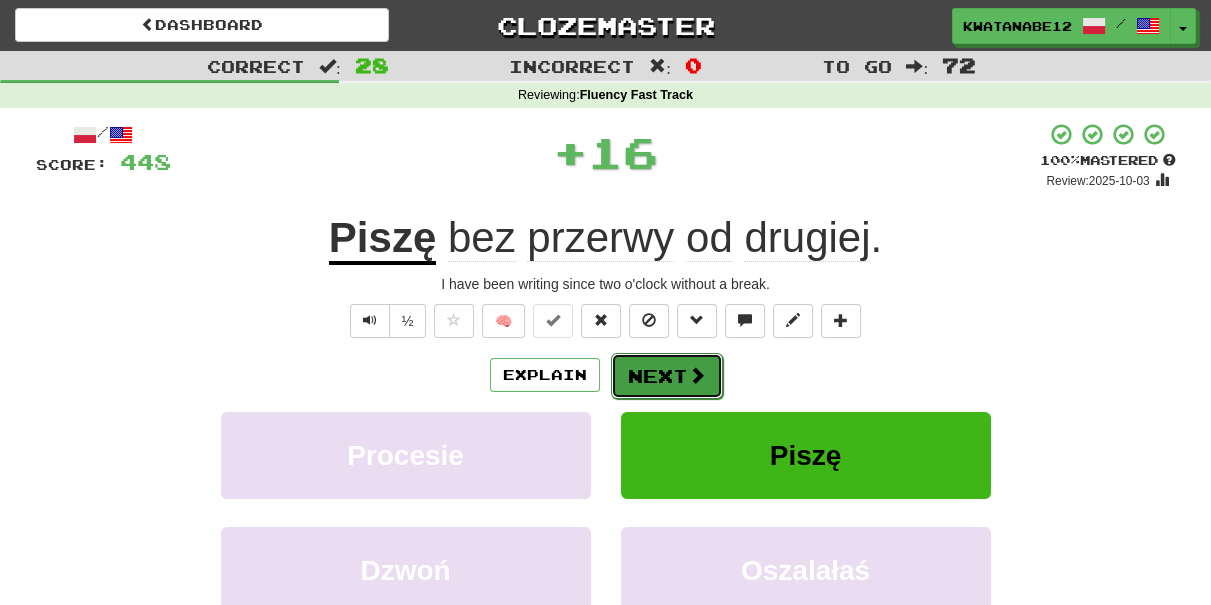 click on "Next" at bounding box center [667, 376] 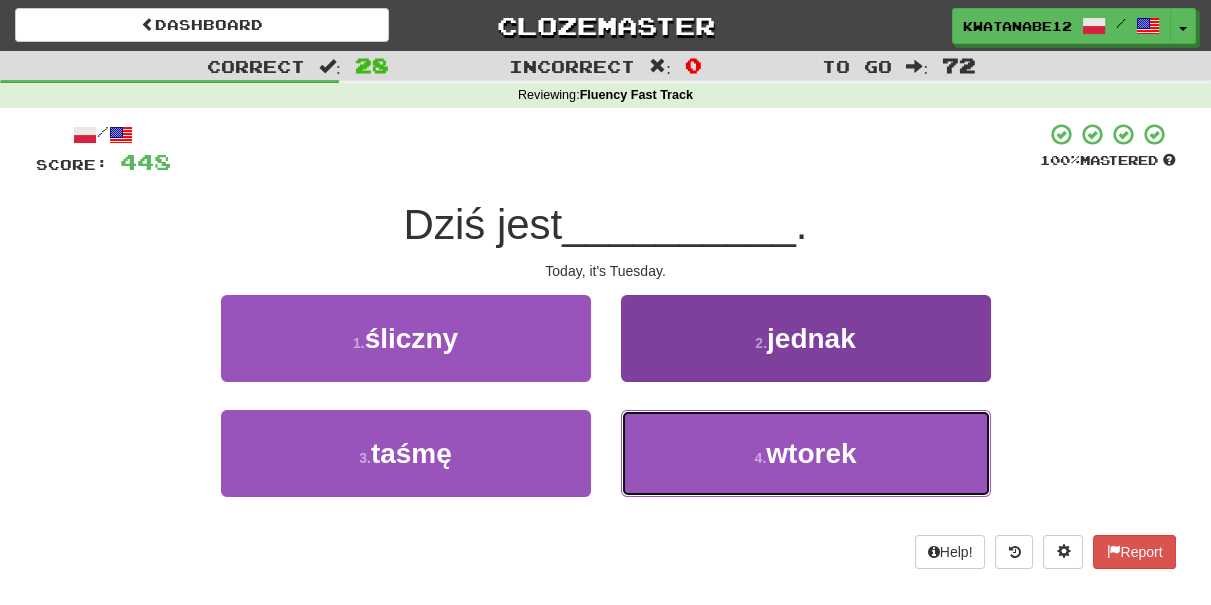 click on "4 .  wtorek" at bounding box center [806, 453] 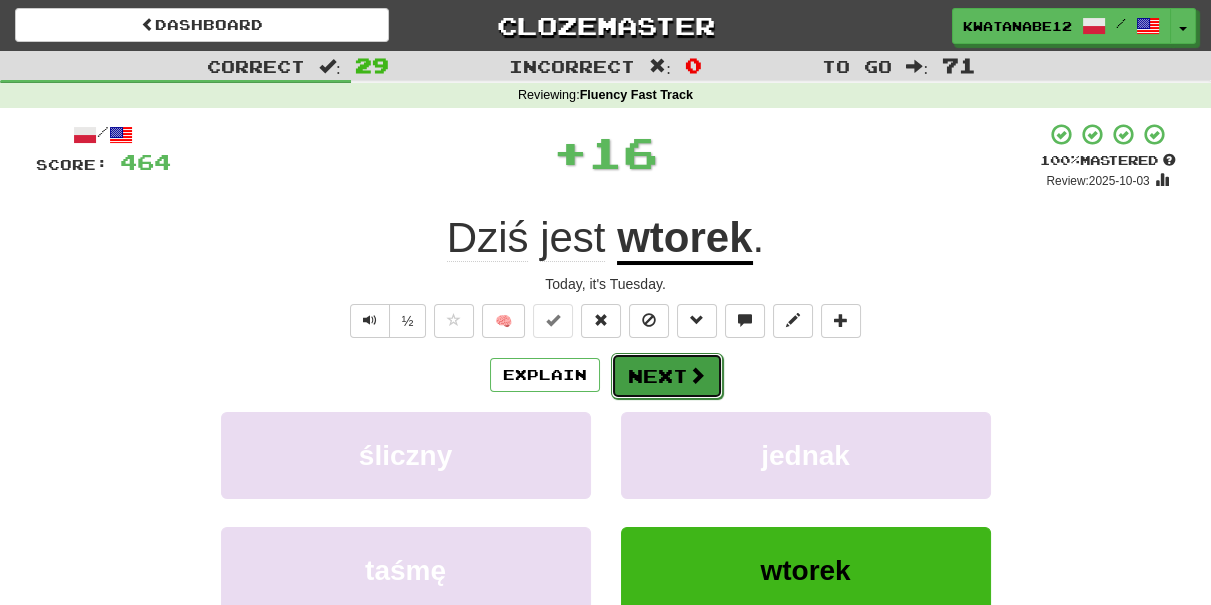 click on "Next" at bounding box center (667, 376) 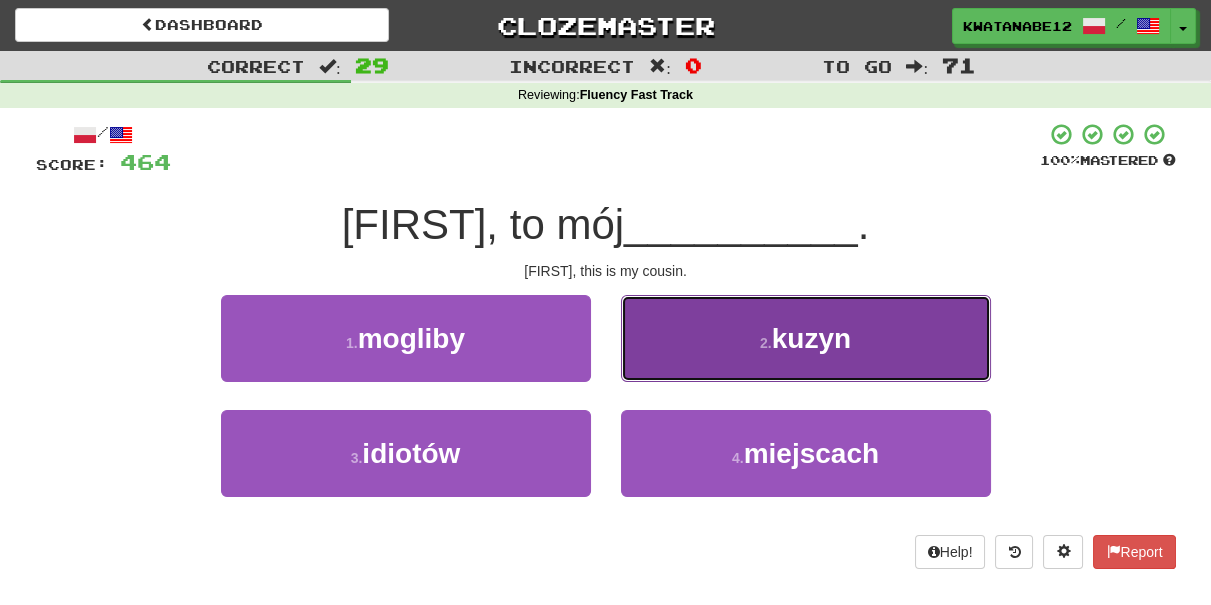 click on "2 .  kuzyn" at bounding box center [806, 338] 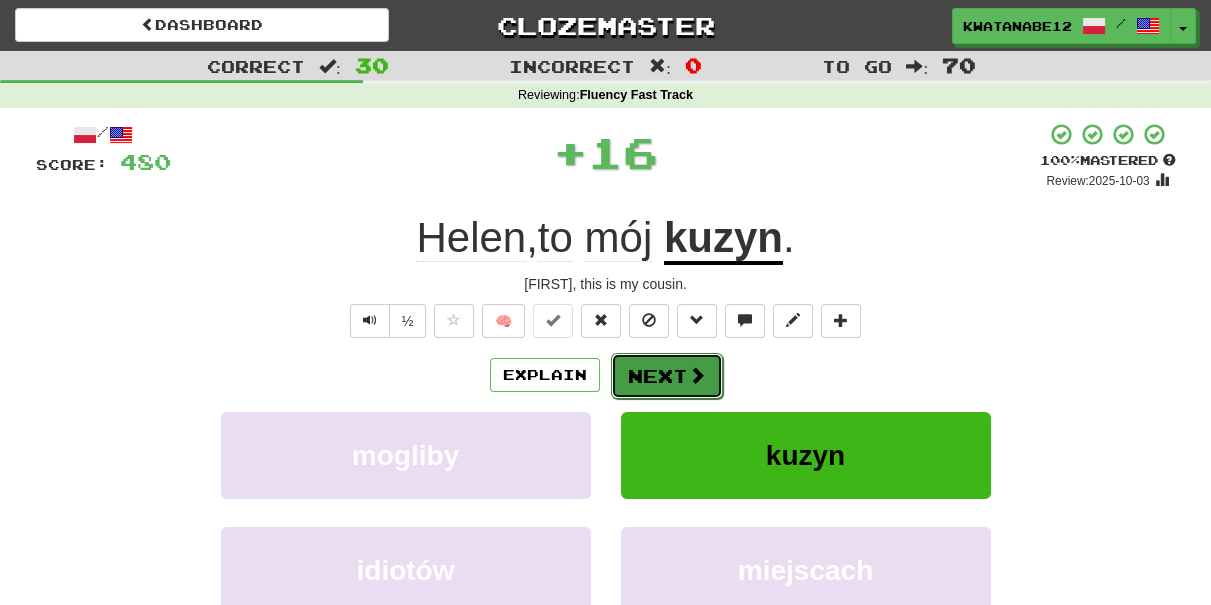 click on "Next" at bounding box center [667, 376] 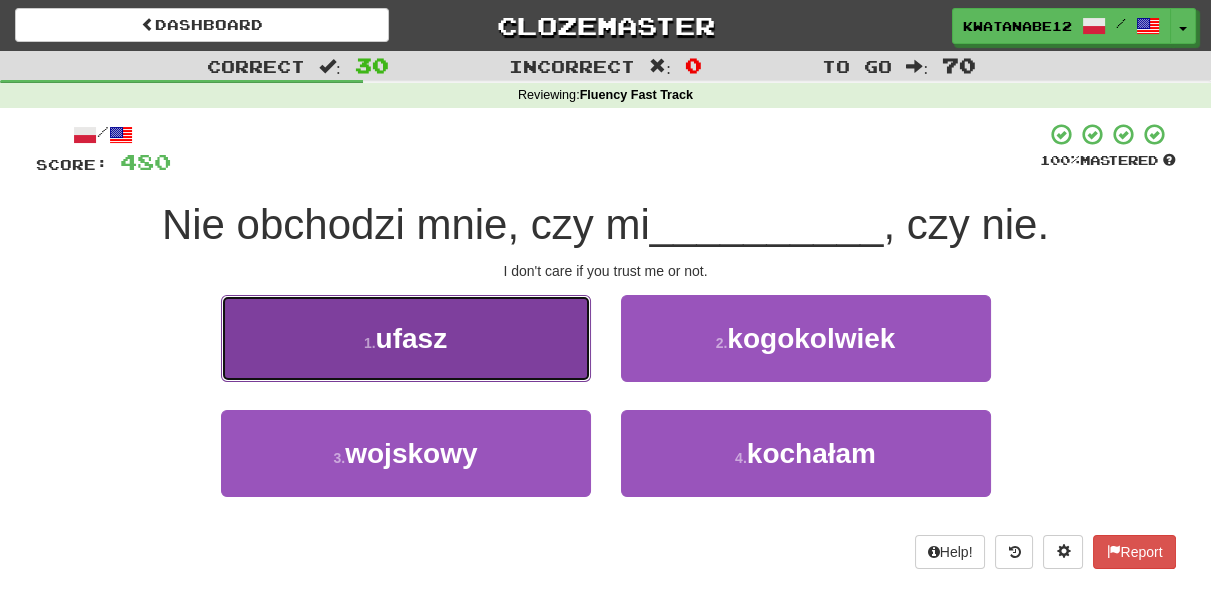 click on "1 .  ufasz" at bounding box center (406, 338) 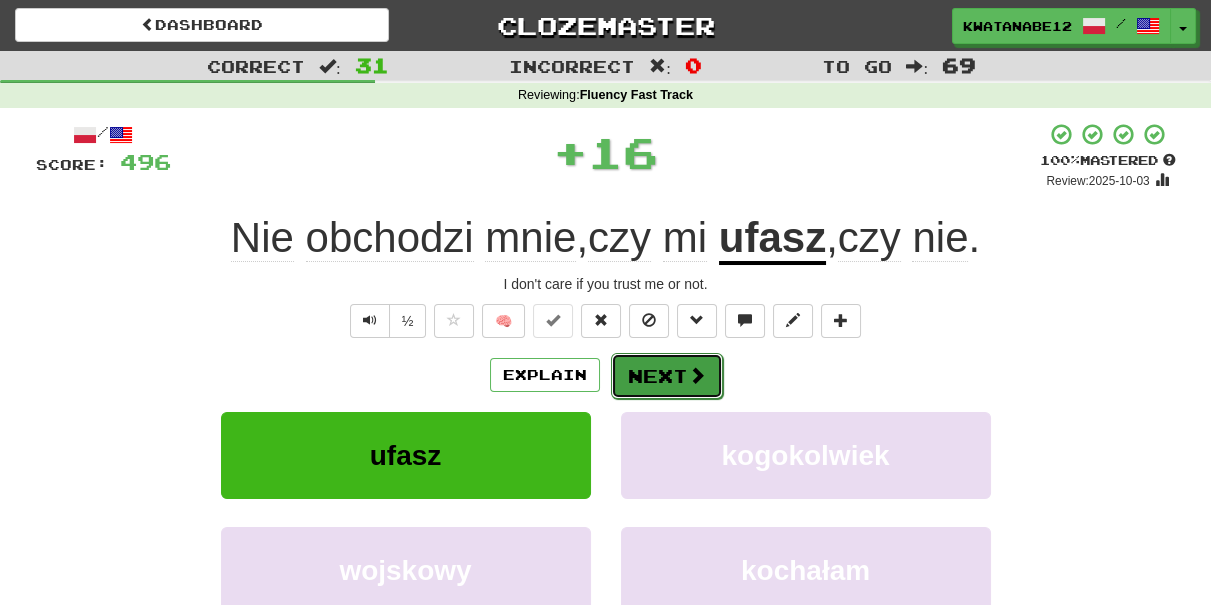 click at bounding box center (697, 375) 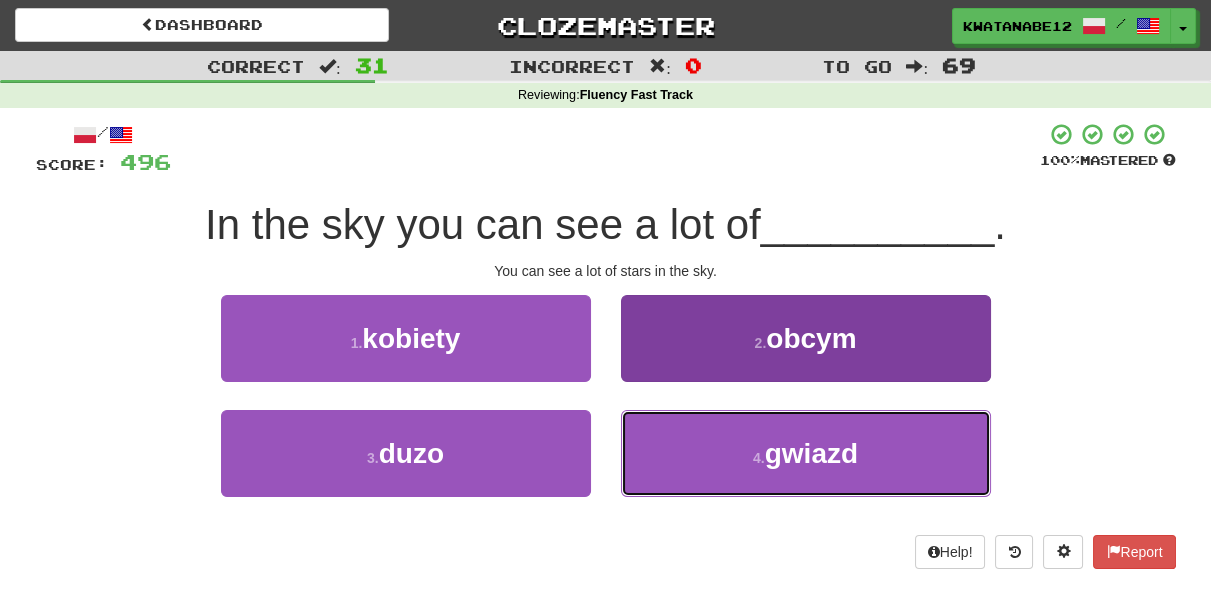 click on "4 .  gwiazd" at bounding box center [806, 453] 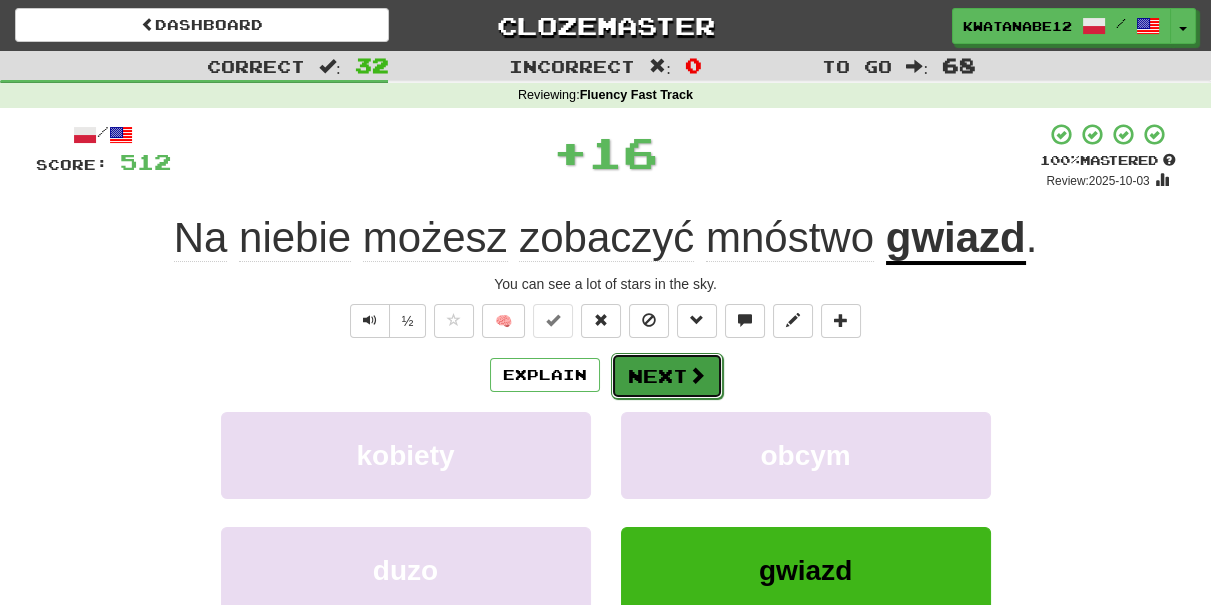 click on "Next" at bounding box center [667, 376] 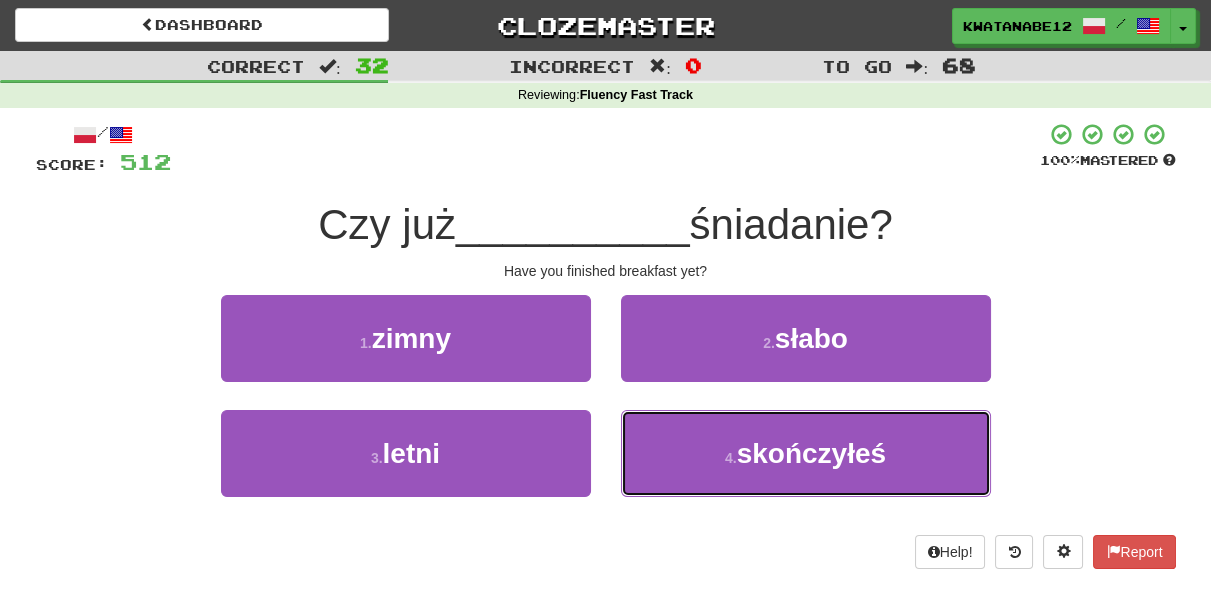 drag, startPoint x: 707, startPoint y: 450, endPoint x: 688, endPoint y: 400, distance: 53.488316 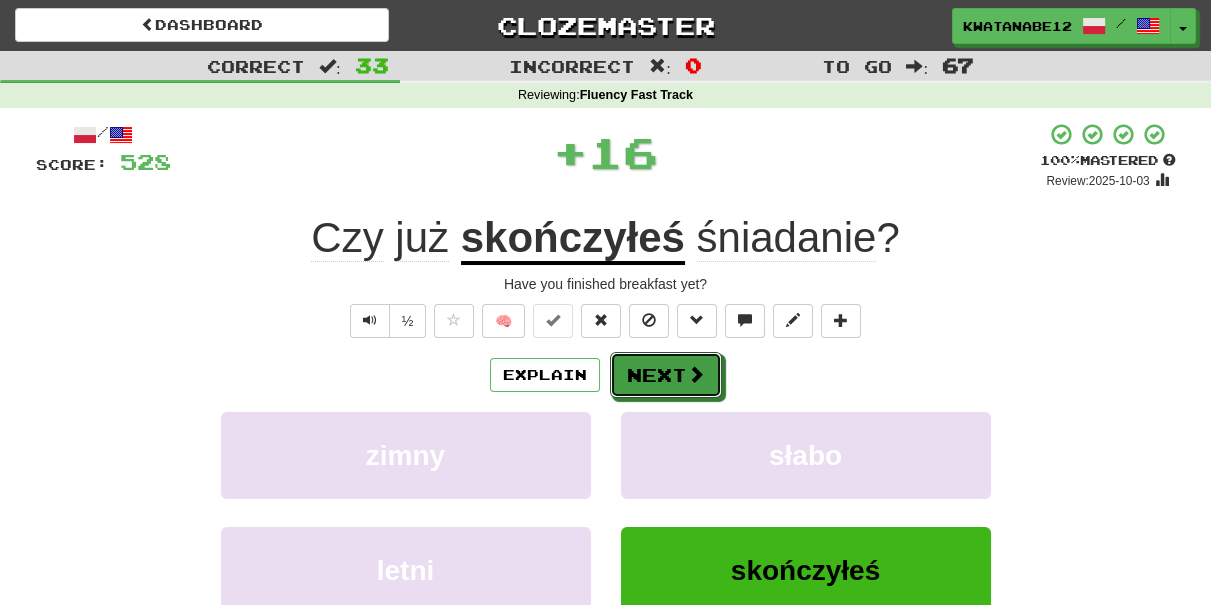 drag, startPoint x: 672, startPoint y: 372, endPoint x: 506, endPoint y: 286, distance: 186.95454 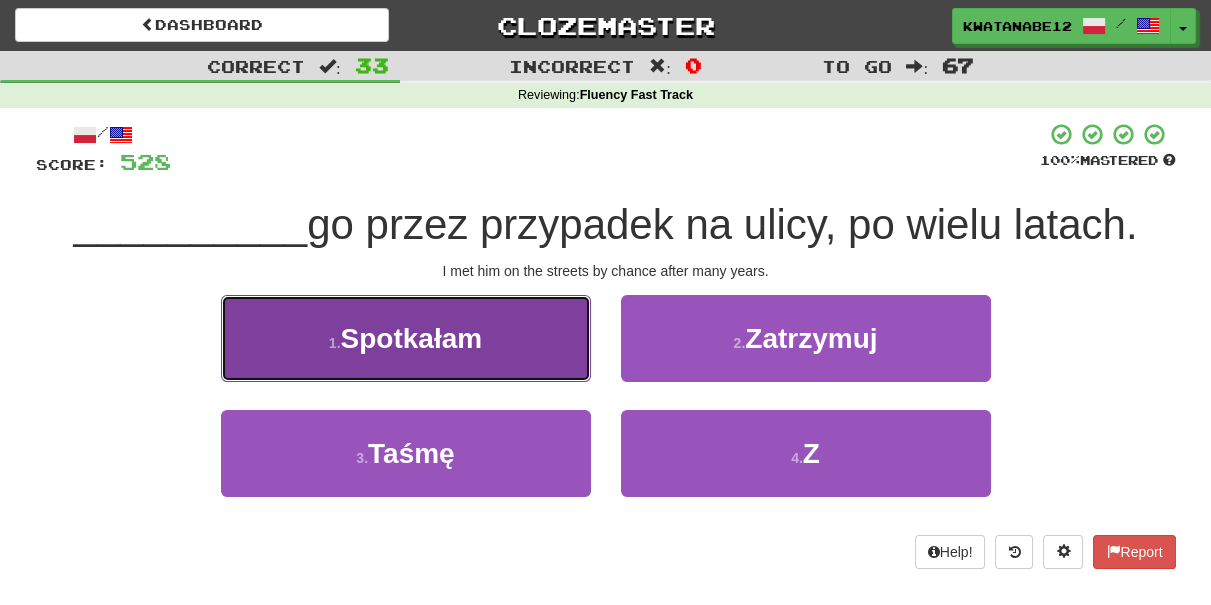 click on "1 .  Spotkałam" at bounding box center (406, 338) 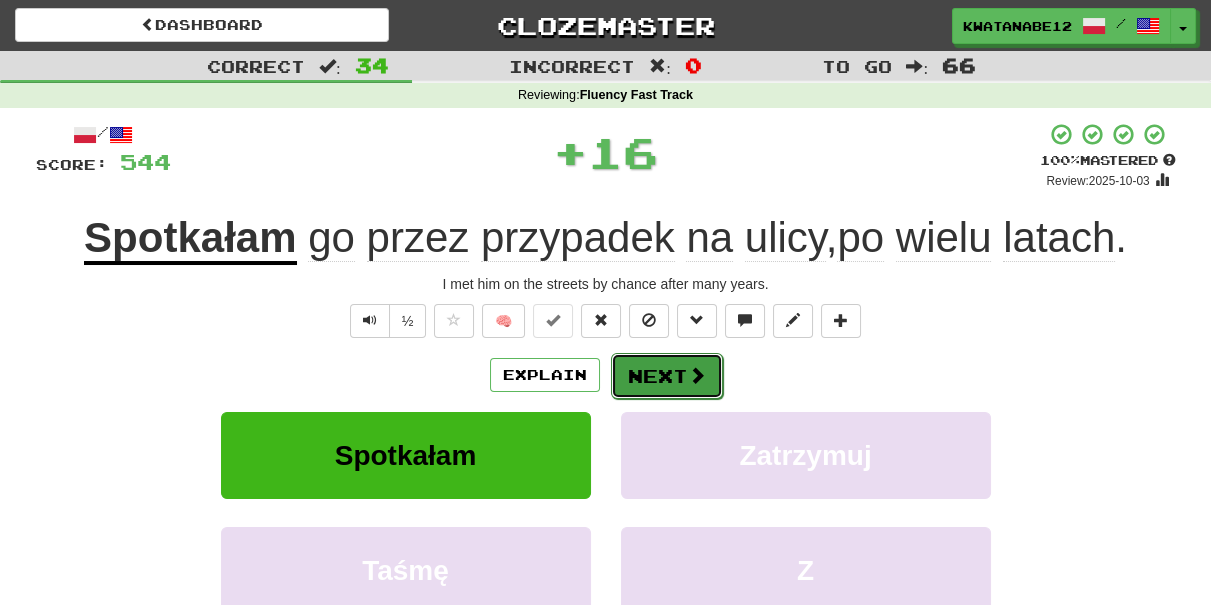 click on "Next" at bounding box center (667, 376) 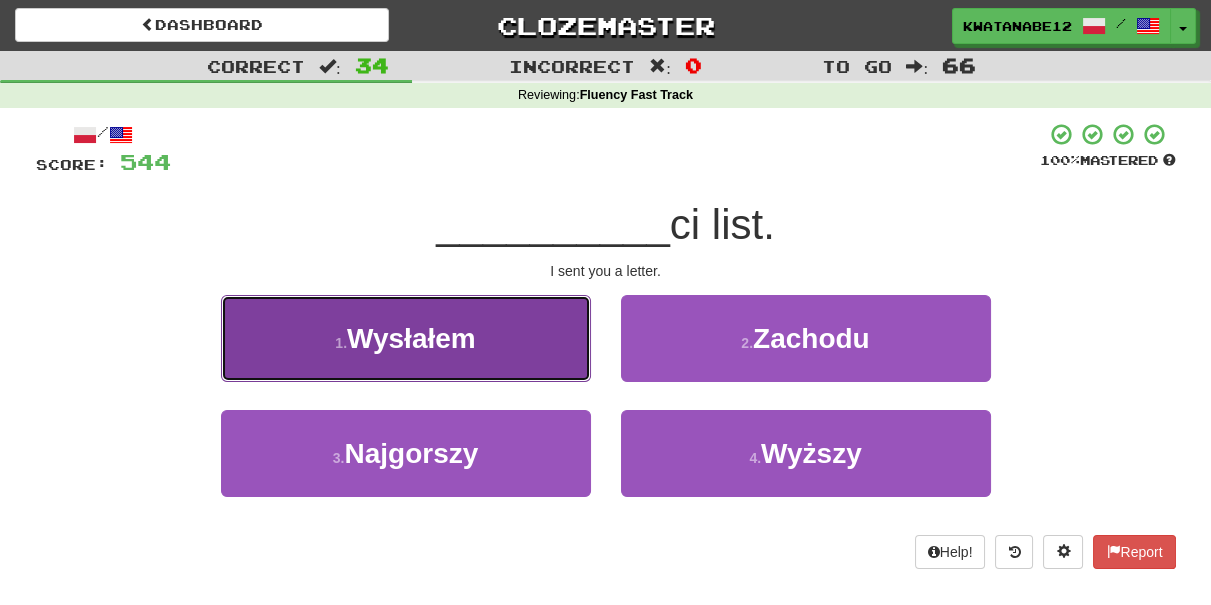 click on "1 .  Wysłałem" at bounding box center [406, 338] 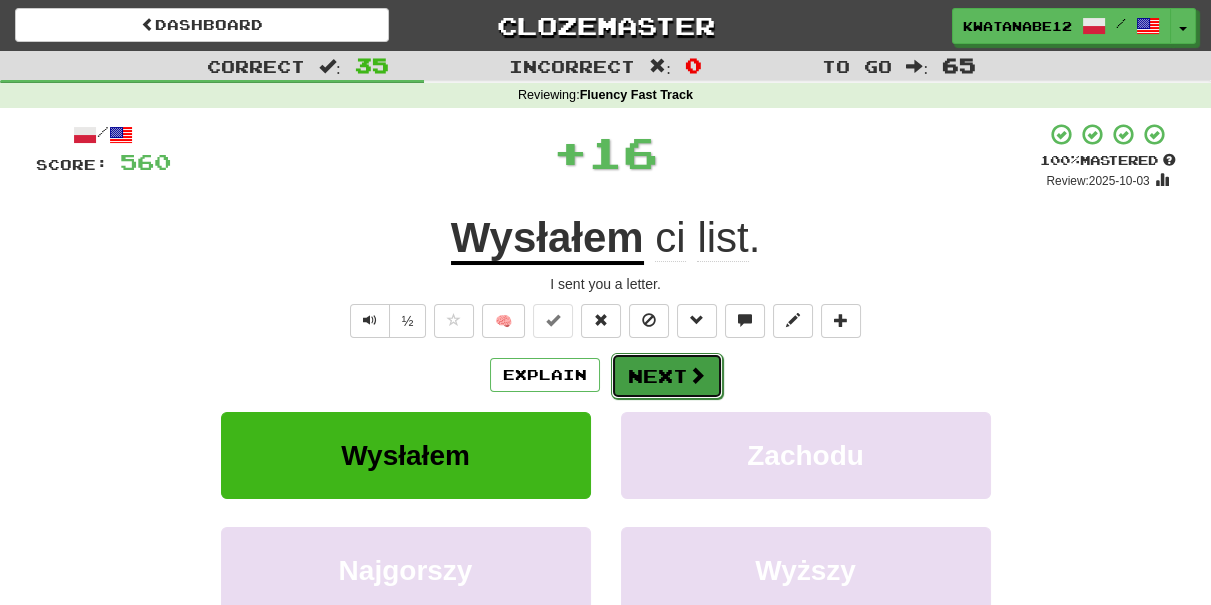drag, startPoint x: 672, startPoint y: 363, endPoint x: 637, endPoint y: 372, distance: 36.138622 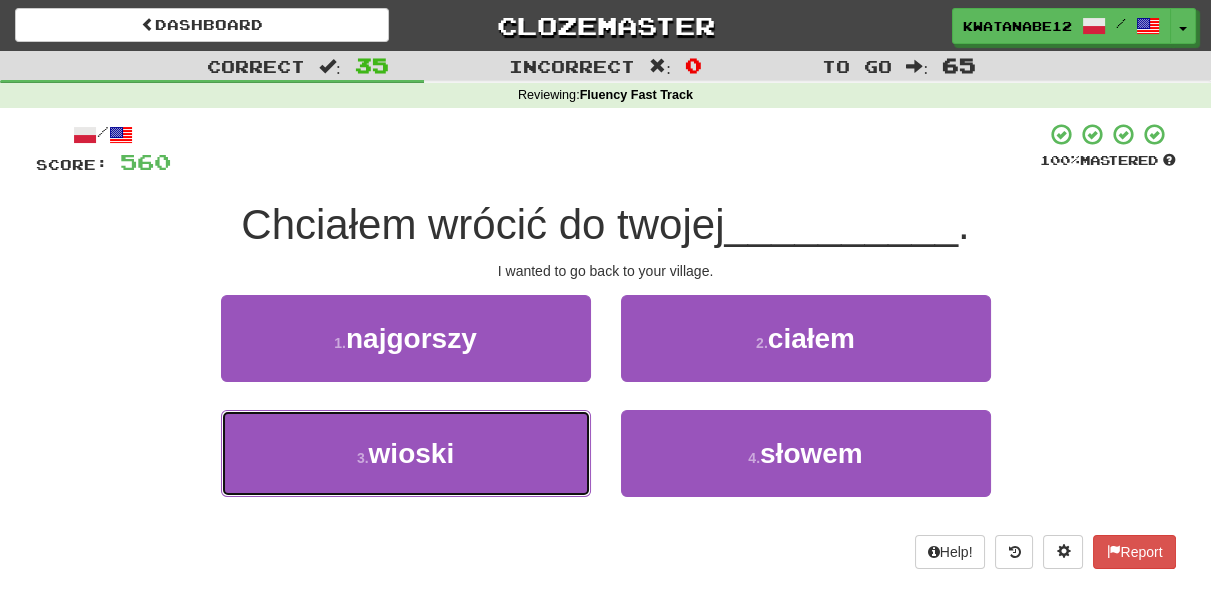 drag, startPoint x: 502, startPoint y: 440, endPoint x: 595, endPoint y: 406, distance: 99.0202 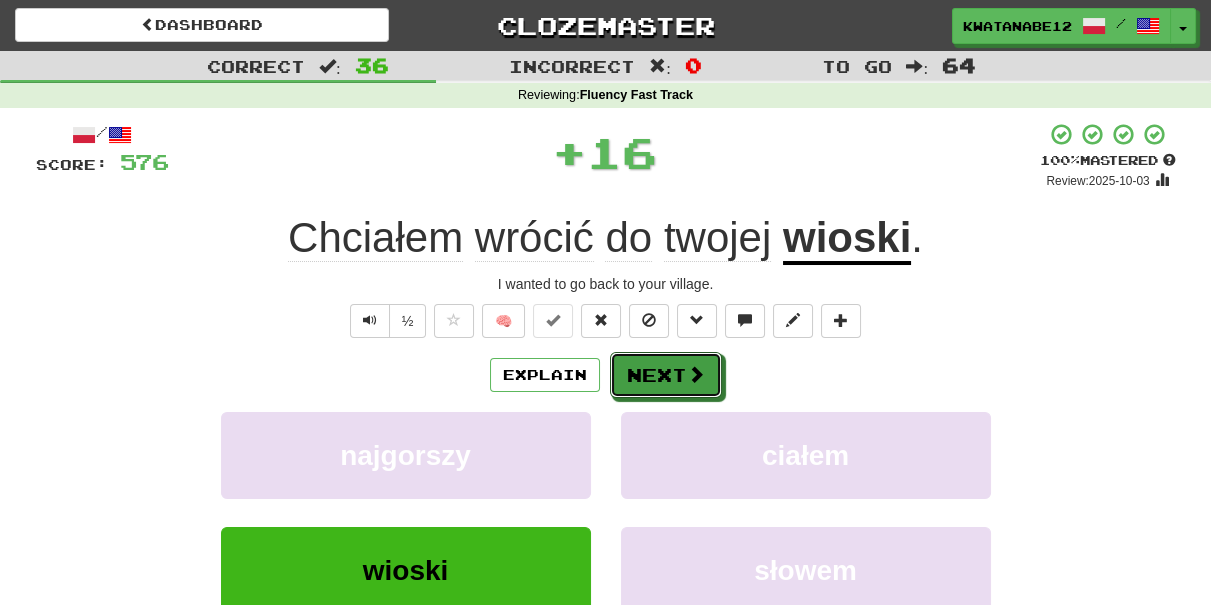 drag, startPoint x: 656, startPoint y: 373, endPoint x: 534, endPoint y: 303, distance: 140.65561 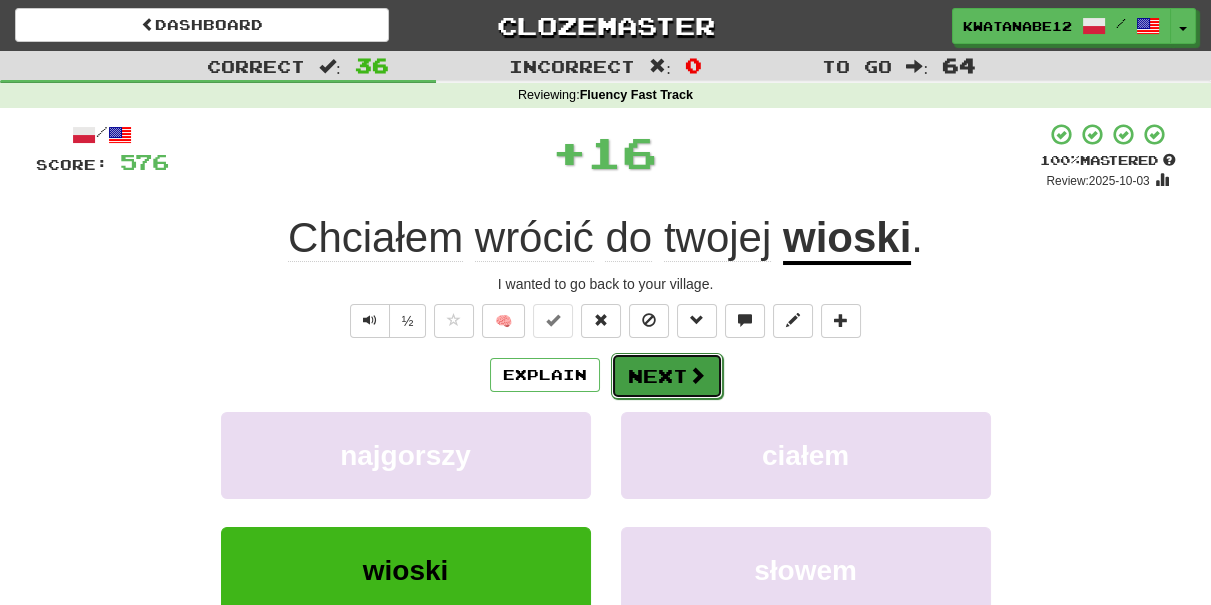 click on "Next" at bounding box center (667, 376) 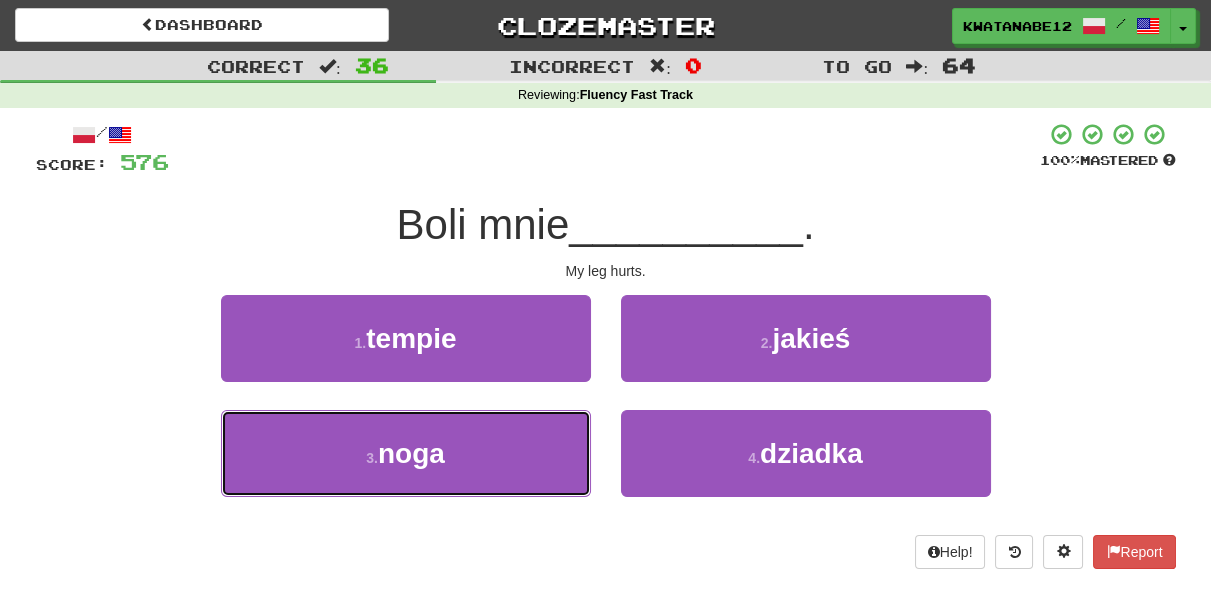 drag, startPoint x: 520, startPoint y: 448, endPoint x: 696, endPoint y: 345, distance: 203.92401 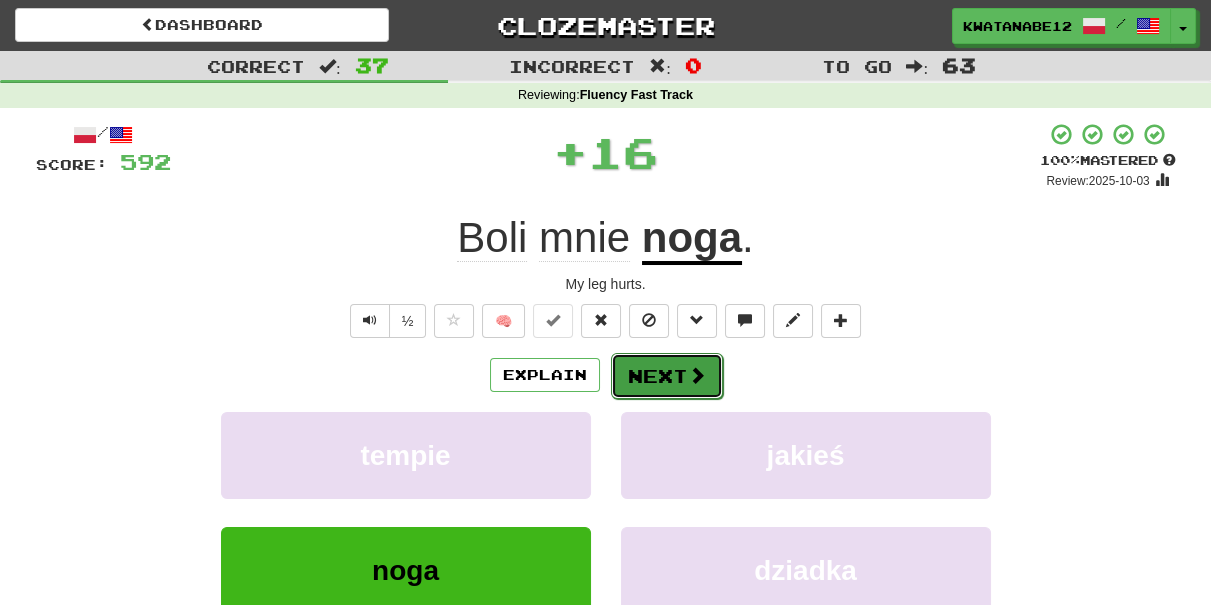 click at bounding box center [697, 375] 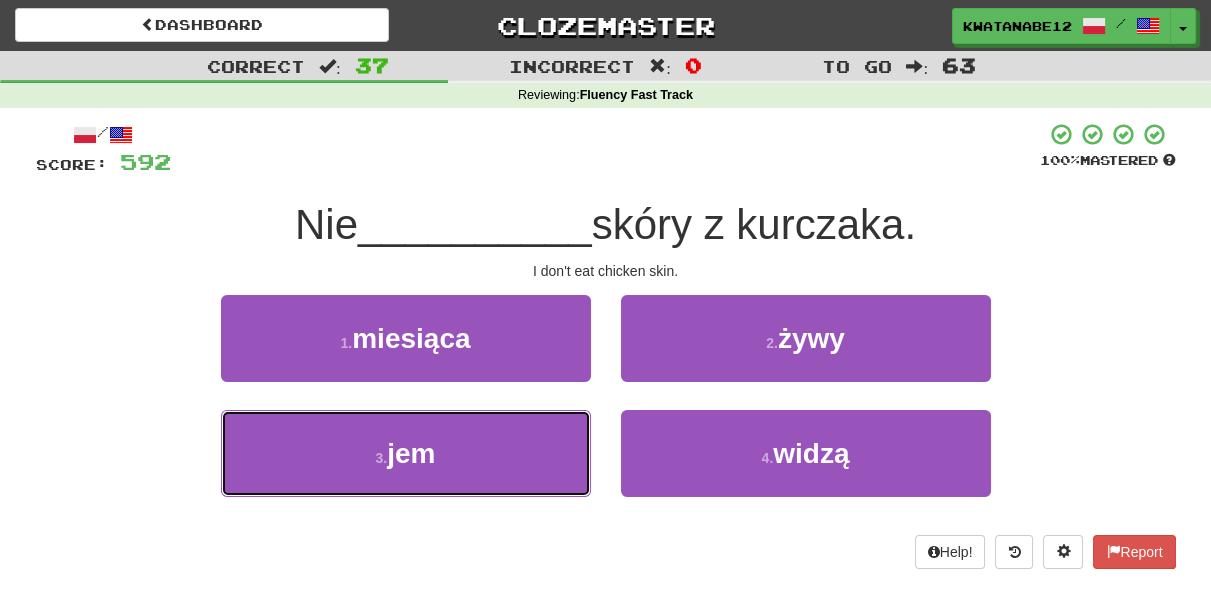 drag, startPoint x: 558, startPoint y: 443, endPoint x: 596, endPoint y: 438, distance: 38.327538 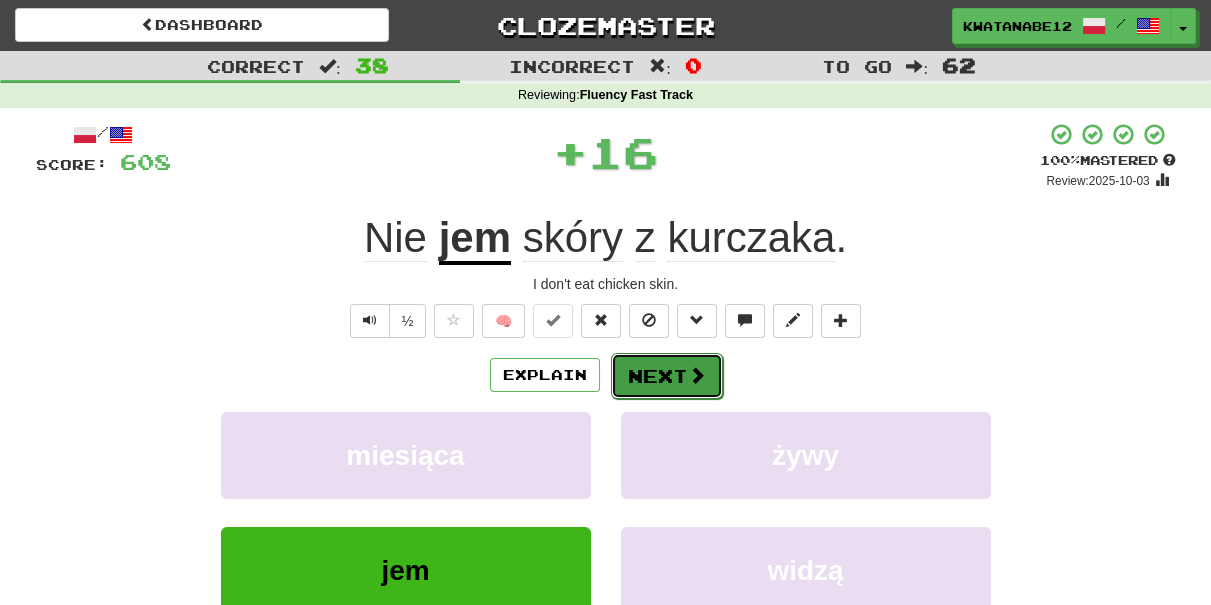 click on "Next" at bounding box center [667, 376] 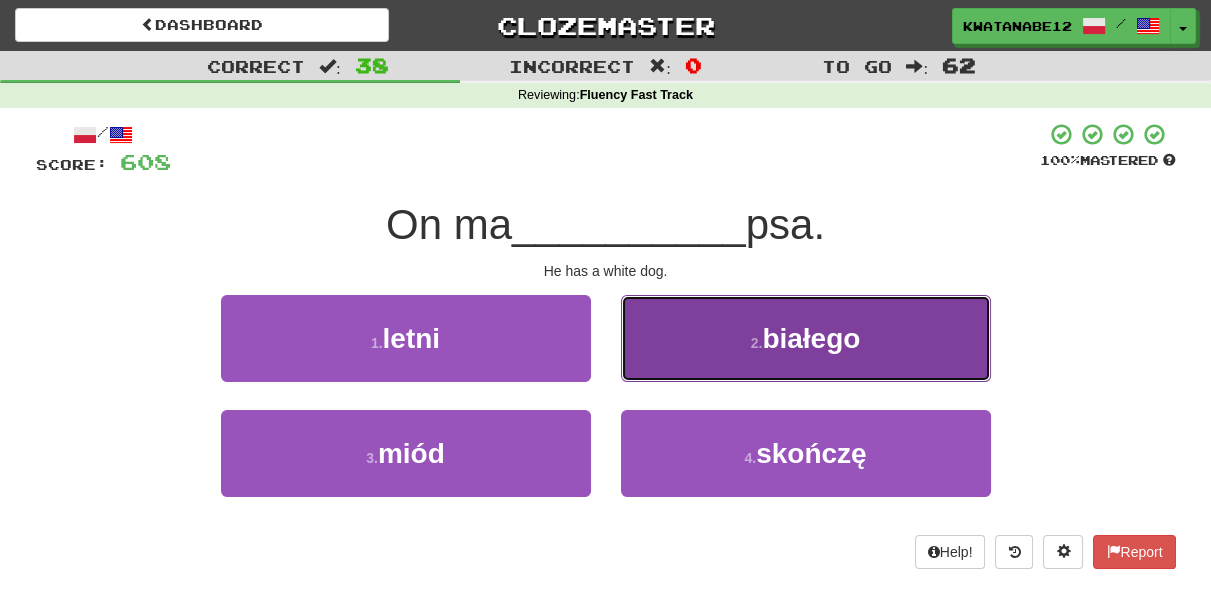 click on "2 .  białego" at bounding box center (806, 338) 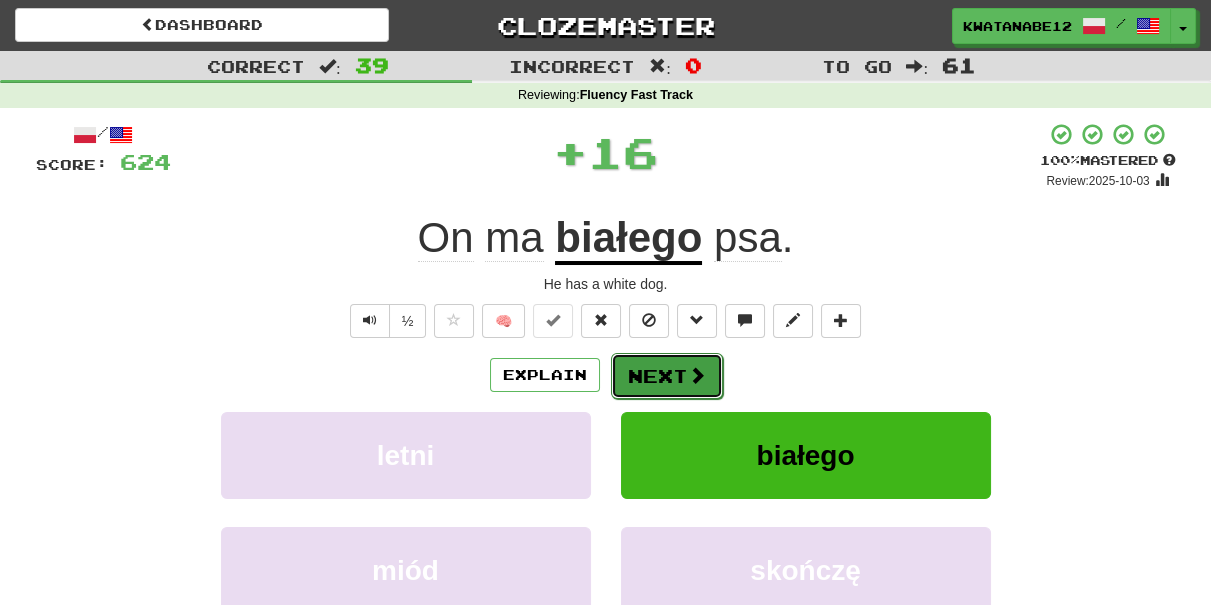 click on "Next" at bounding box center (667, 376) 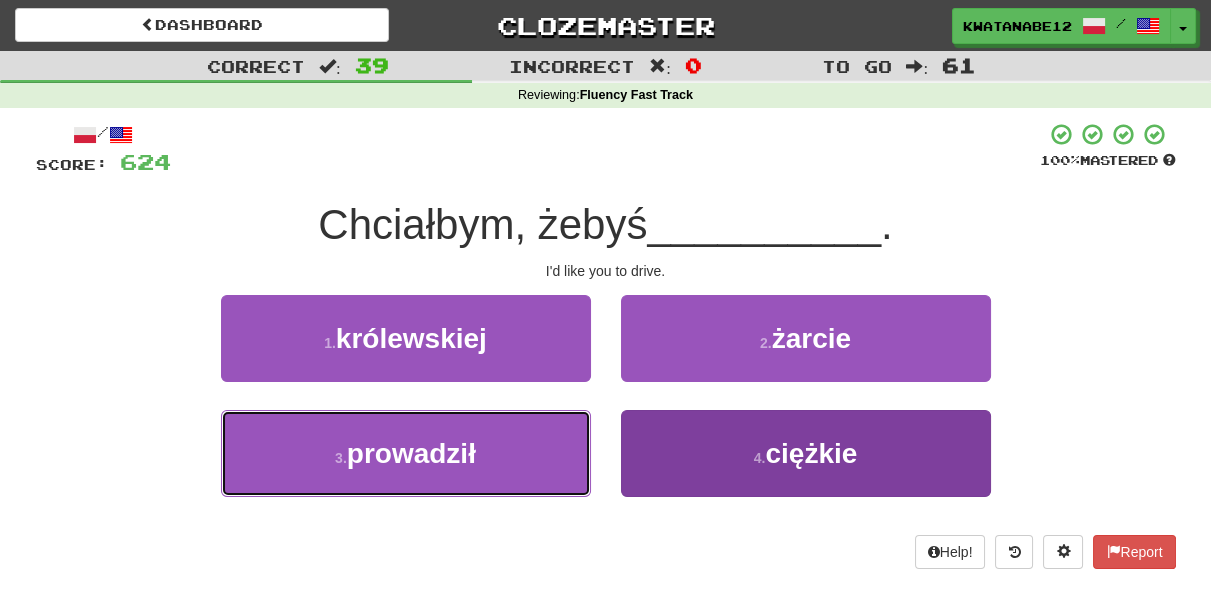 drag, startPoint x: 500, startPoint y: 455, endPoint x: 624, endPoint y: 420, distance: 128.84486 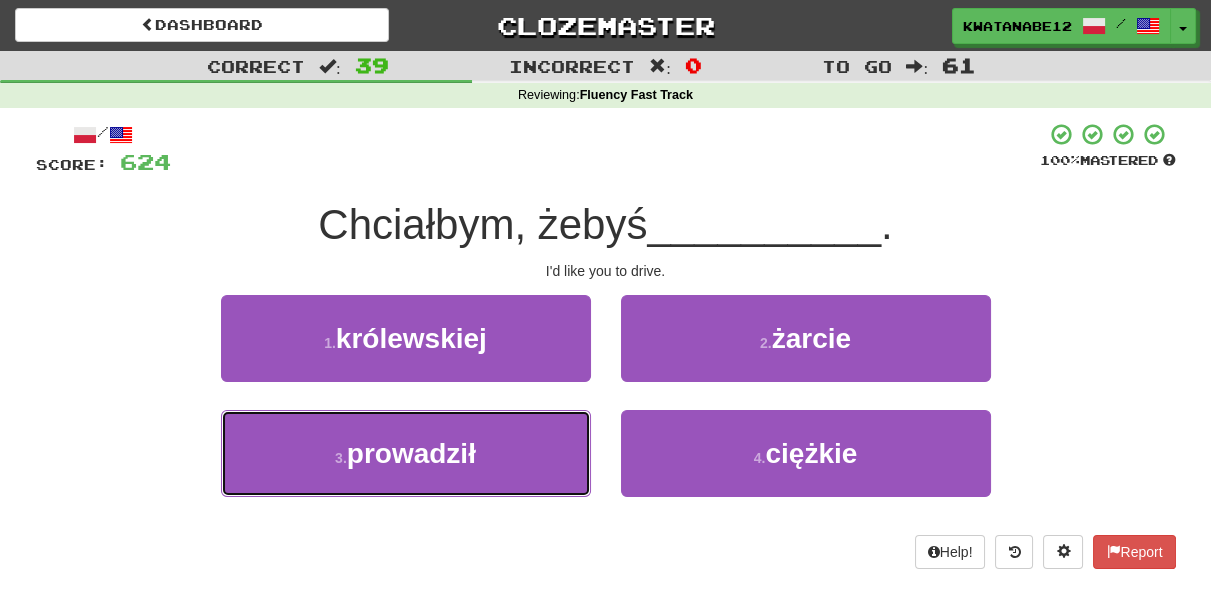 drag, startPoint x: 498, startPoint y: 454, endPoint x: 550, endPoint y: 407, distance: 70.0928 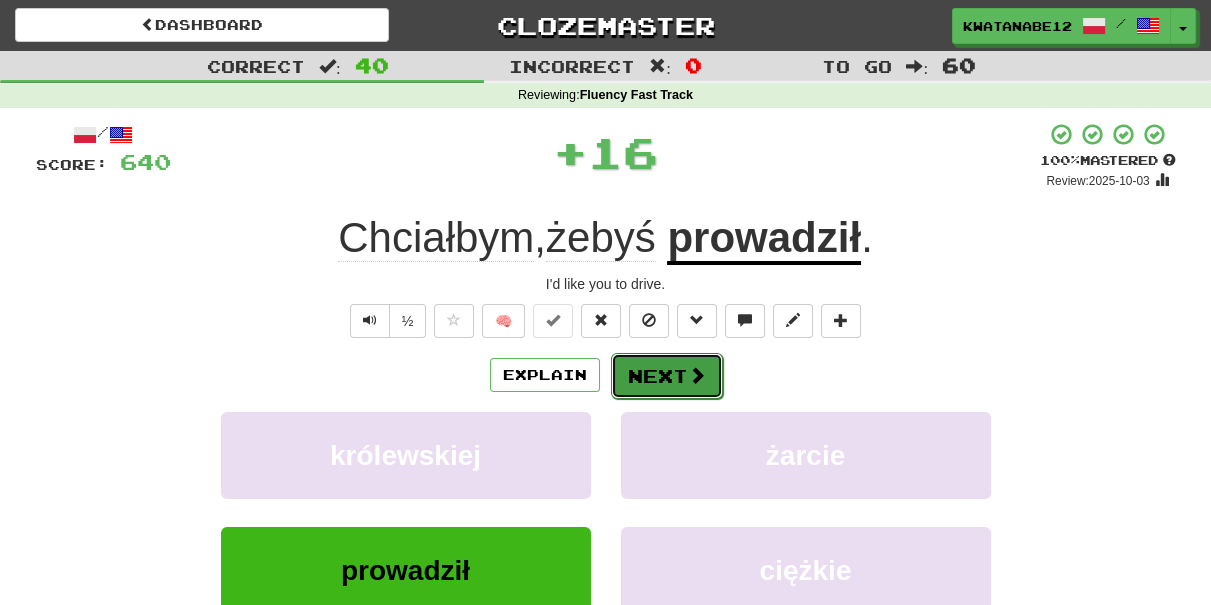 click on "Next" at bounding box center [667, 376] 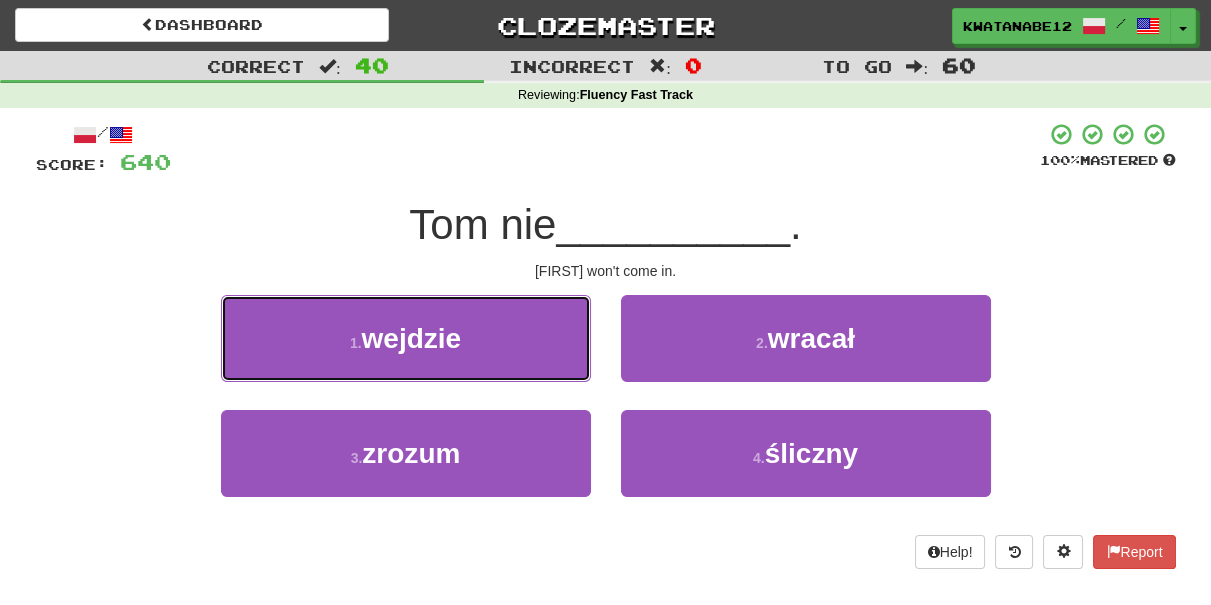 drag, startPoint x: 522, startPoint y: 338, endPoint x: 556, endPoint y: 346, distance: 34.928497 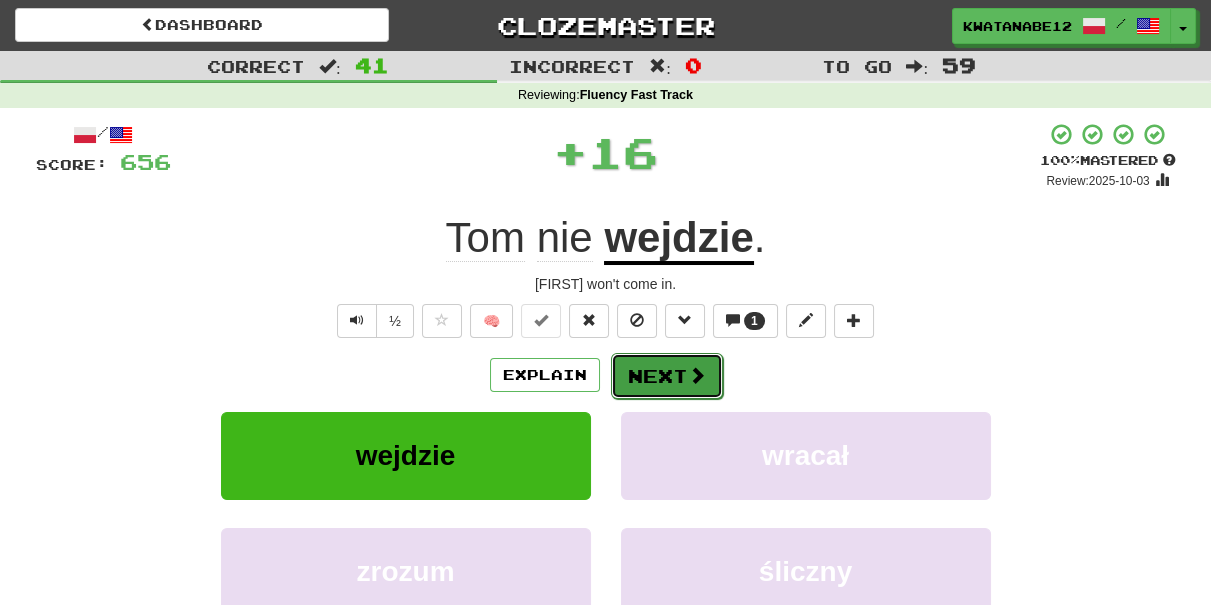 click on "Next" at bounding box center (667, 376) 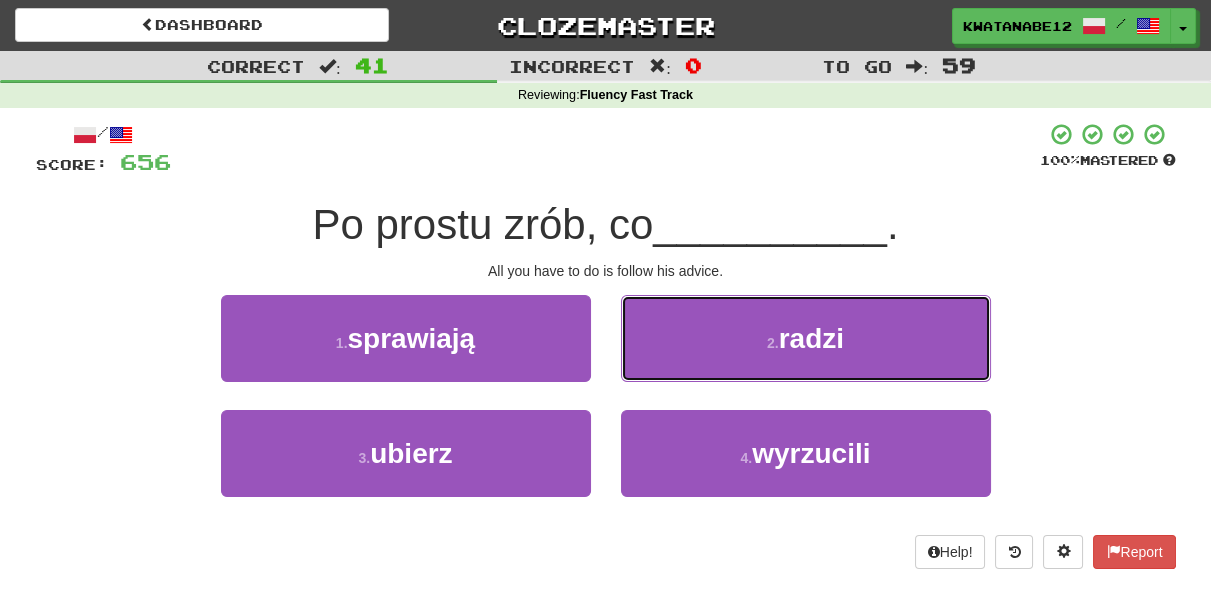 click on "2 .  radzi" at bounding box center [806, 338] 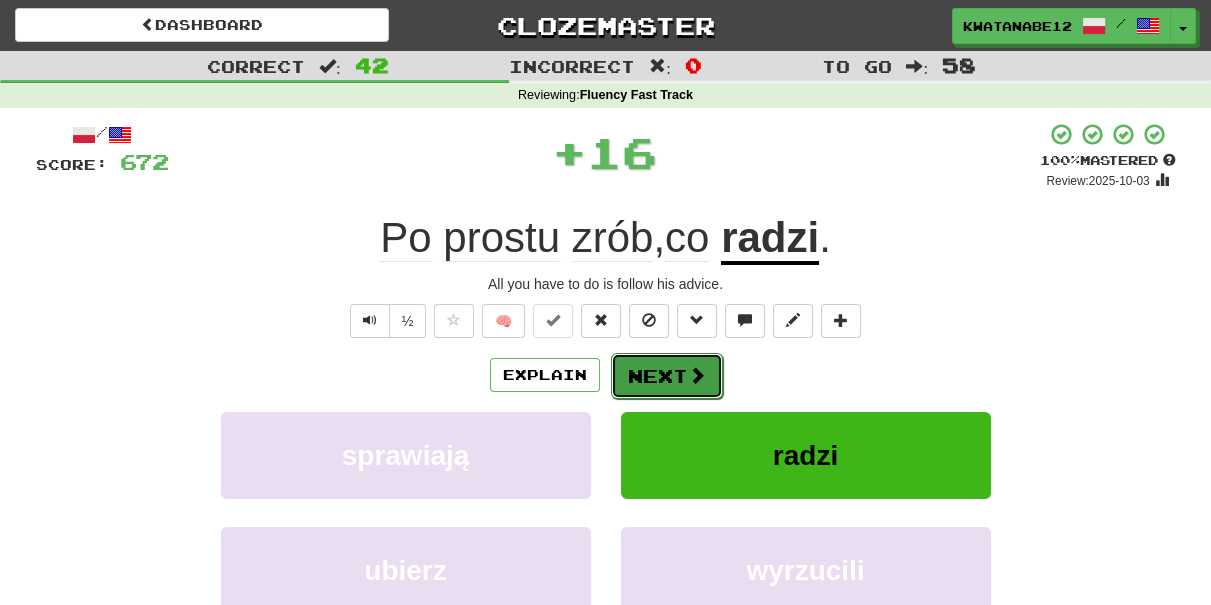 click on "Next" at bounding box center (667, 376) 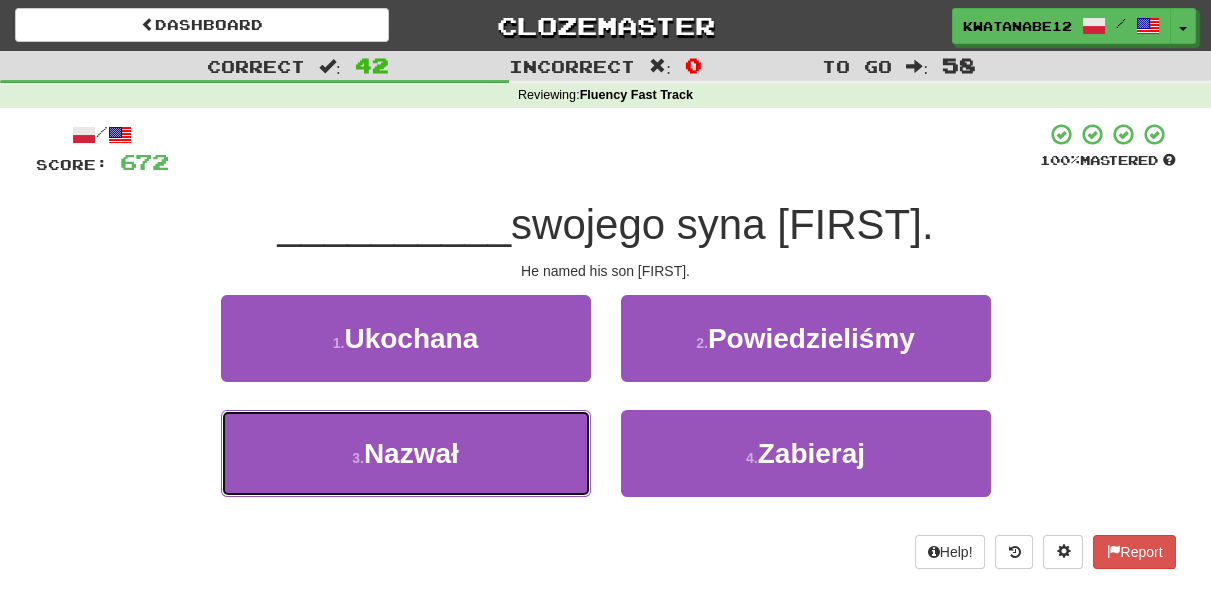 drag, startPoint x: 532, startPoint y: 444, endPoint x: 594, endPoint y: 424, distance: 65.14599 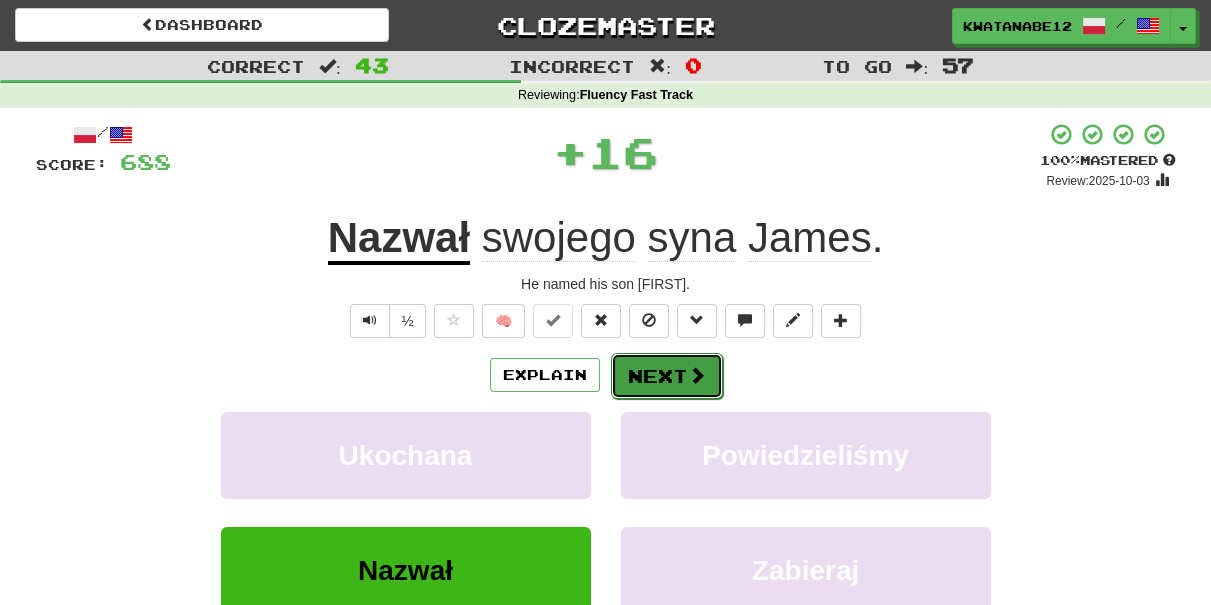 drag, startPoint x: 659, startPoint y: 362, endPoint x: 640, endPoint y: 362, distance: 19 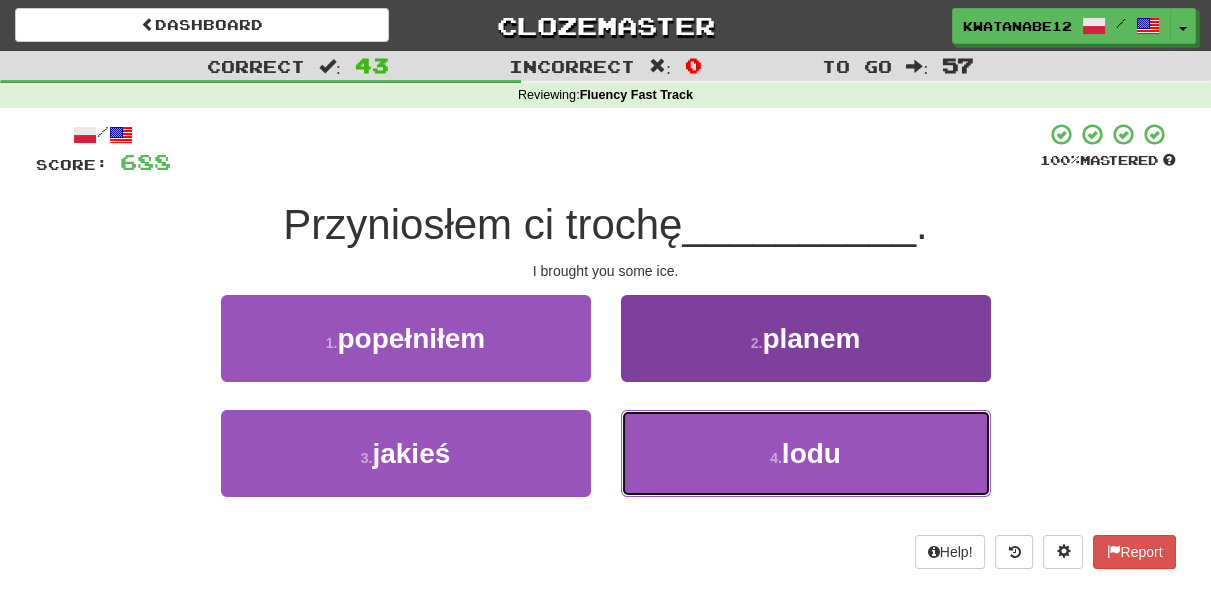 drag, startPoint x: 665, startPoint y: 436, endPoint x: 660, endPoint y: 426, distance: 11.18034 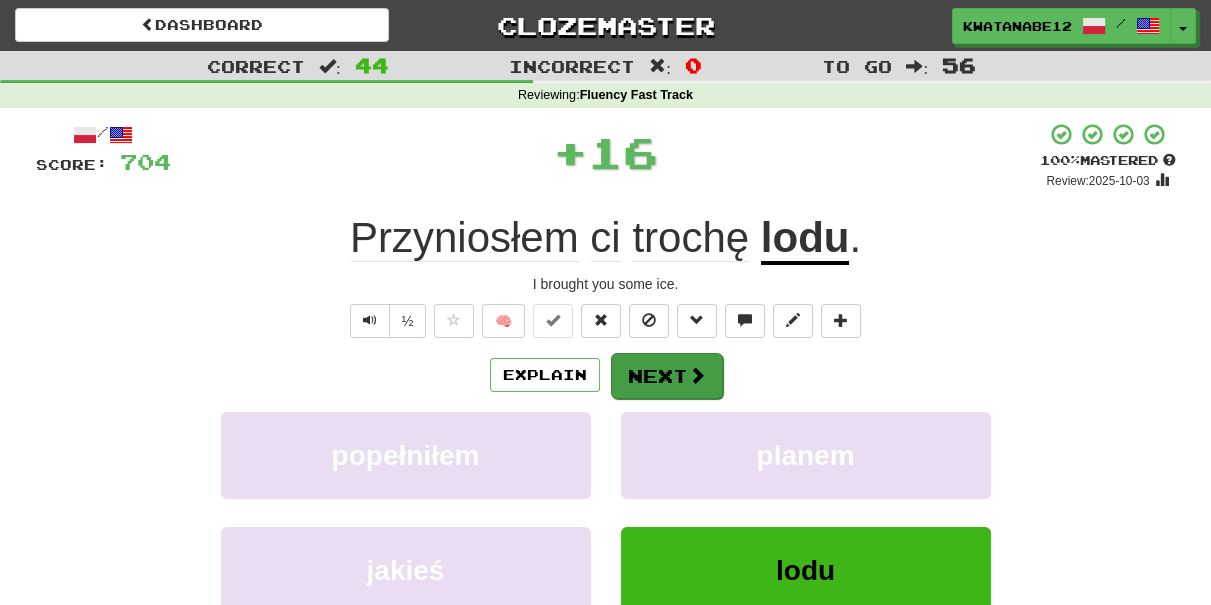 click on "Explain Next" at bounding box center [606, 375] 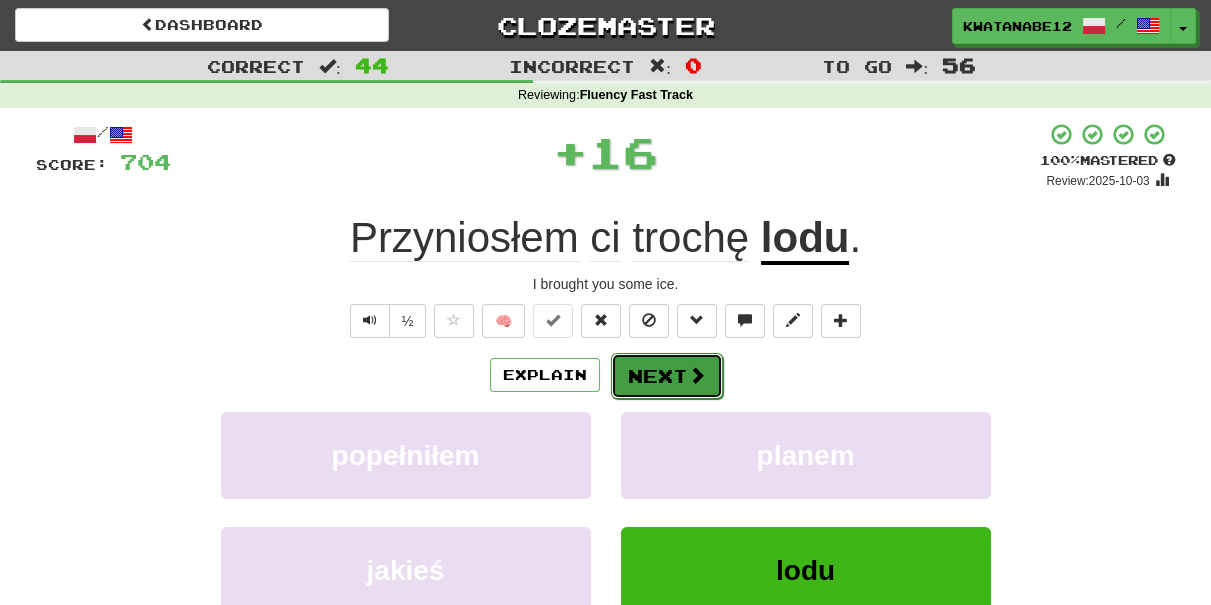 click on "Next" at bounding box center (667, 376) 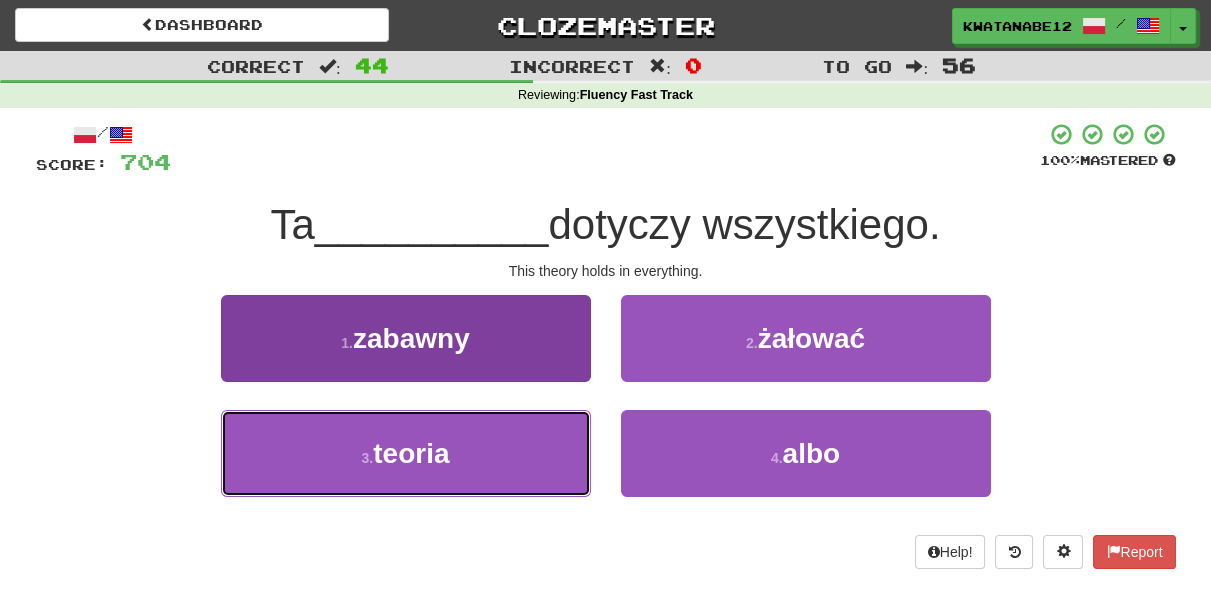 drag, startPoint x: 523, startPoint y: 442, endPoint x: 548, endPoint y: 439, distance: 25.179358 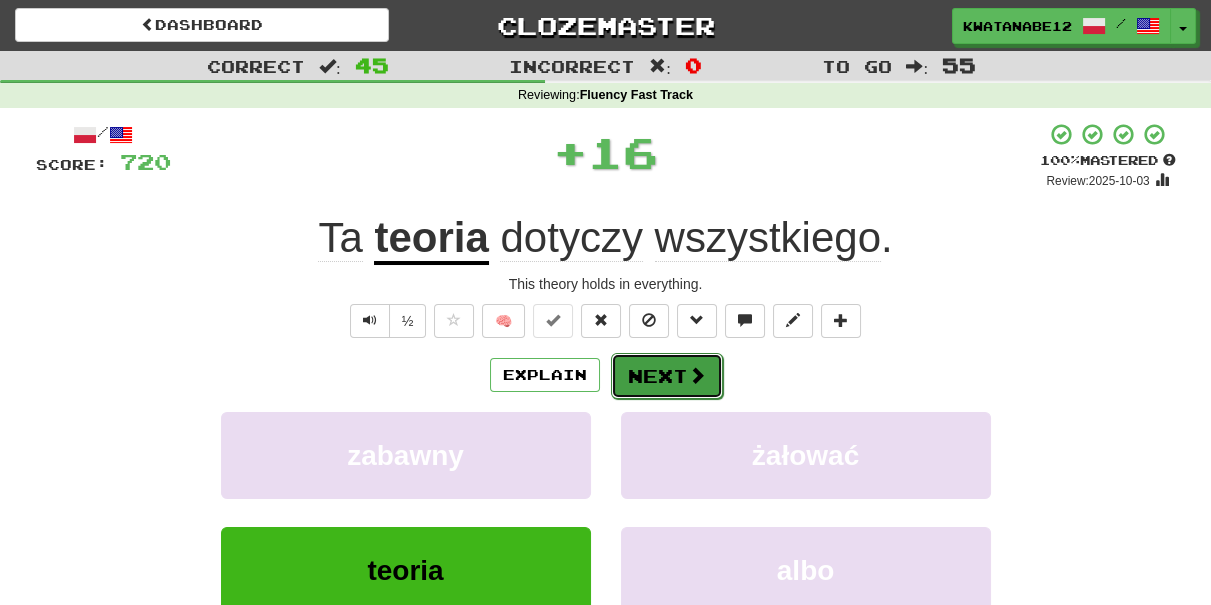 click on "Next" at bounding box center [667, 376] 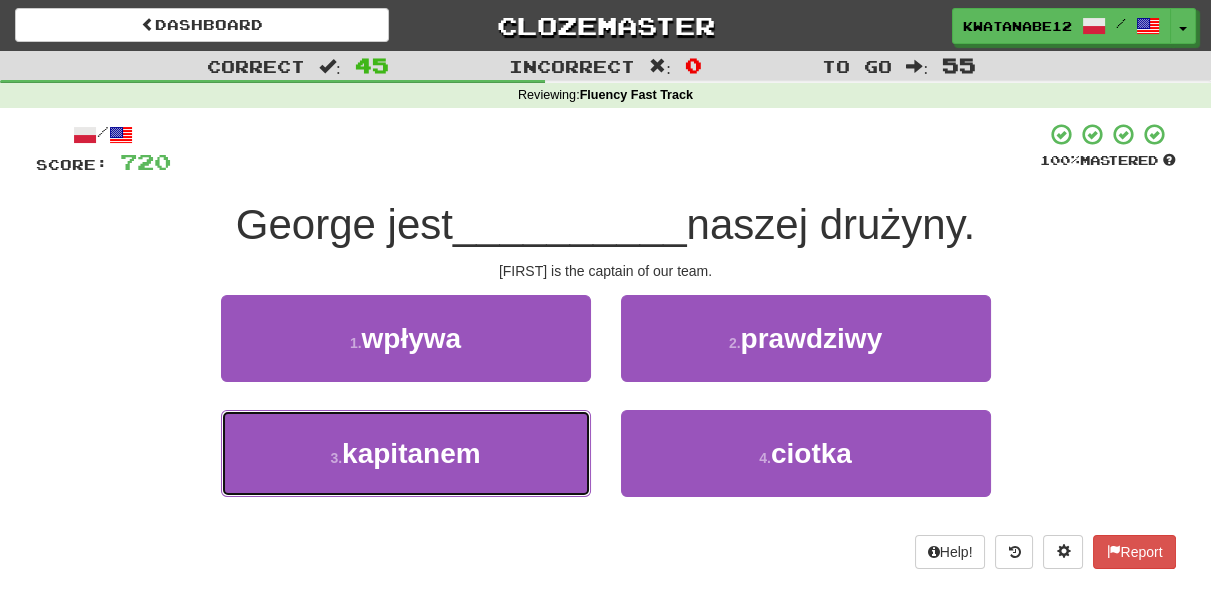 drag, startPoint x: 506, startPoint y: 449, endPoint x: 600, endPoint y: 410, distance: 101.76935 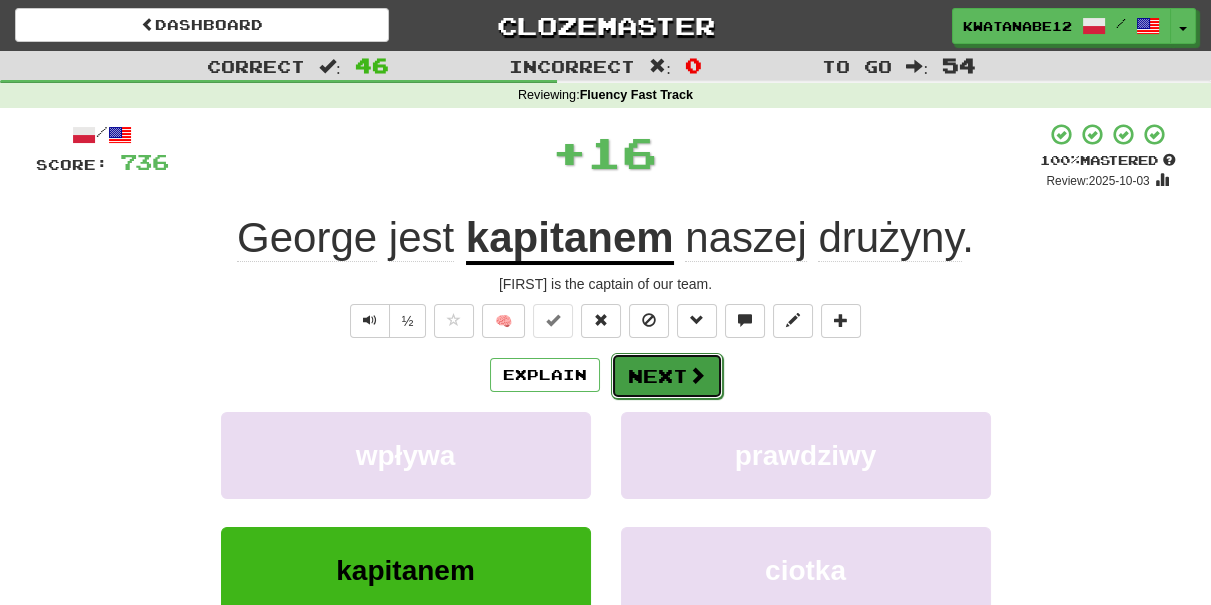 click on "Next" at bounding box center (667, 376) 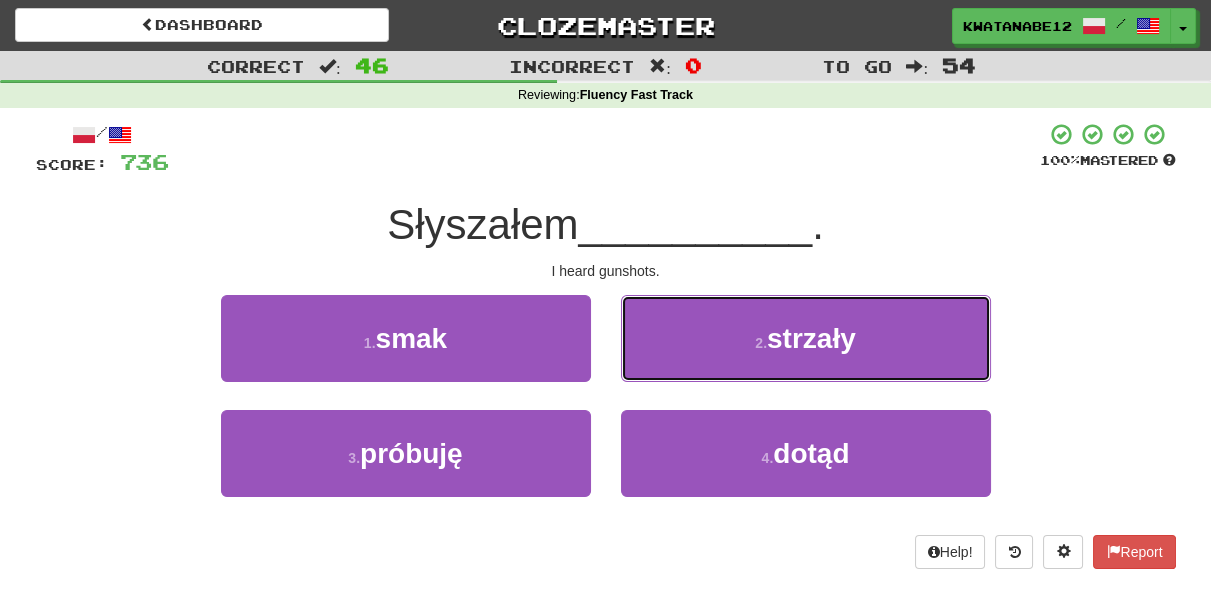 click on "2 .  strzały" at bounding box center [806, 338] 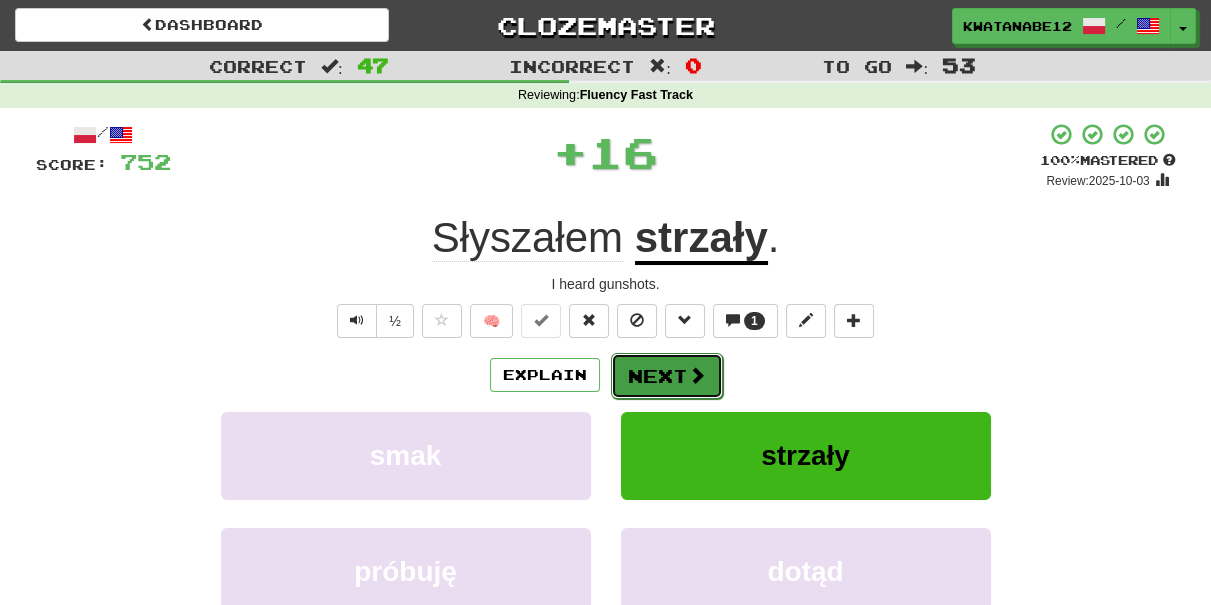 click on "Next" at bounding box center [667, 376] 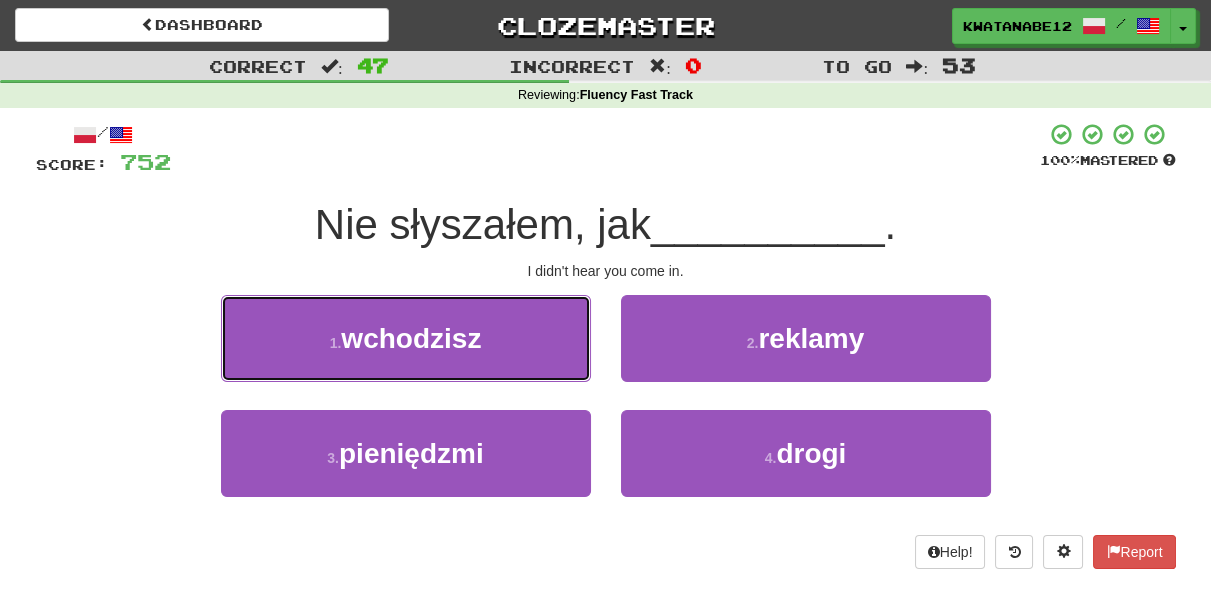 drag, startPoint x: 507, startPoint y: 351, endPoint x: 608, endPoint y: 386, distance: 106.89247 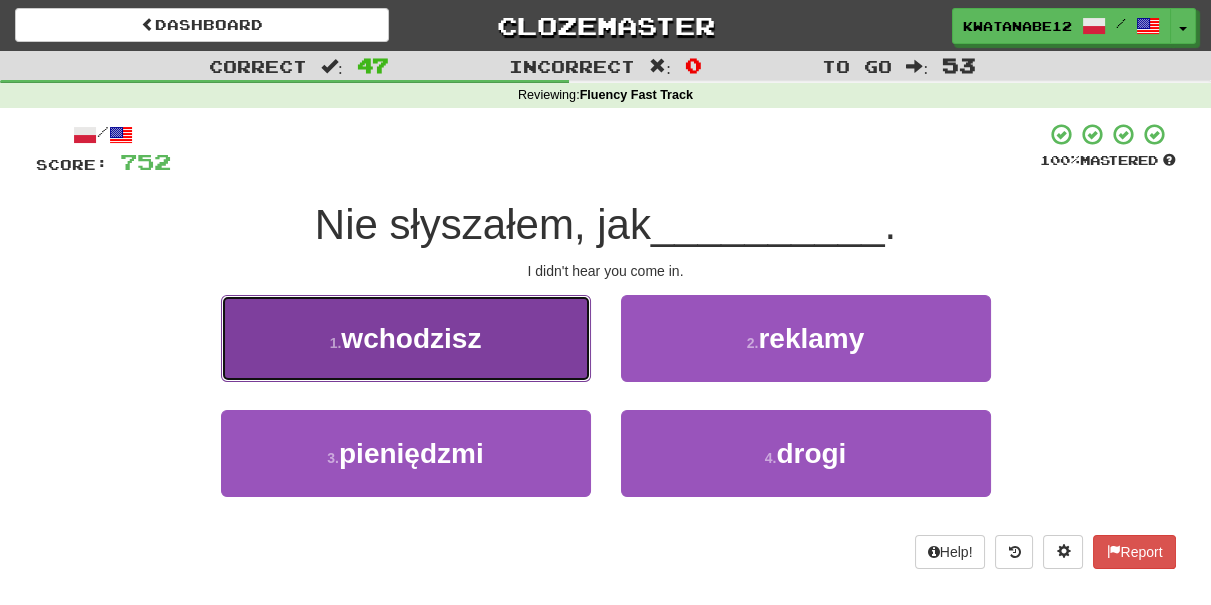 drag, startPoint x: 509, startPoint y: 346, endPoint x: 572, endPoint y: 376, distance: 69.77822 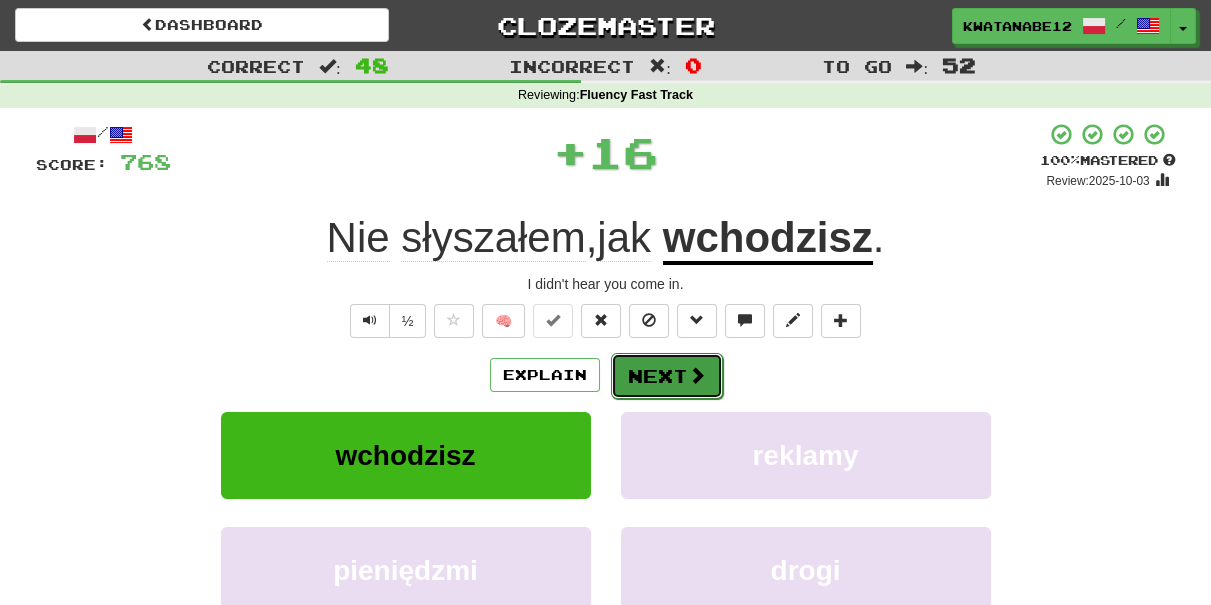 click on "Next" at bounding box center (667, 376) 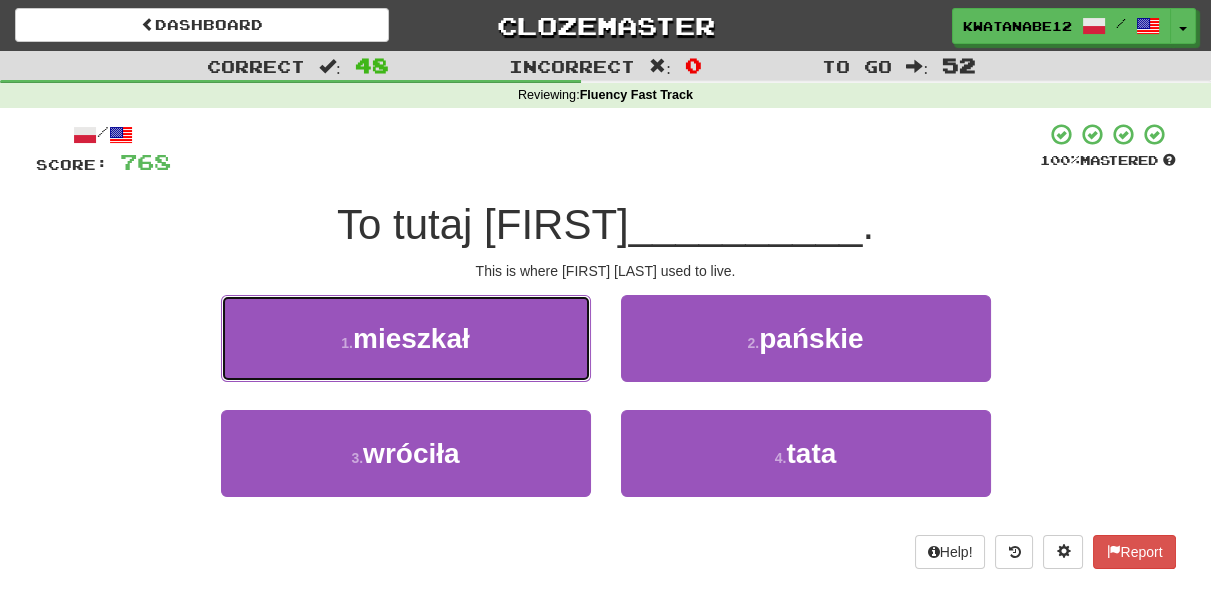 drag, startPoint x: 539, startPoint y: 327, endPoint x: 592, endPoint y: 346, distance: 56.302753 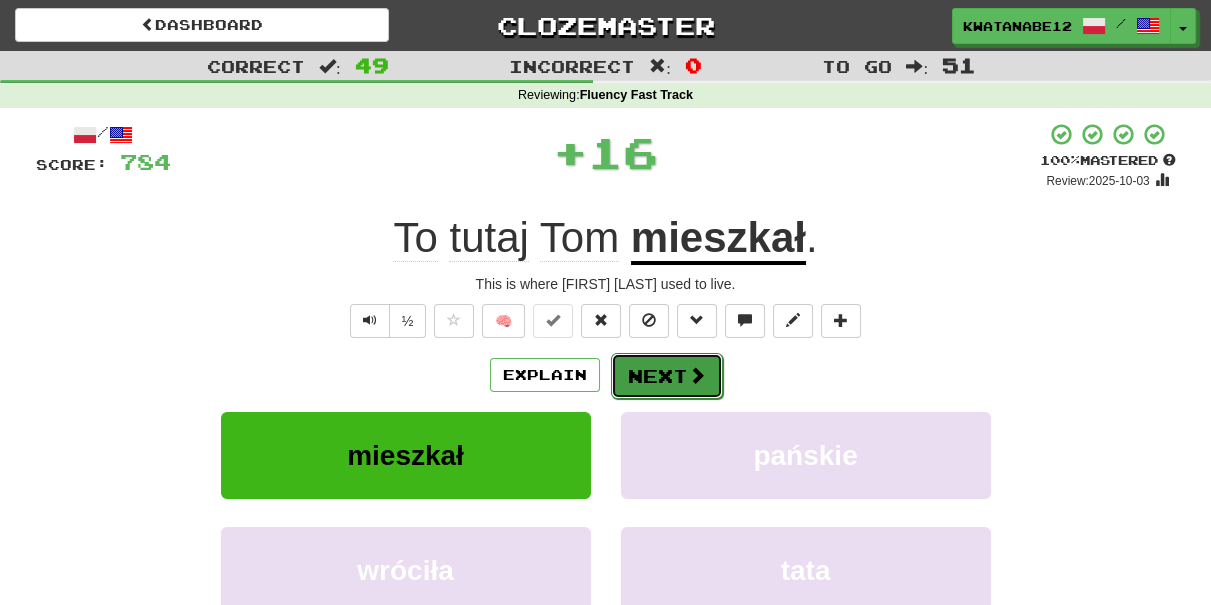 click on "Next" at bounding box center (667, 376) 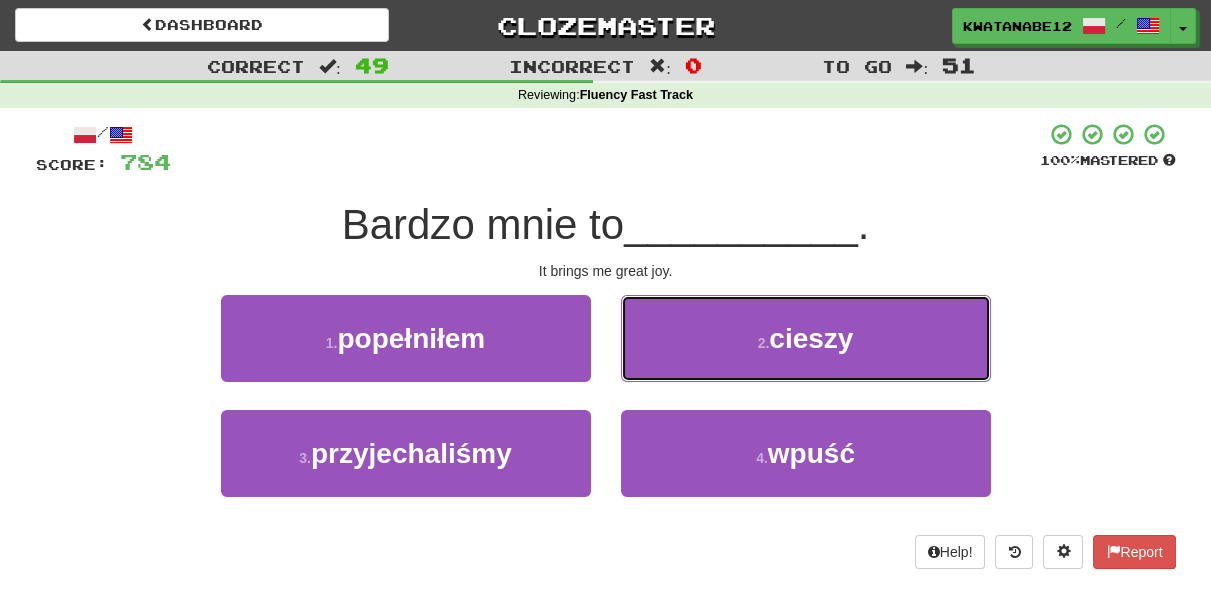 click on "2 .  cieszy" at bounding box center (806, 338) 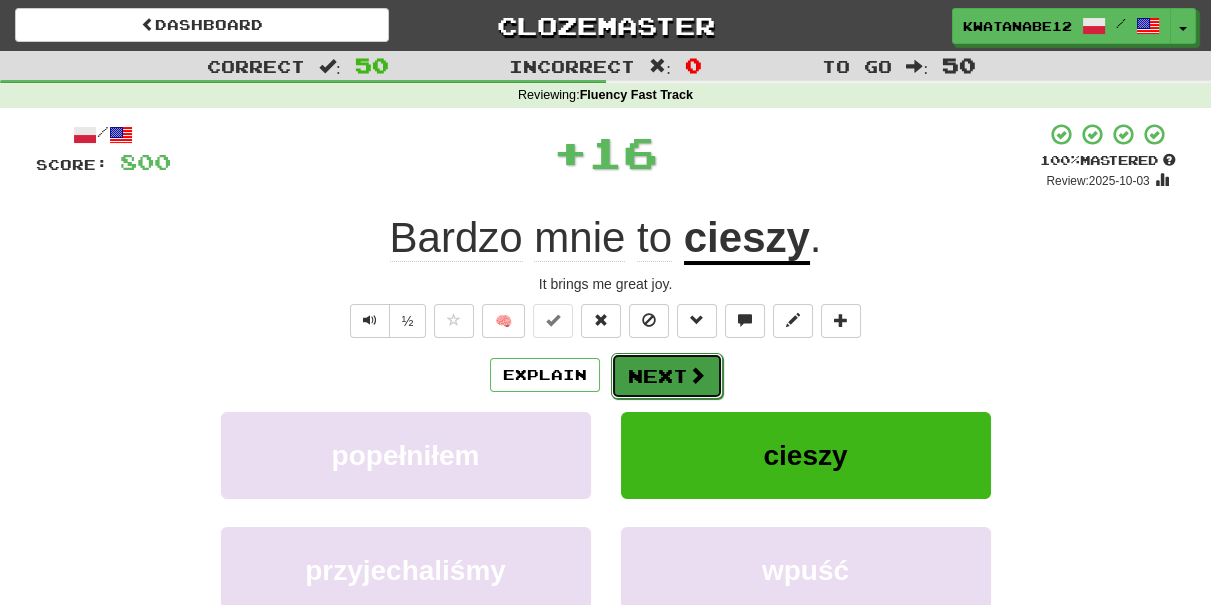 click on "Next" at bounding box center (667, 376) 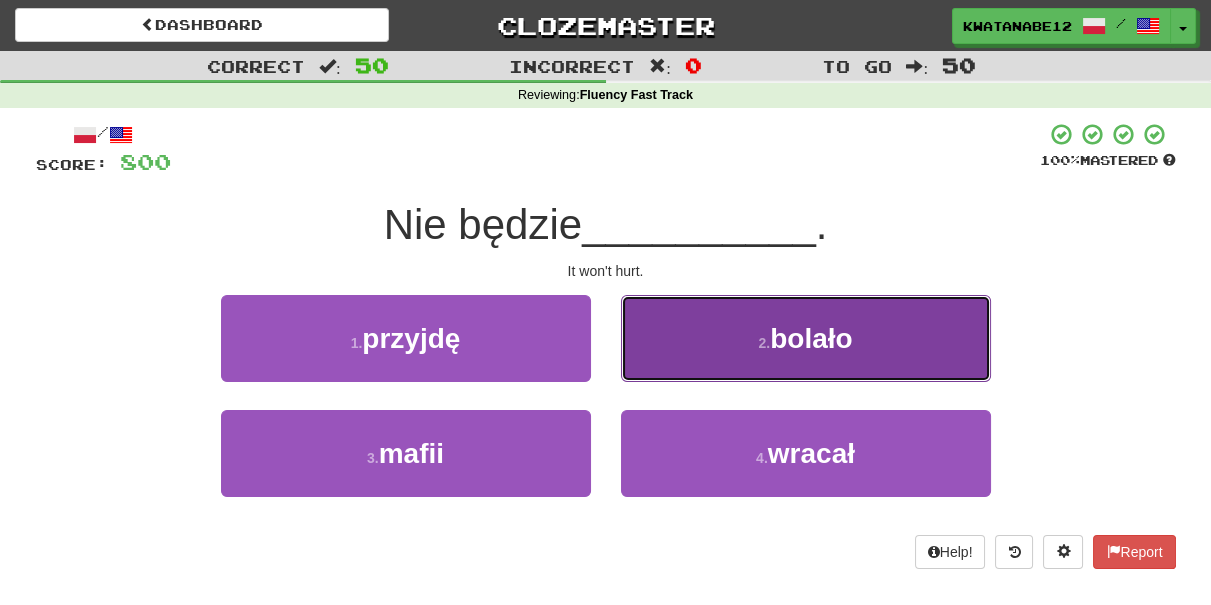 click on "2 .  bolało" at bounding box center [806, 338] 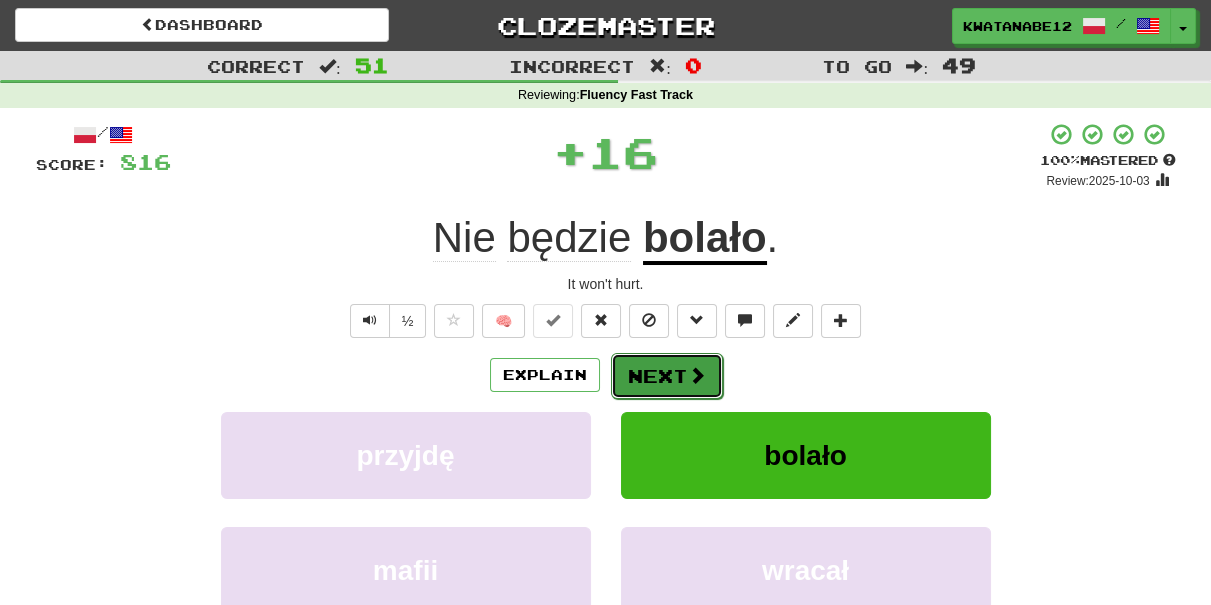 click on "Next" at bounding box center (667, 376) 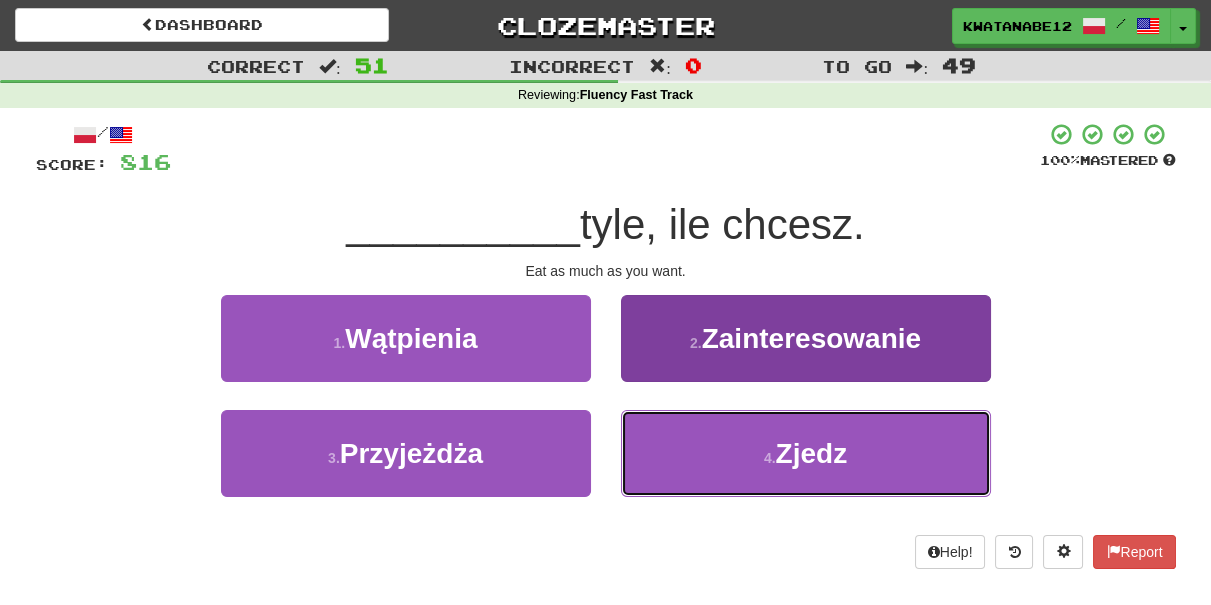 drag, startPoint x: 677, startPoint y: 455, endPoint x: 674, endPoint y: 433, distance: 22.203604 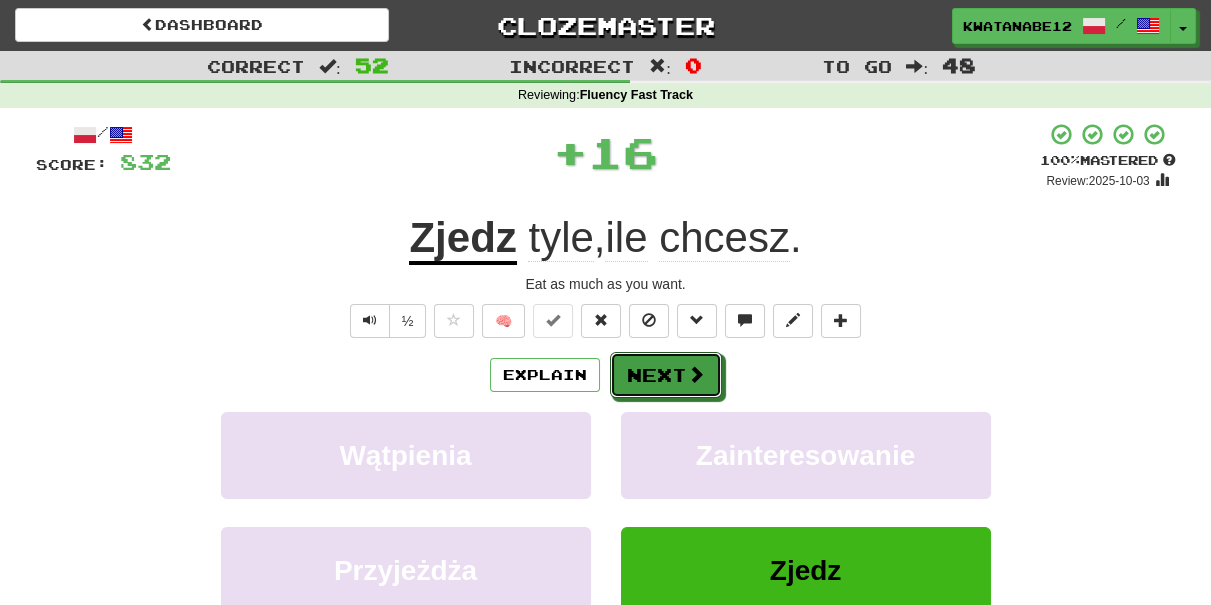 drag, startPoint x: 651, startPoint y: 388, endPoint x: 528, endPoint y: 270, distance: 170.4494 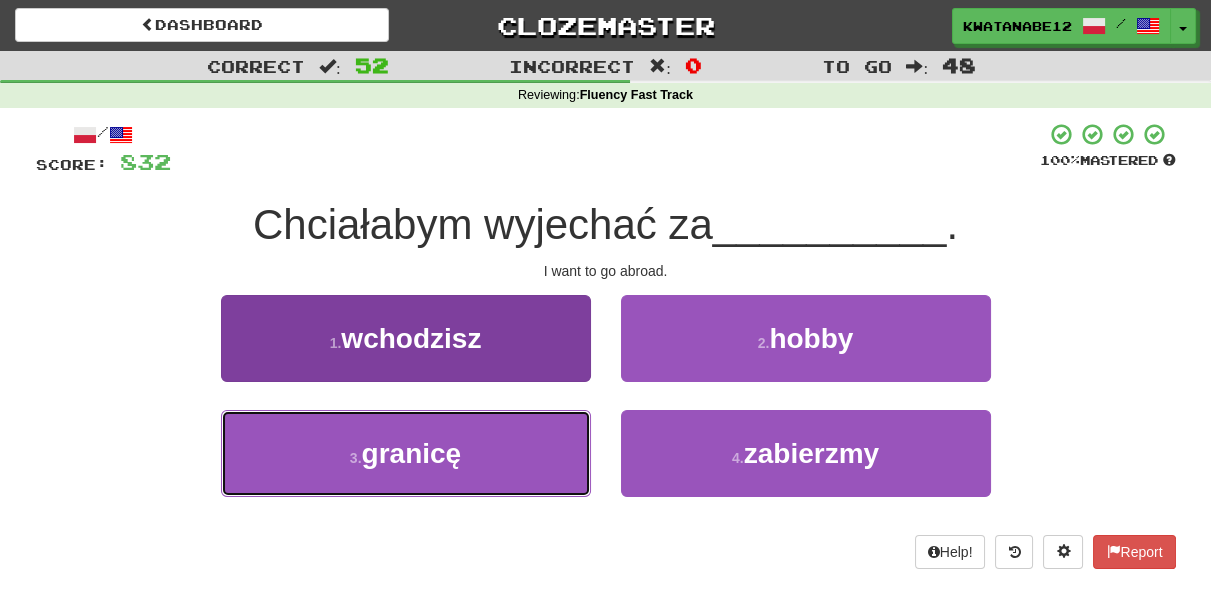 drag, startPoint x: 552, startPoint y: 433, endPoint x: 568, endPoint y: 423, distance: 18.867962 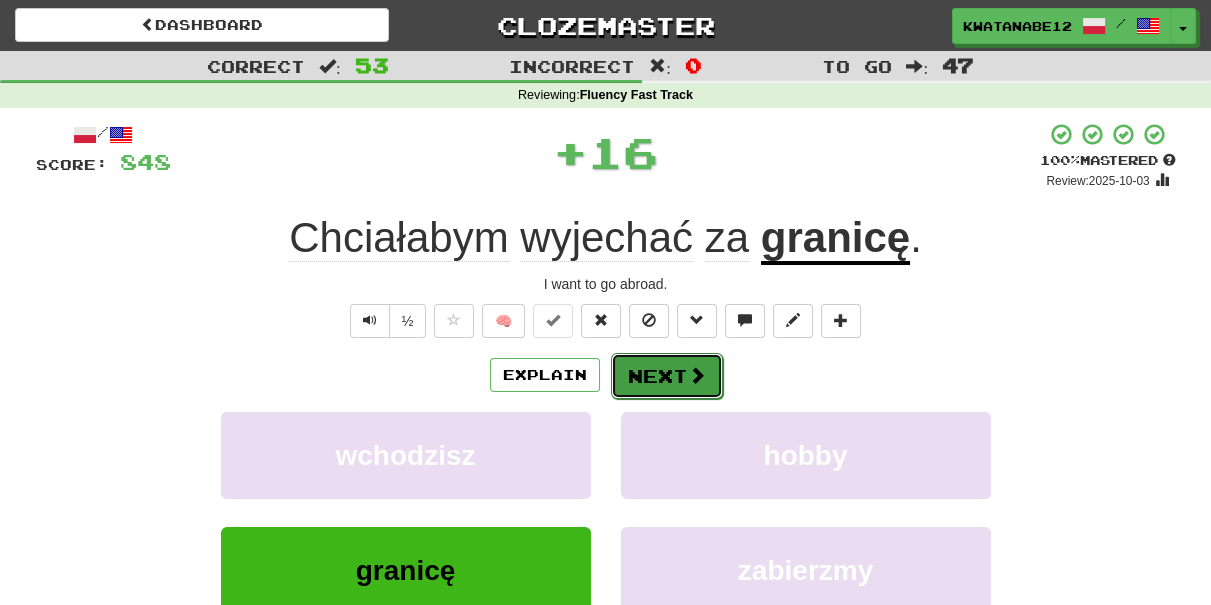 click on "Next" at bounding box center [667, 376] 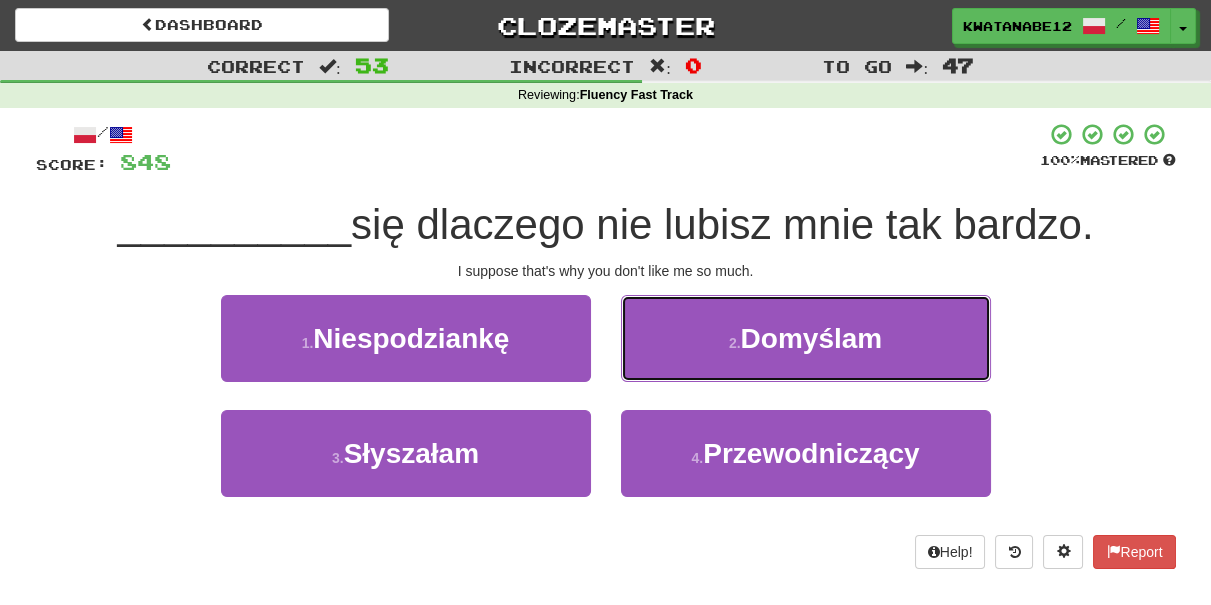 click on "2 .  Domyślam" at bounding box center (806, 338) 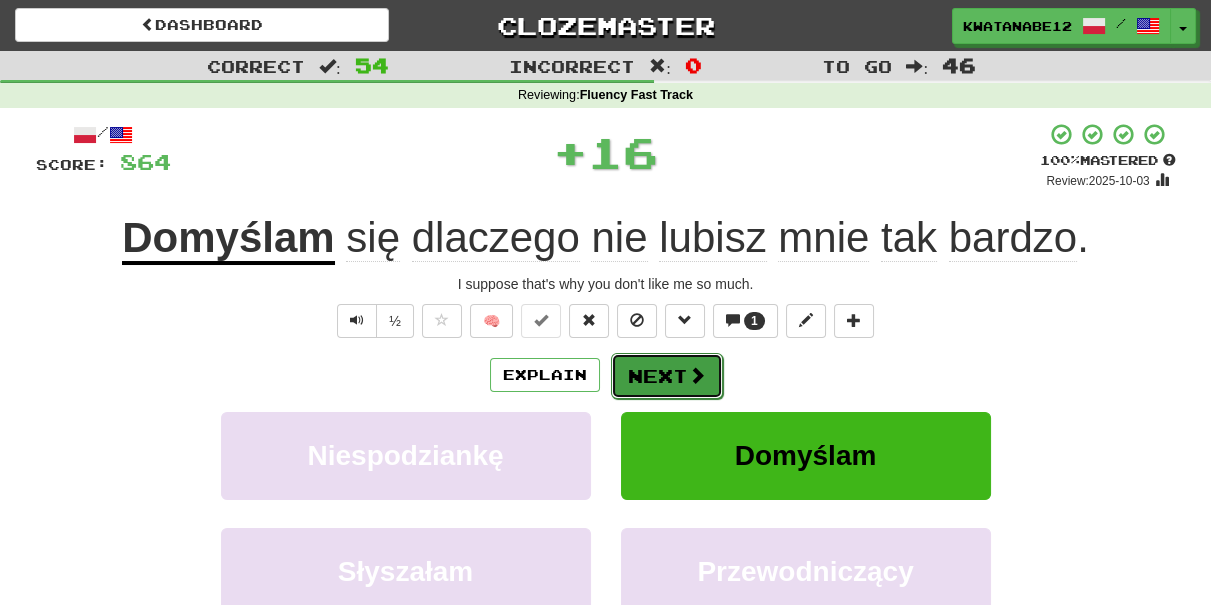 click on "Next" at bounding box center [667, 376] 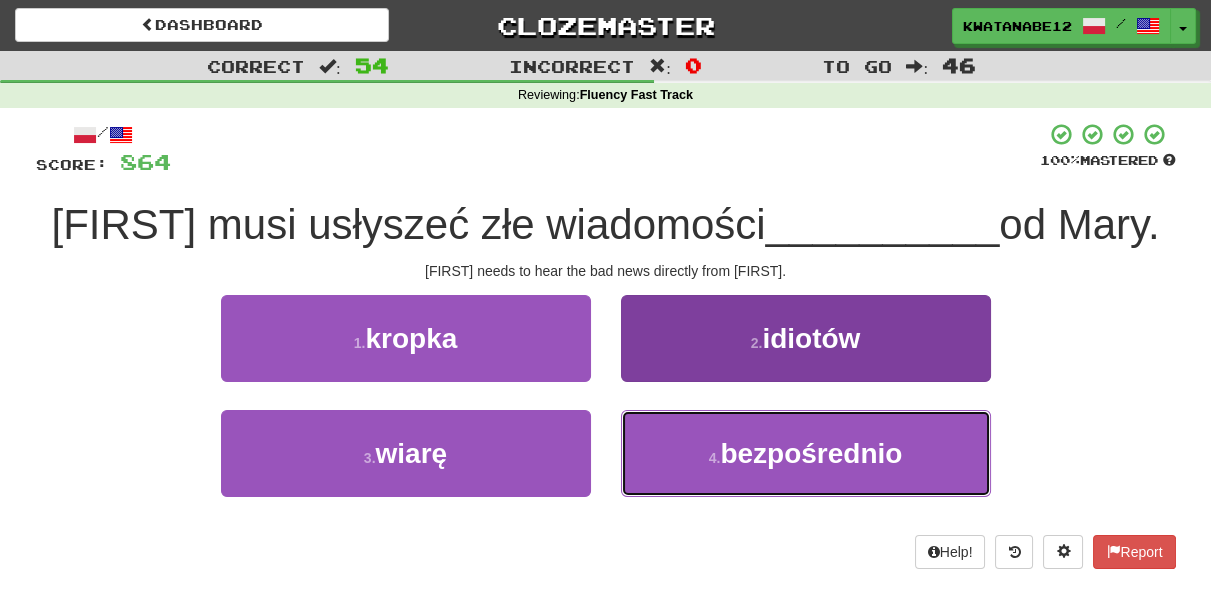click on "4 .  bezpośrednio" at bounding box center (806, 453) 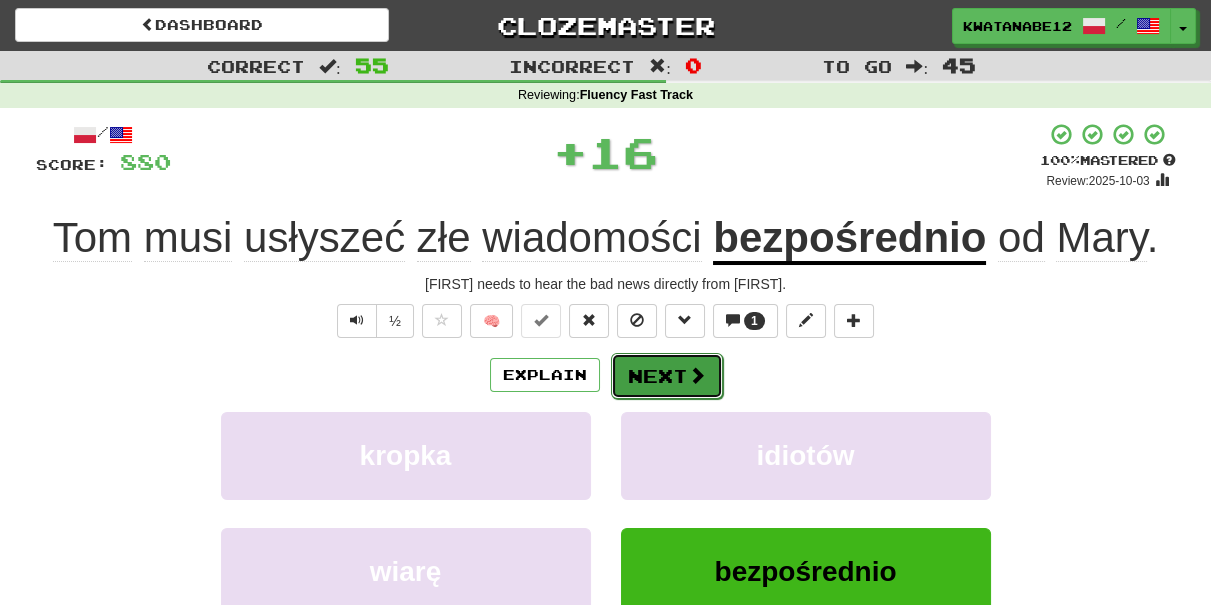 click on "Next" at bounding box center [667, 376] 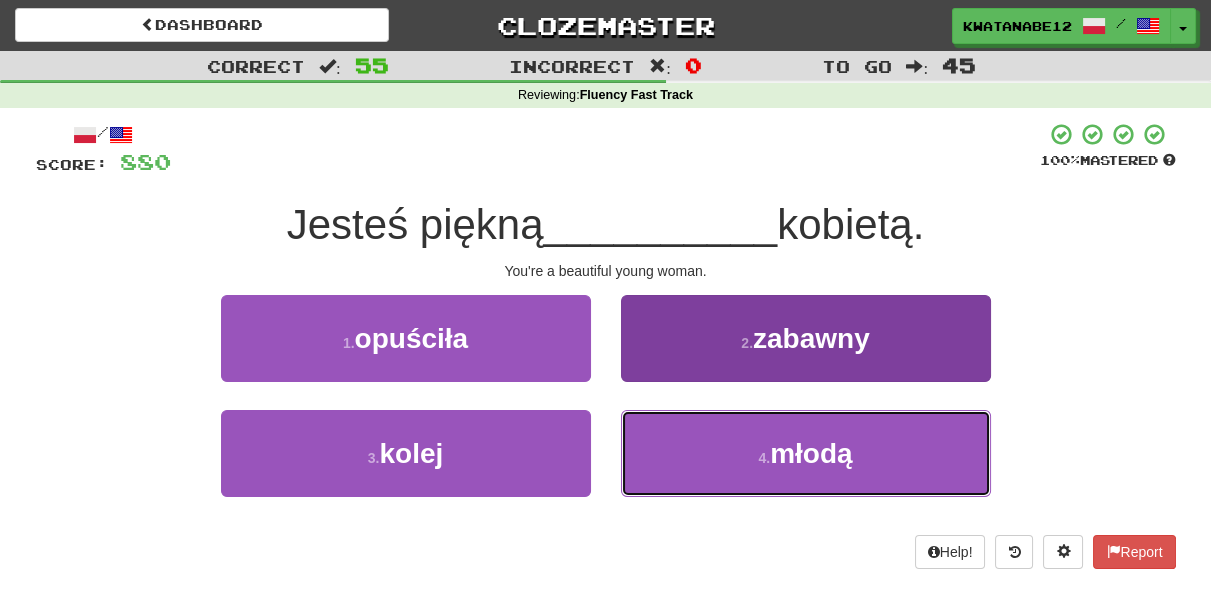 click on "4 .  [ADJECTIVE]" at bounding box center (806, 453) 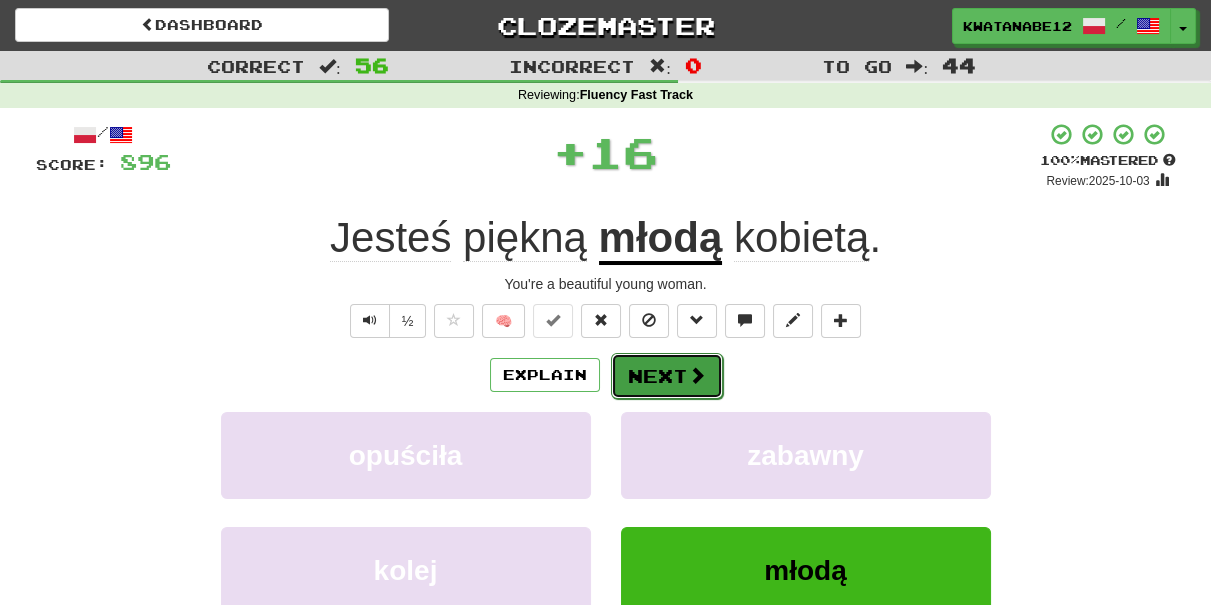 click on "Next" at bounding box center (667, 376) 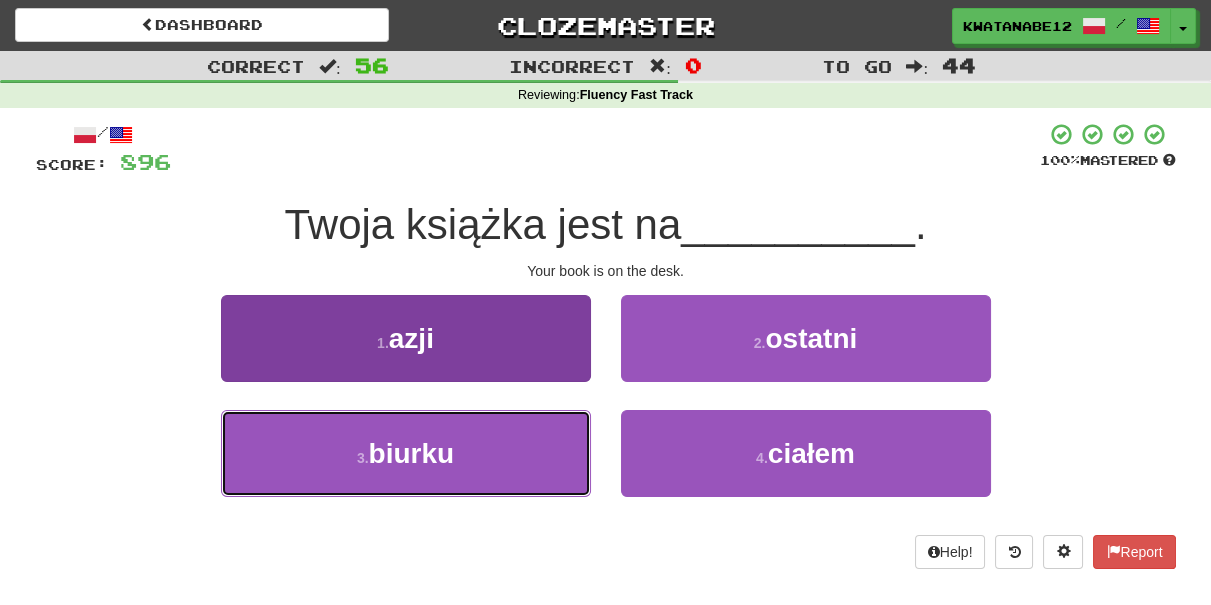 drag, startPoint x: 504, startPoint y: 452, endPoint x: 579, endPoint y: 426, distance: 79.37884 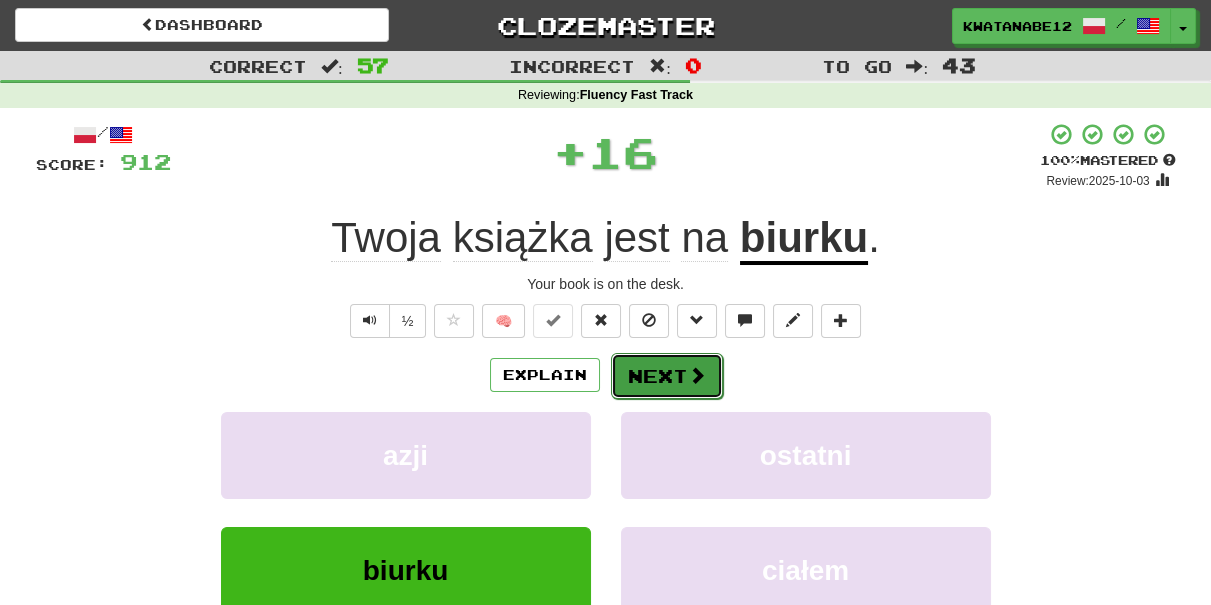 drag, startPoint x: 637, startPoint y: 377, endPoint x: 649, endPoint y: 372, distance: 13 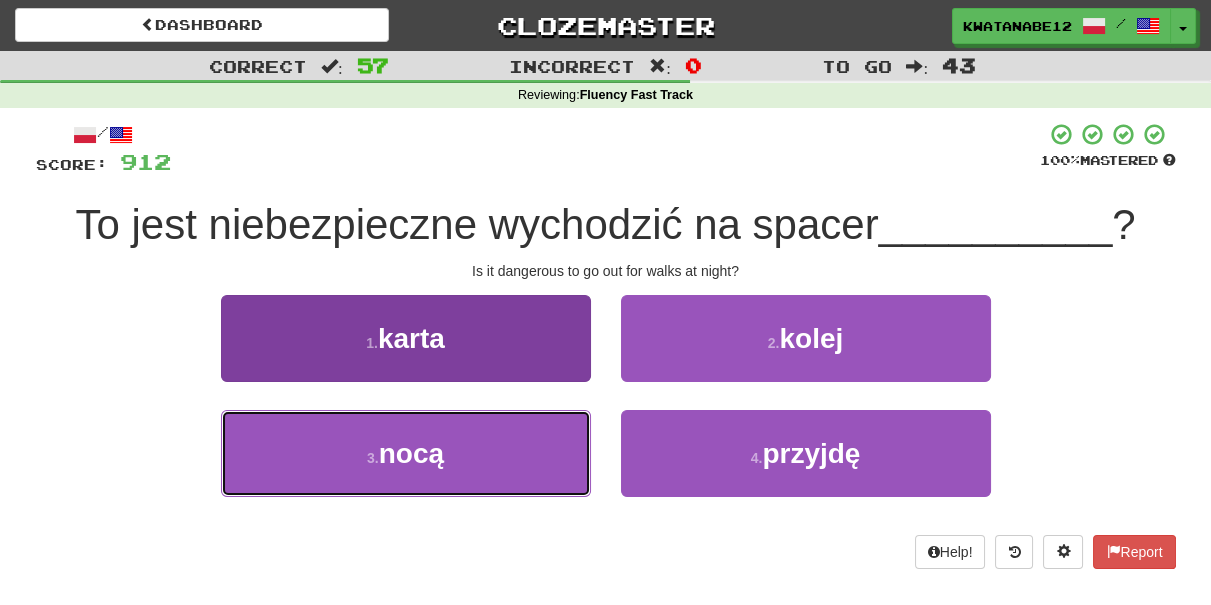 drag, startPoint x: 504, startPoint y: 475, endPoint x: 536, endPoint y: 463, distance: 34.176014 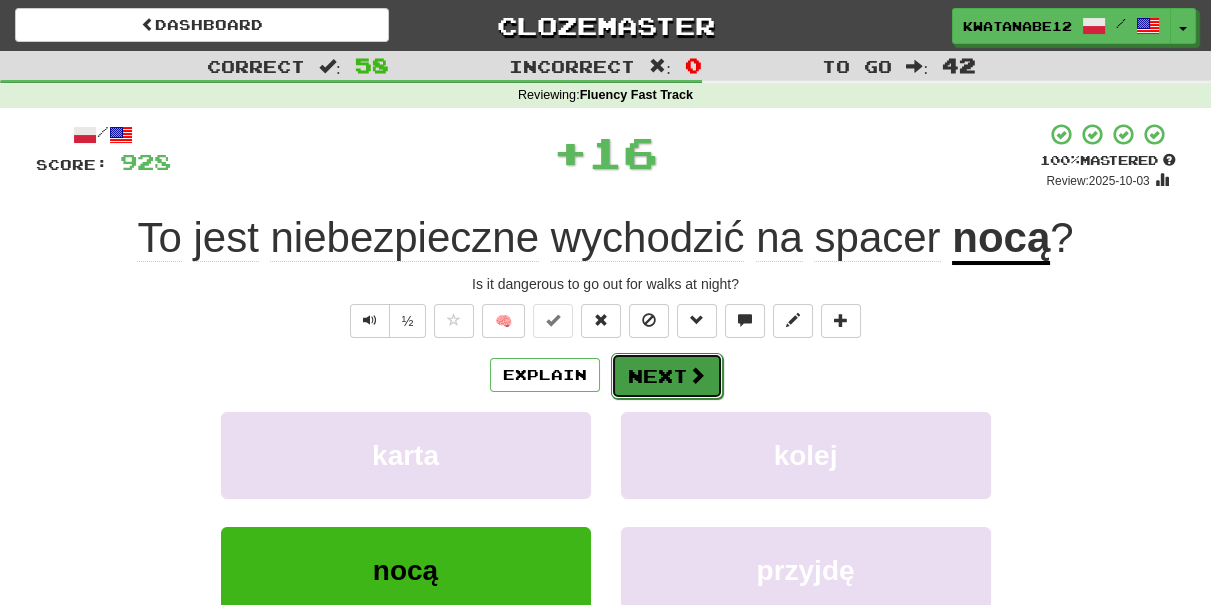 drag, startPoint x: 650, startPoint y: 391, endPoint x: 660, endPoint y: 387, distance: 10.770329 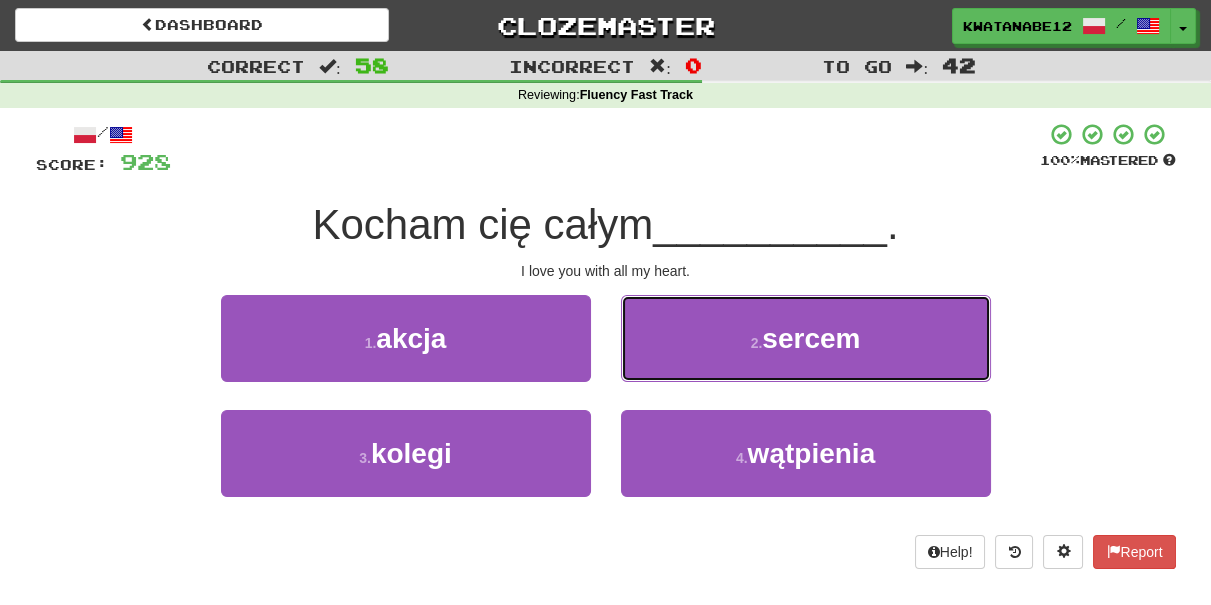 drag, startPoint x: 714, startPoint y: 339, endPoint x: 700, endPoint y: 349, distance: 17.20465 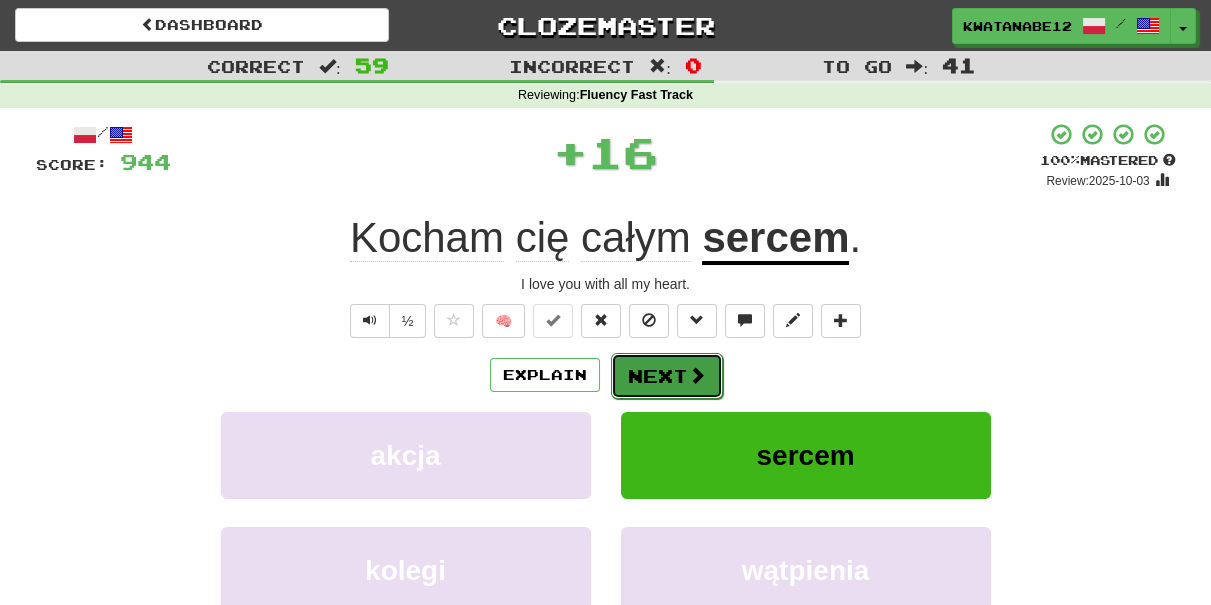 click on "Next" at bounding box center [667, 376] 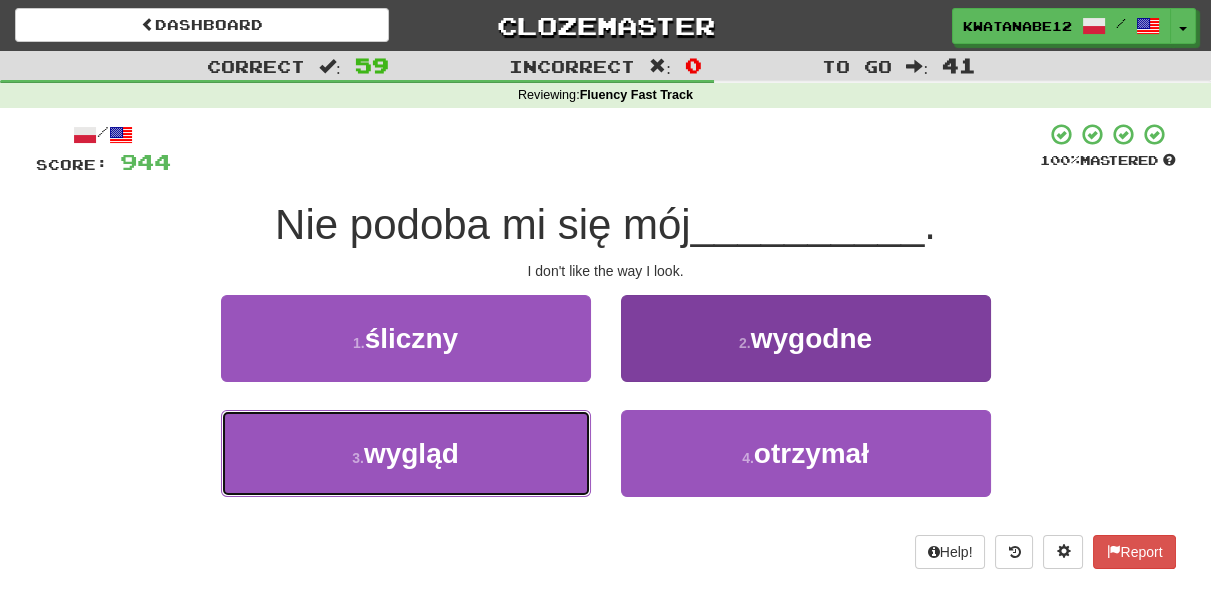 drag, startPoint x: 557, startPoint y: 469, endPoint x: 664, endPoint y: 418, distance: 118.5327 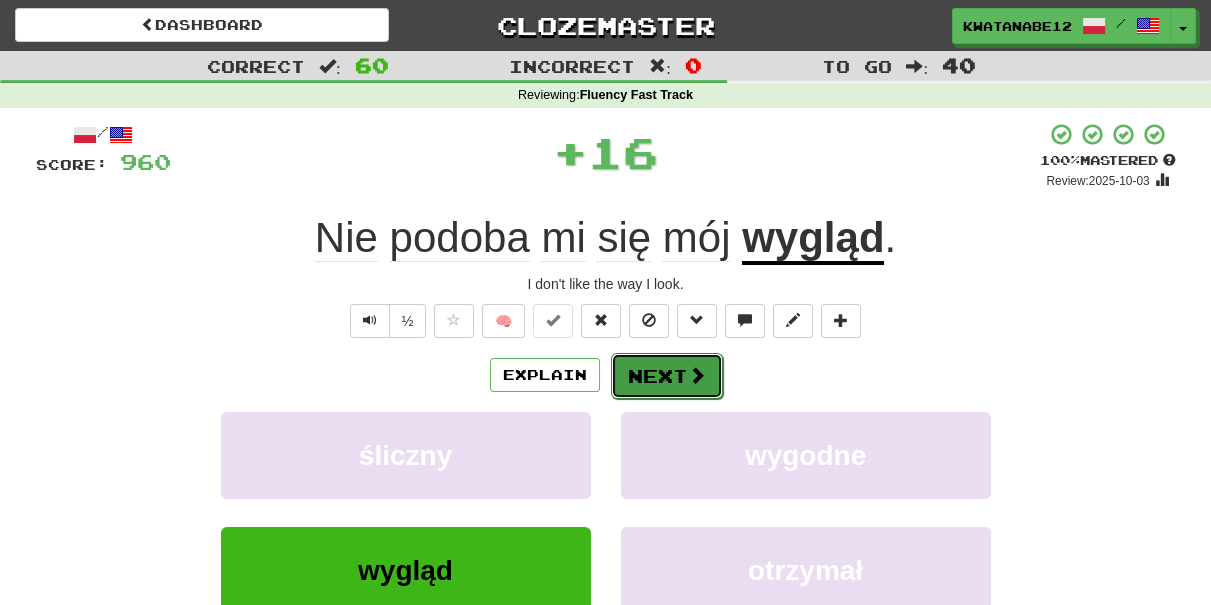 click on "Next" at bounding box center (667, 376) 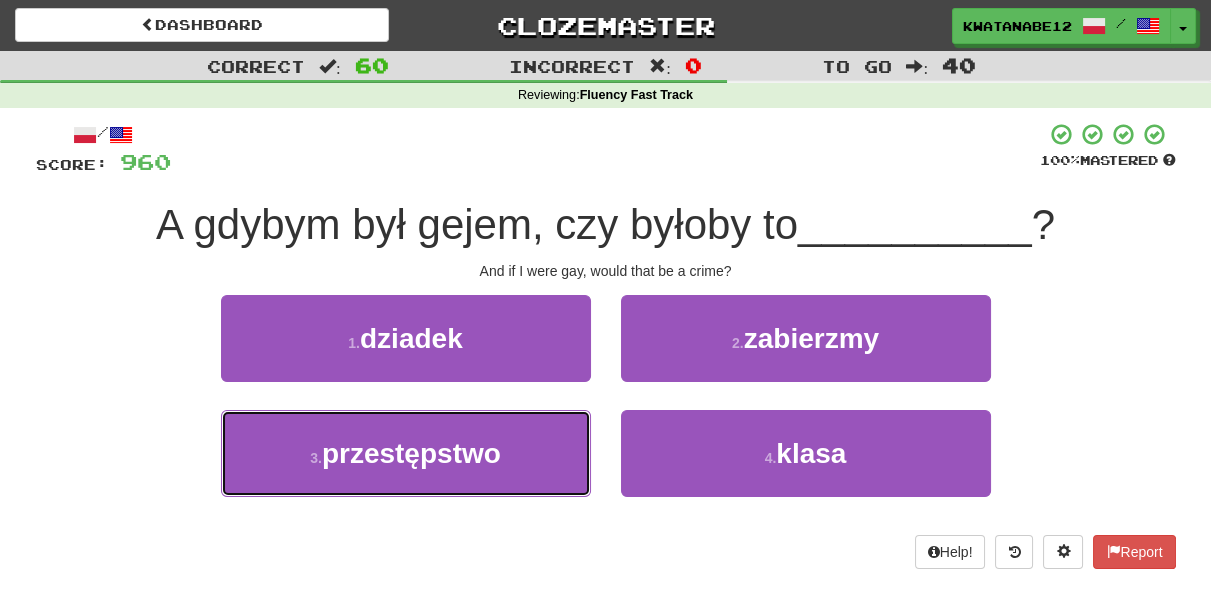 drag, startPoint x: 484, startPoint y: 439, endPoint x: 602, endPoint y: 412, distance: 121.049576 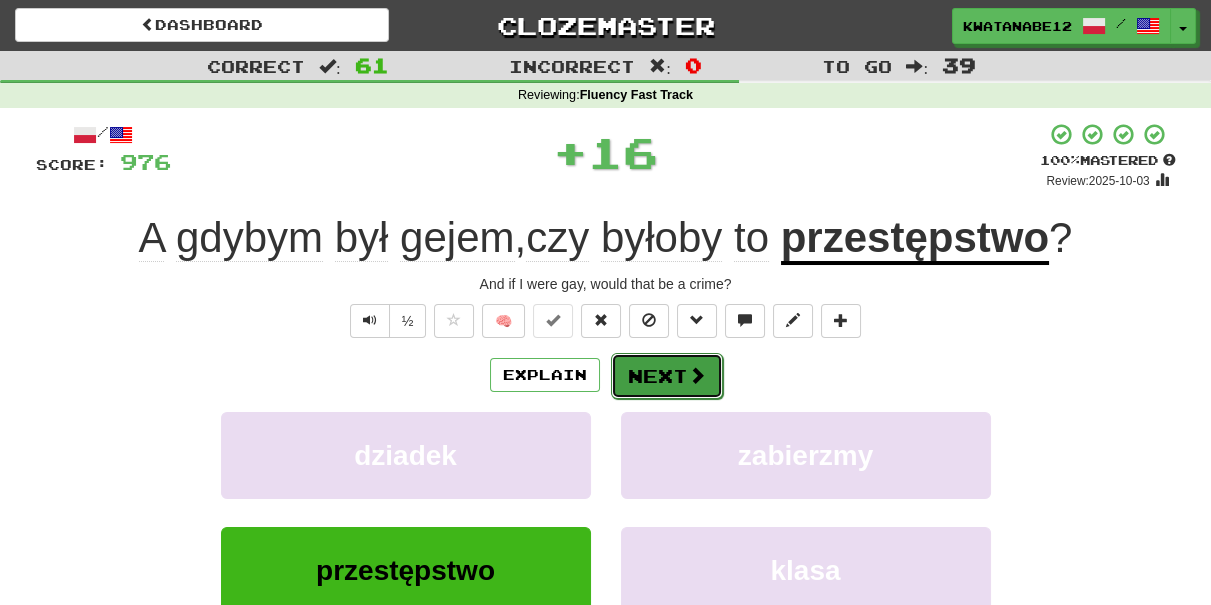 drag, startPoint x: 632, startPoint y: 394, endPoint x: 656, endPoint y: 377, distance: 29.410883 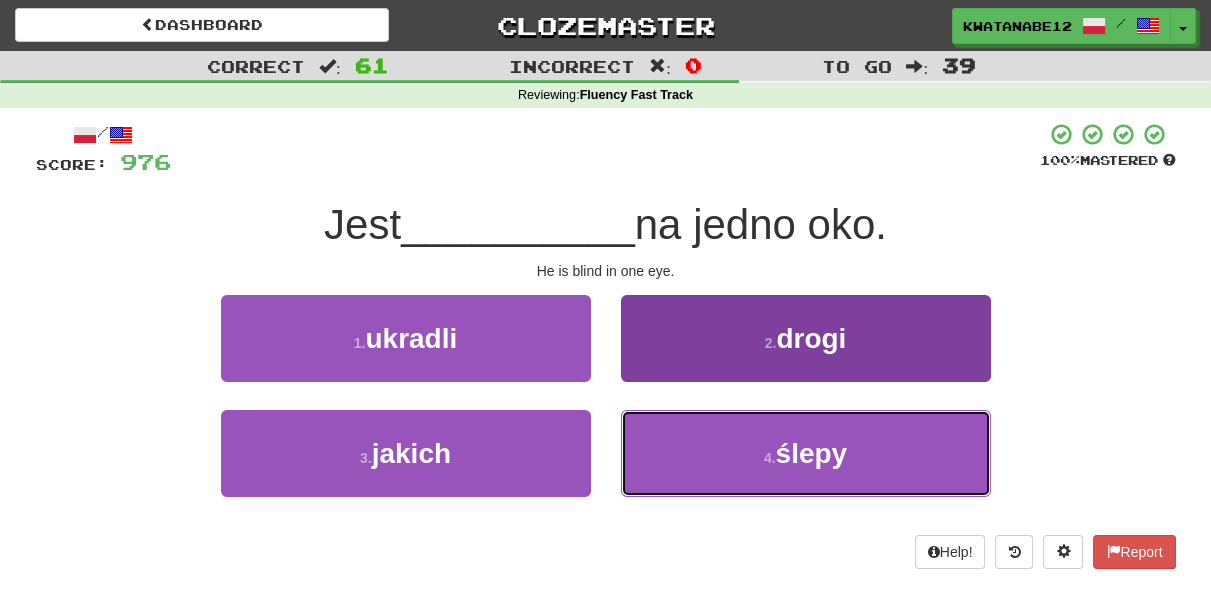 drag, startPoint x: 672, startPoint y: 420, endPoint x: 652, endPoint y: 424, distance: 20.396078 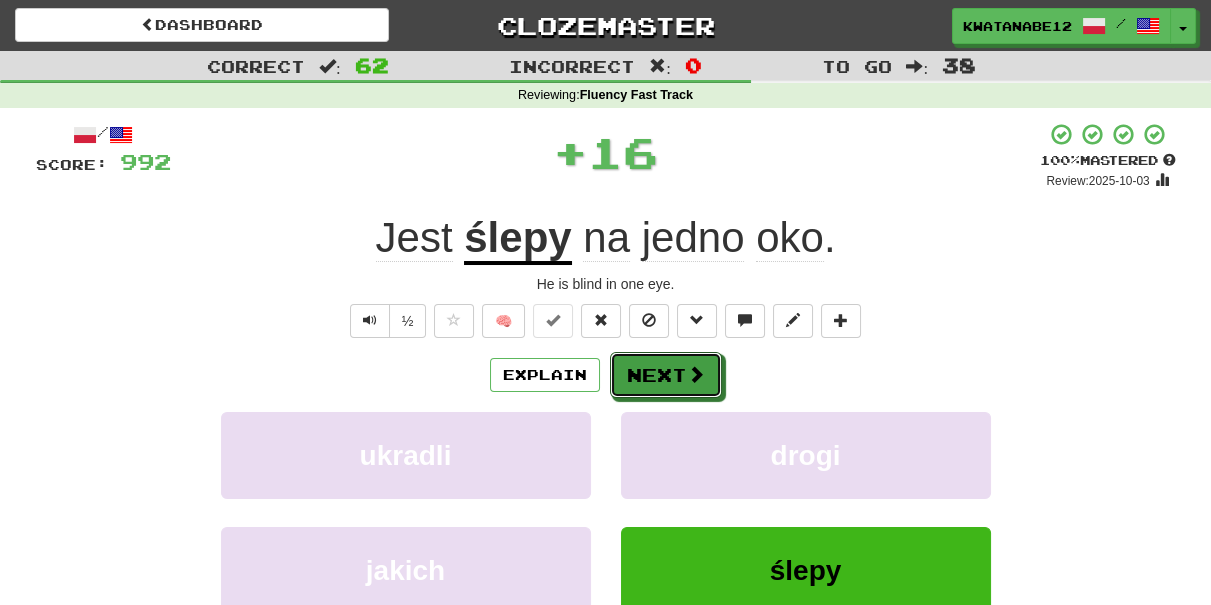 drag, startPoint x: 637, startPoint y: 375, endPoint x: 576, endPoint y: 278, distance: 114.58621 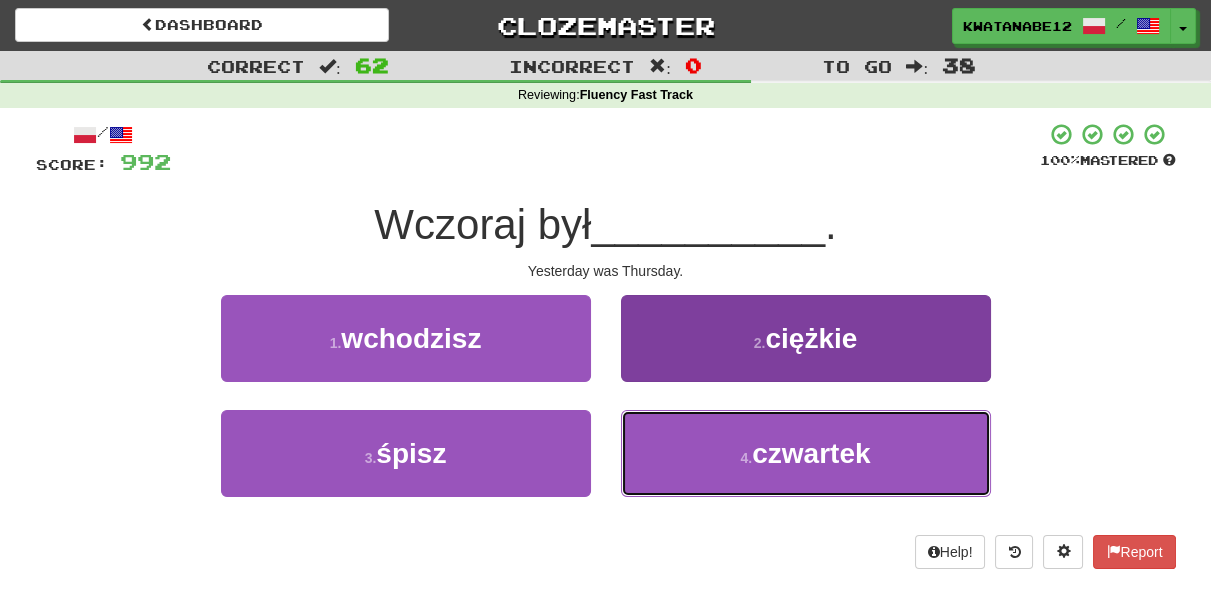 click on "4 .  czwartek" at bounding box center [806, 453] 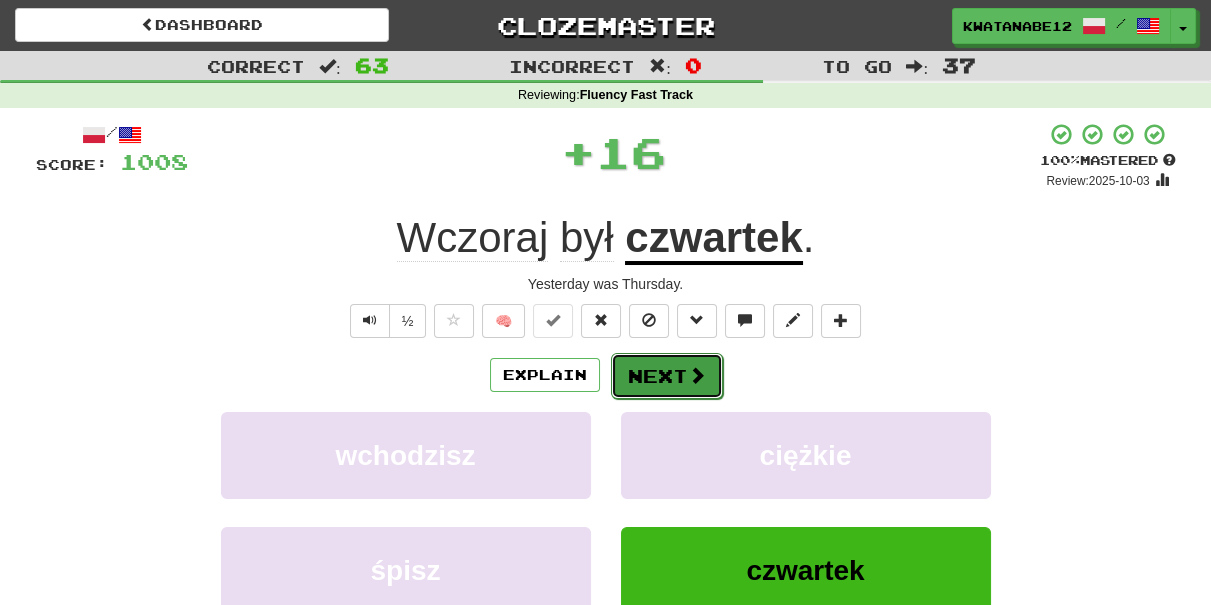 click on "Next" at bounding box center (667, 376) 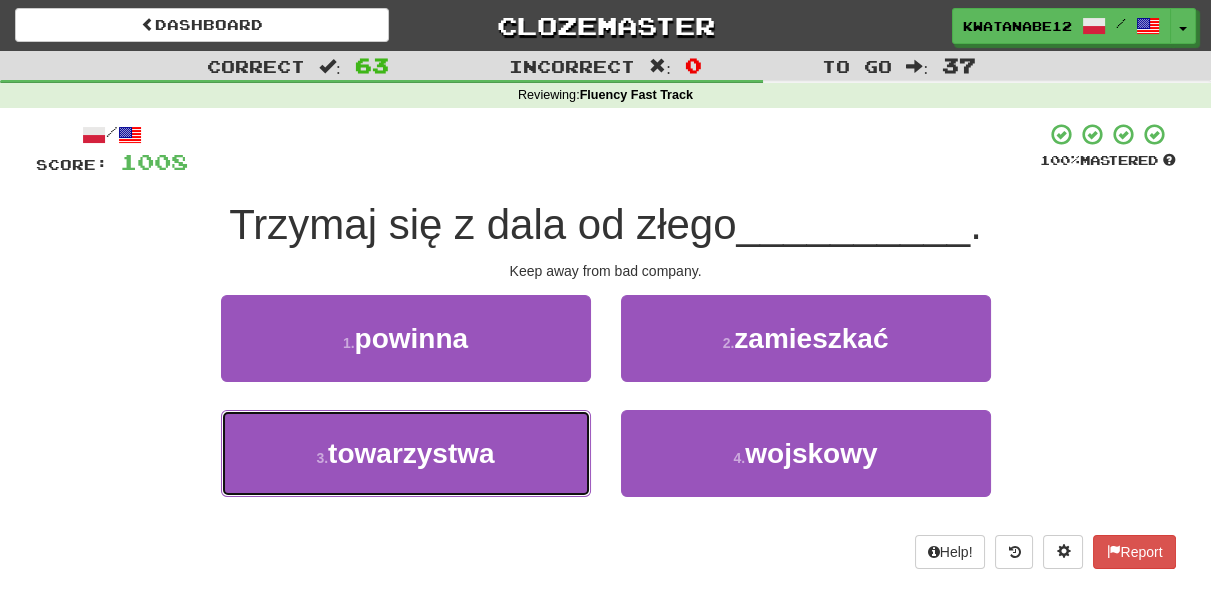drag, startPoint x: 538, startPoint y: 439, endPoint x: 624, endPoint y: 400, distance: 94.42987 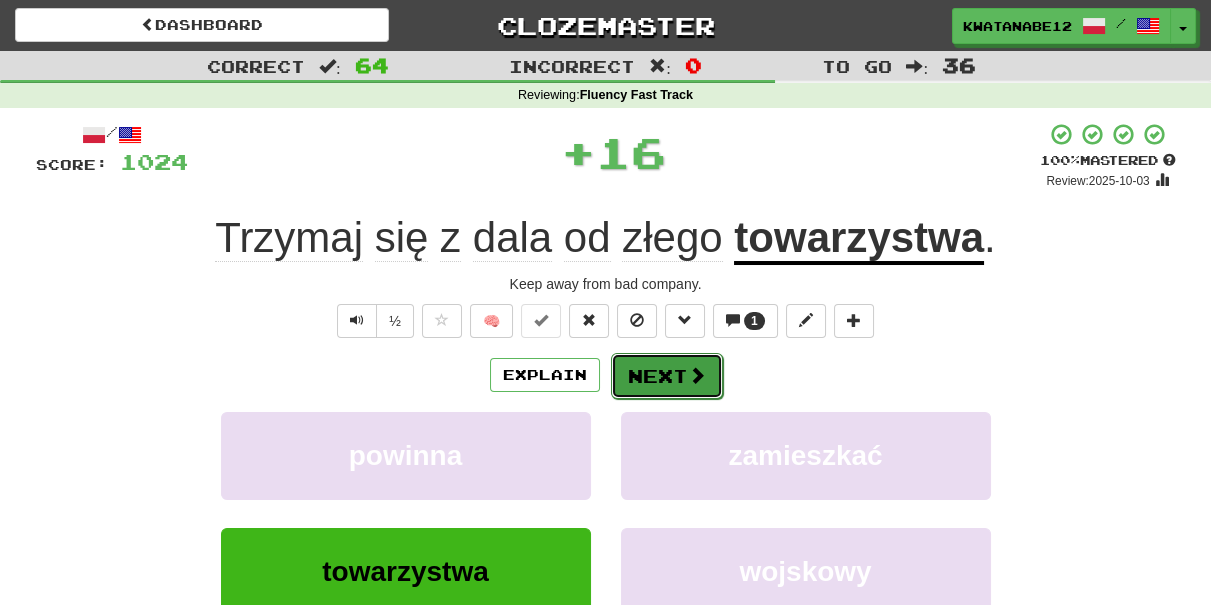 click on "Next" at bounding box center [667, 376] 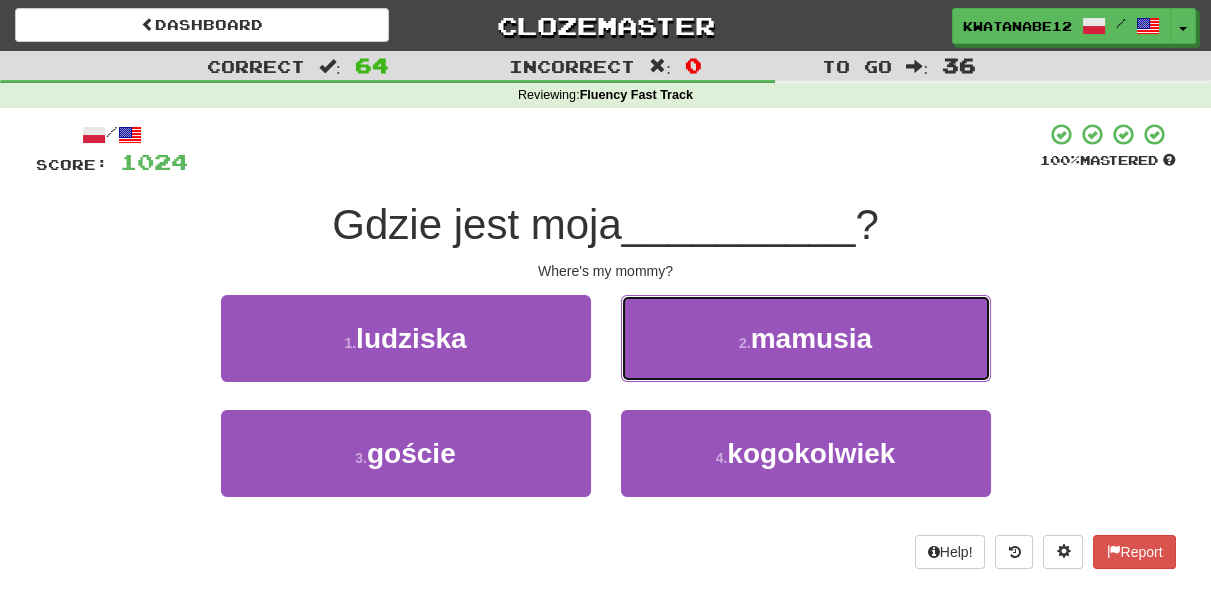 click on "2 .  mamusia" at bounding box center (806, 338) 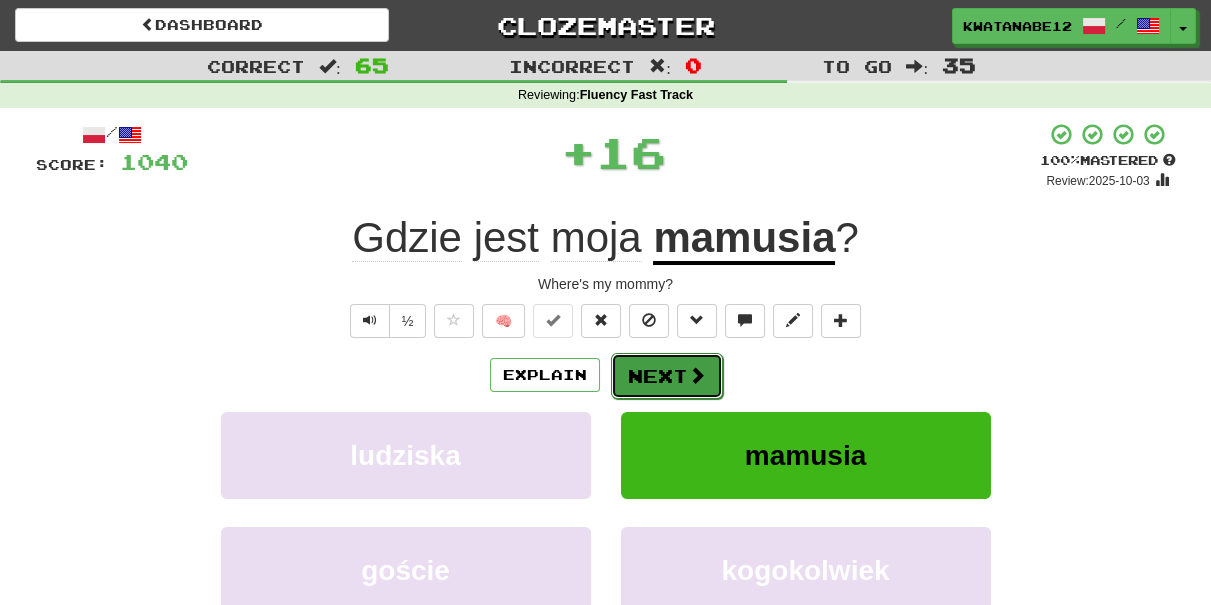 click on "Next" at bounding box center [667, 376] 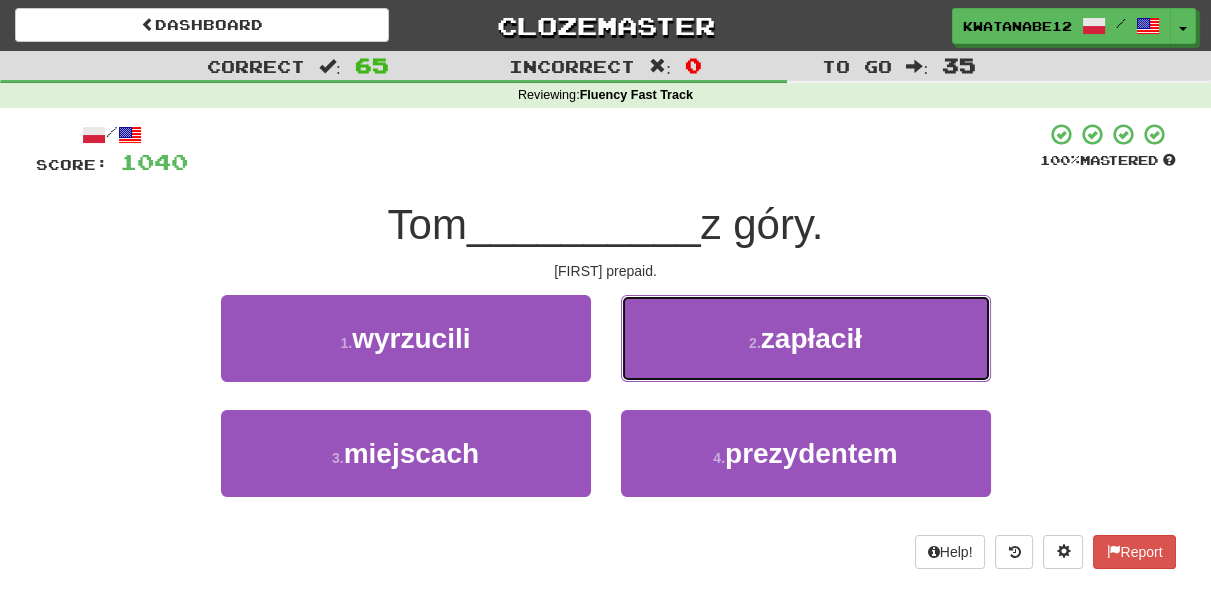 drag, startPoint x: 686, startPoint y: 317, endPoint x: 674, endPoint y: 335, distance: 21.633308 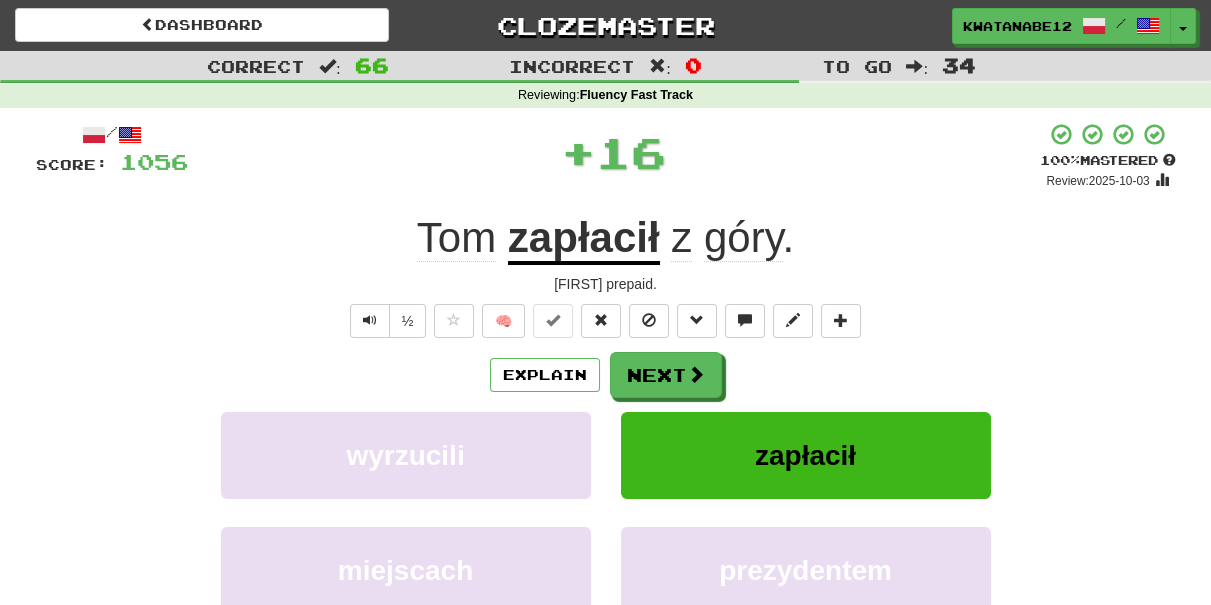 click on "/  Score:   1056 + 16 100 %  Mastered Review:  2025-10-03 Tom   zapłacił   z   góry . Tom prepaid. ½ 🧠 Explain Next wyrzucili zapłacił miejscach prezydentem Learn more: wyrzucili zapłacił miejscach prezydentem  Help!  Report Sentence Source" at bounding box center (606, 435) 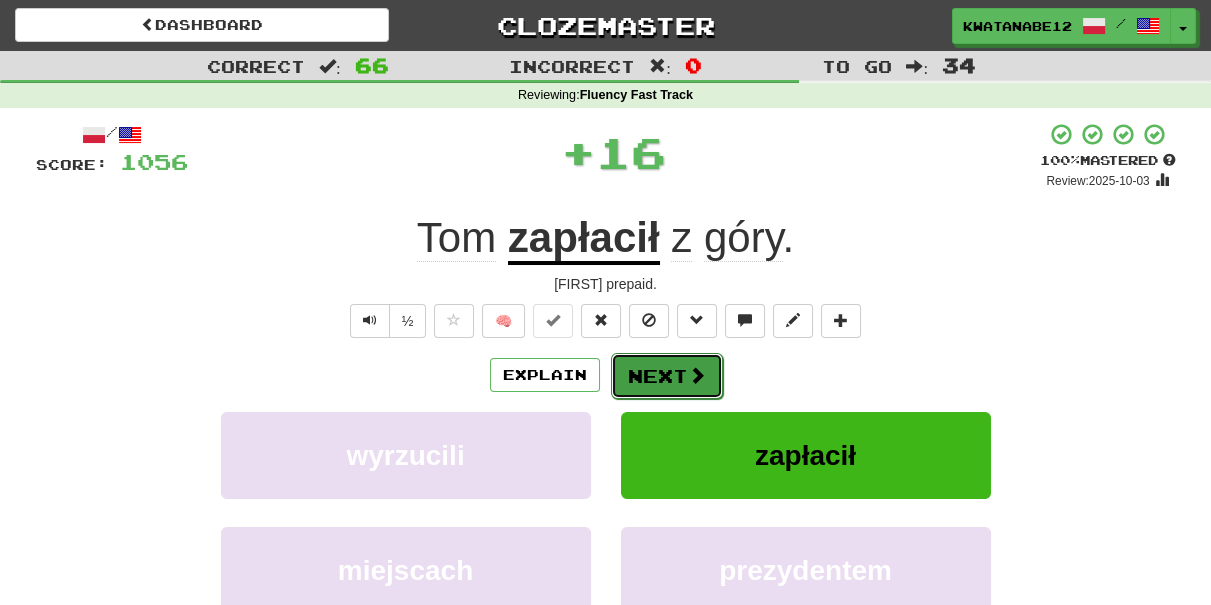 click on "Next" at bounding box center [667, 376] 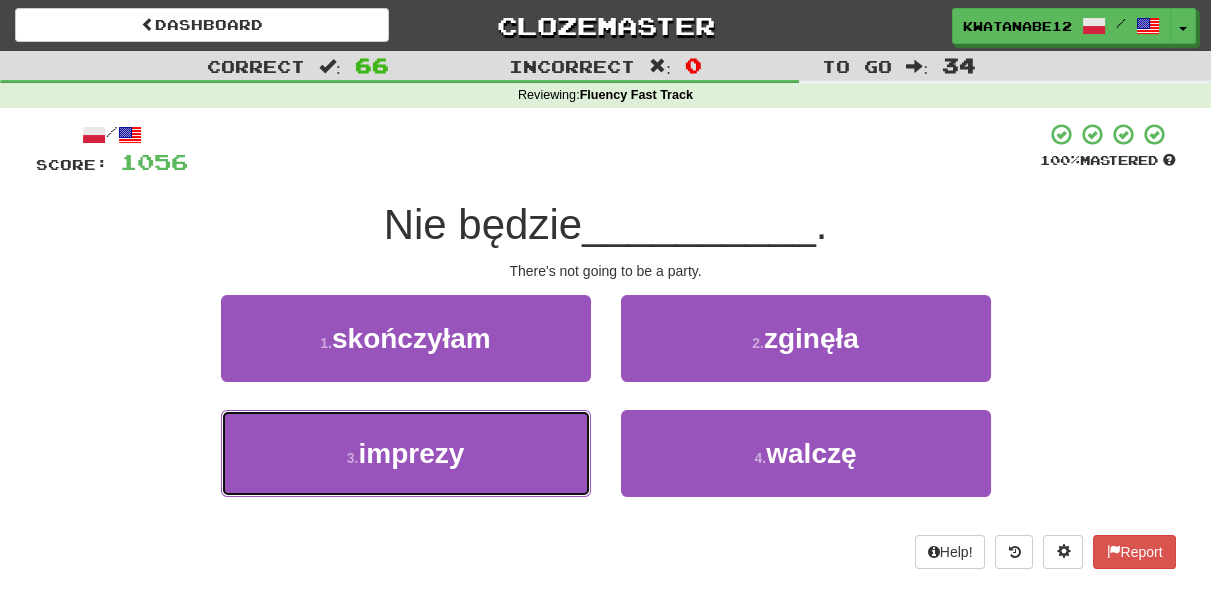 drag, startPoint x: 533, startPoint y: 458, endPoint x: 594, endPoint y: 407, distance: 79.51101 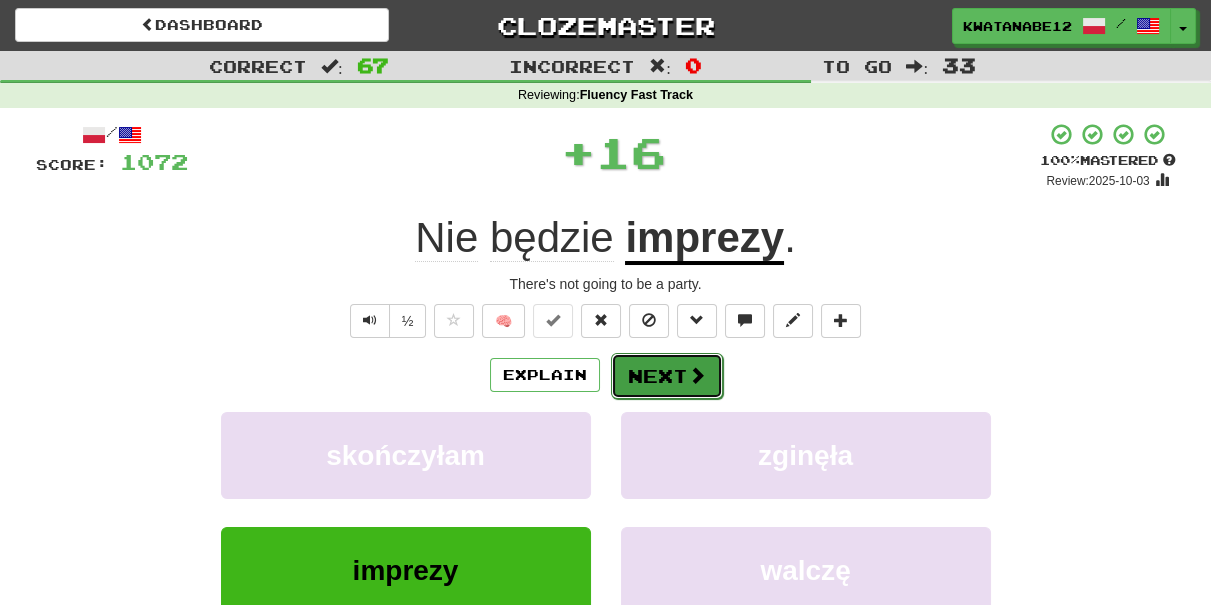 click on "Next" at bounding box center (667, 376) 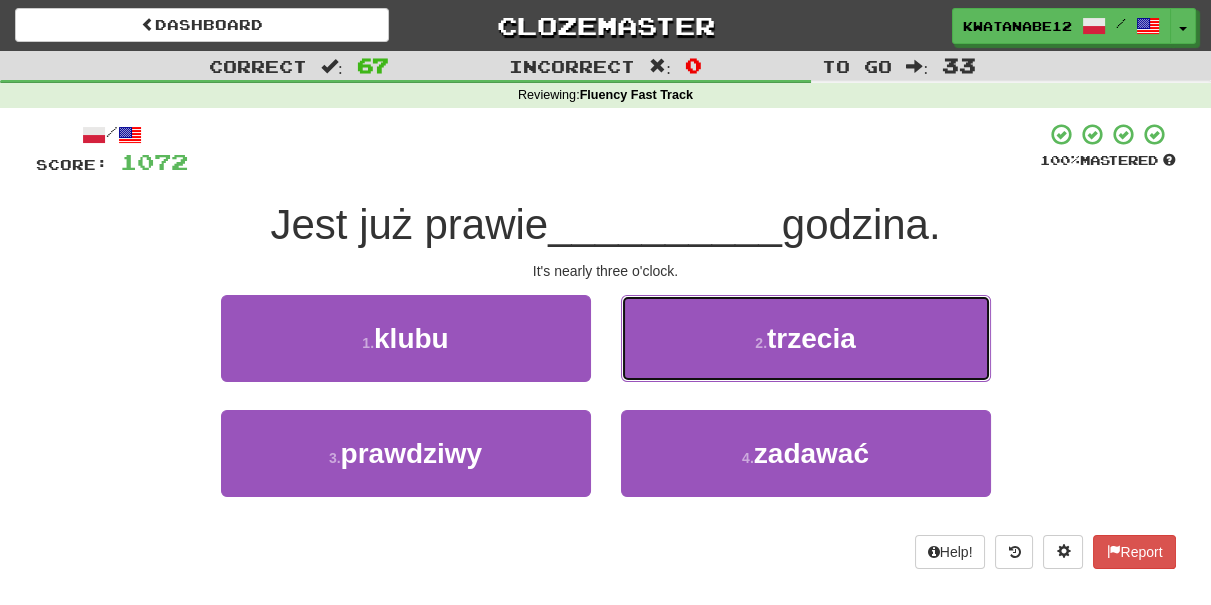 drag, startPoint x: 698, startPoint y: 325, endPoint x: 688, endPoint y: 345, distance: 22.36068 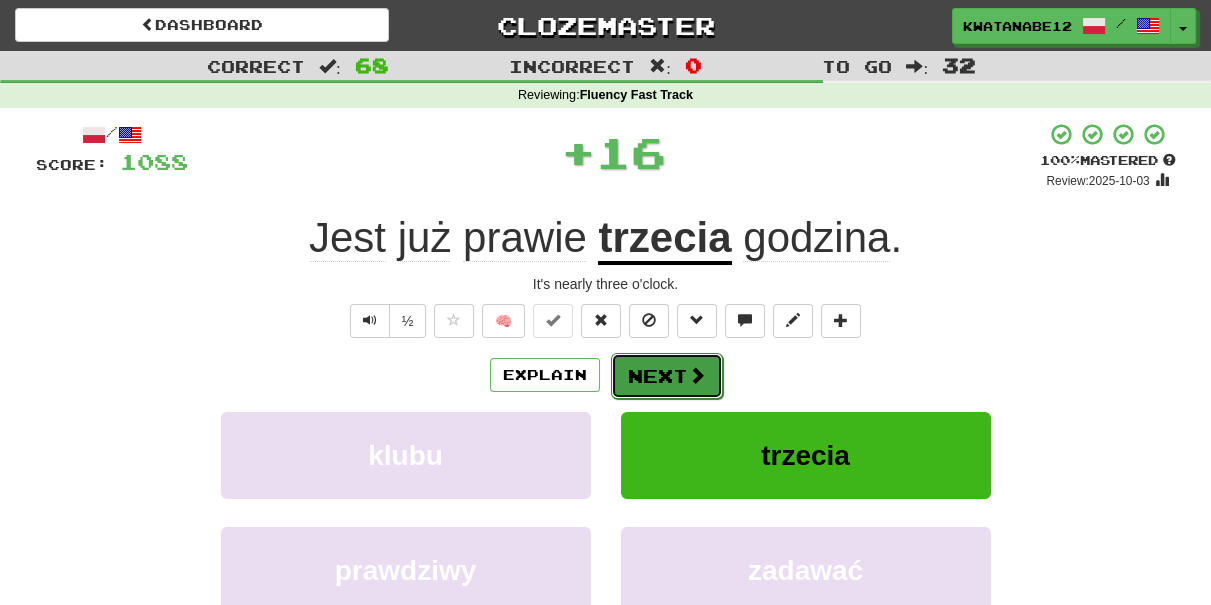 click on "Next" at bounding box center (667, 376) 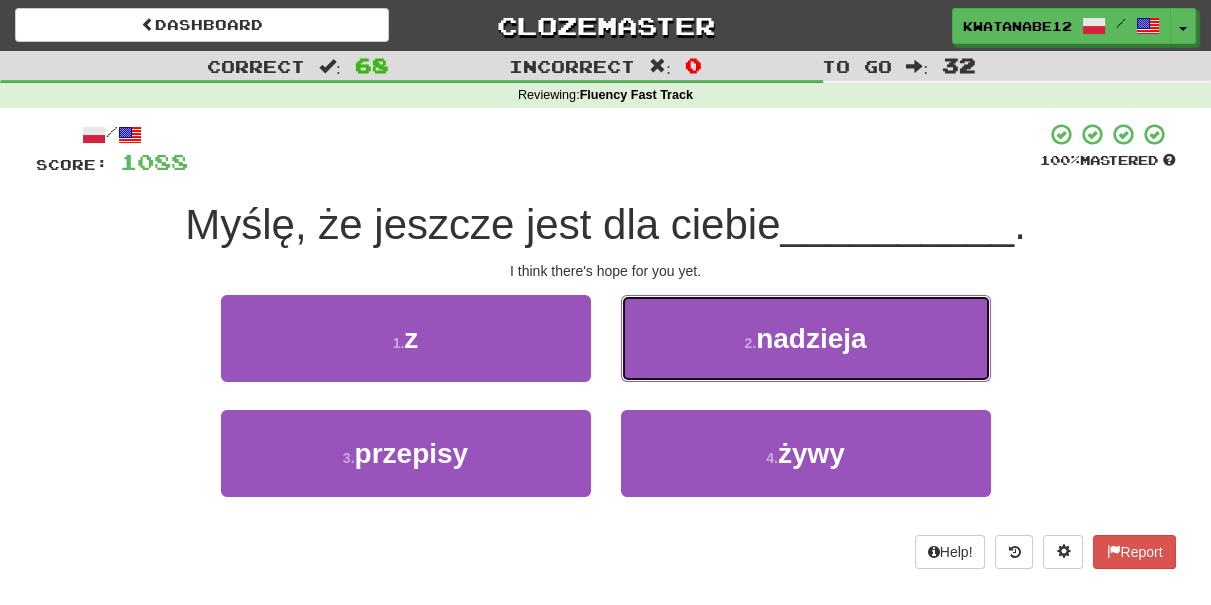 drag, startPoint x: 679, startPoint y: 326, endPoint x: 653, endPoint y: 346, distance: 32.80244 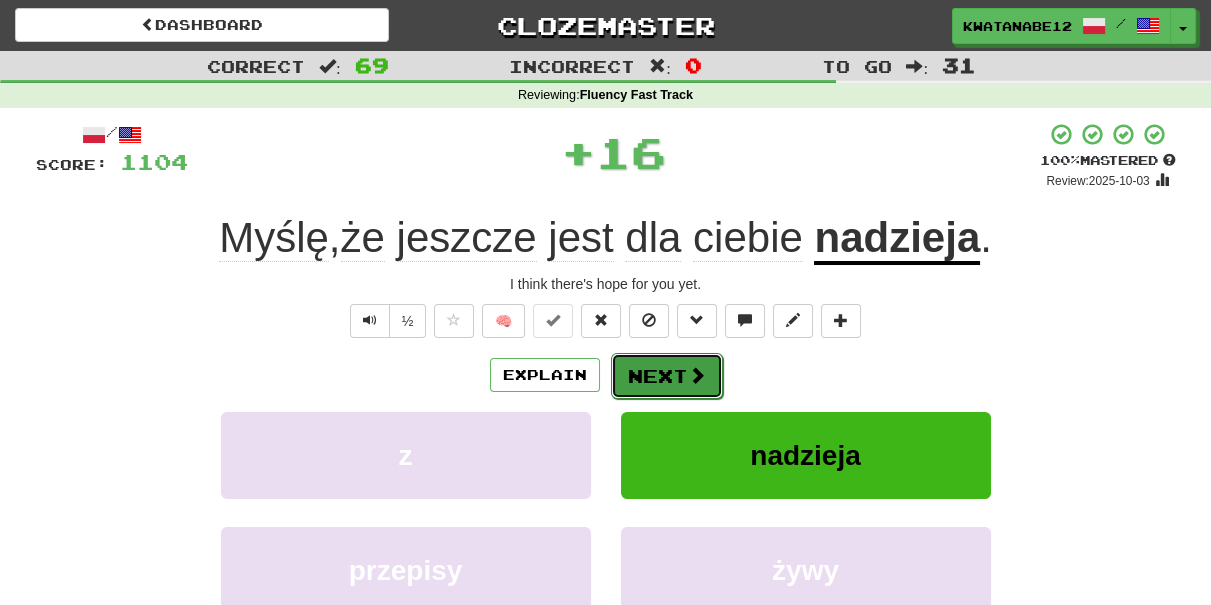 click on "Next" at bounding box center (667, 376) 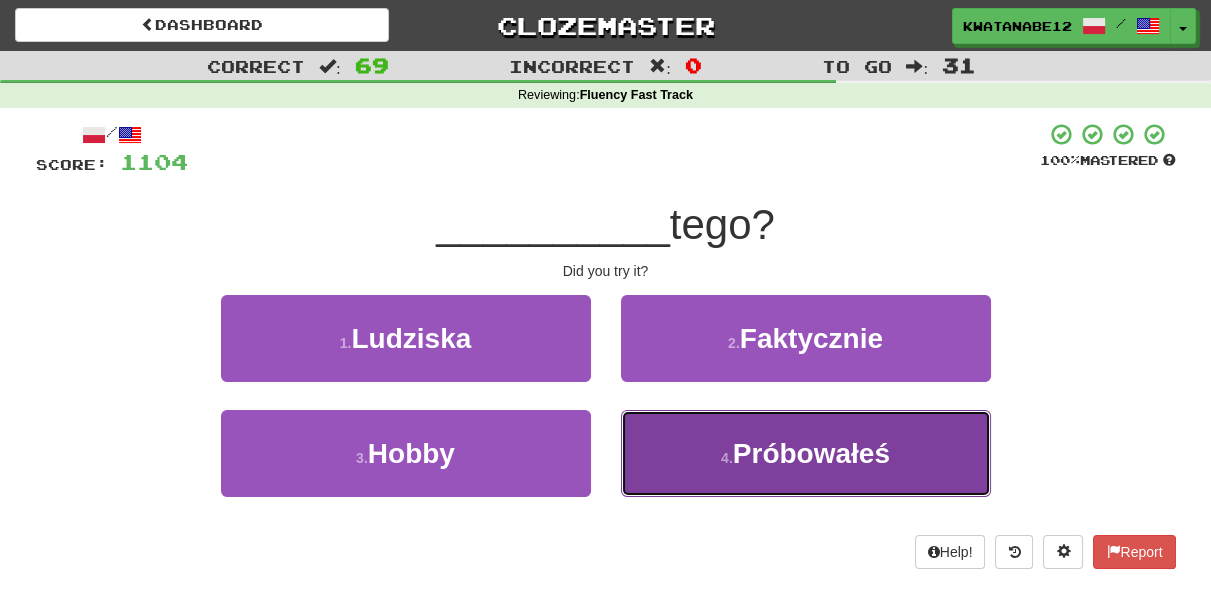 click on "4 .  Próbowałeś" at bounding box center (806, 453) 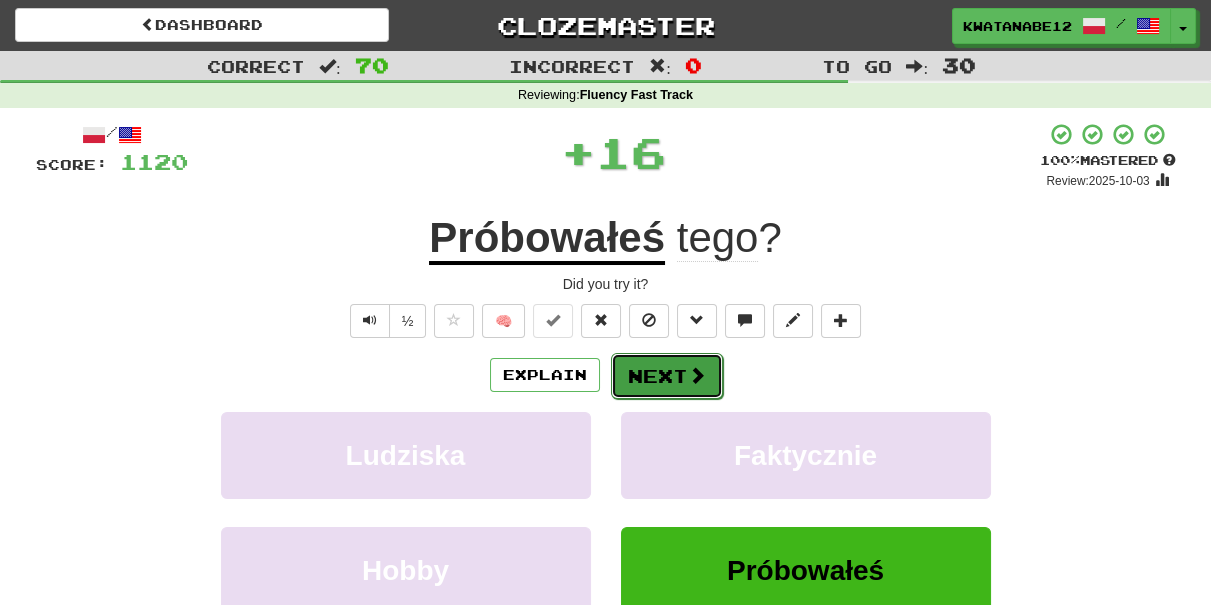 click on "Next" at bounding box center [667, 376] 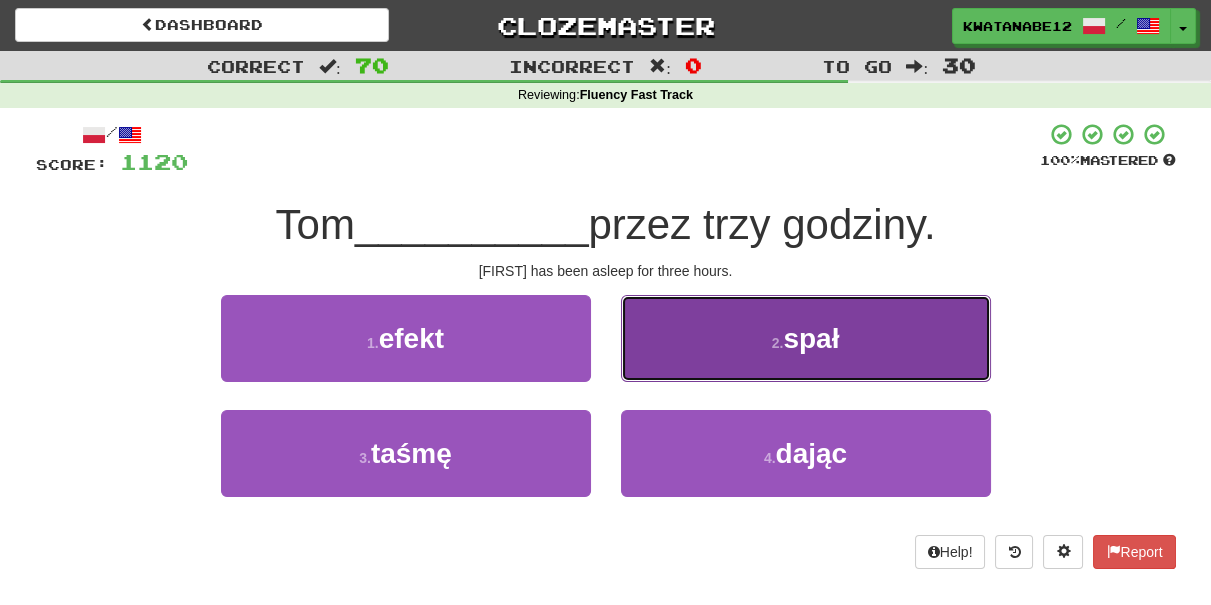 click on "2 .  spał" at bounding box center [806, 338] 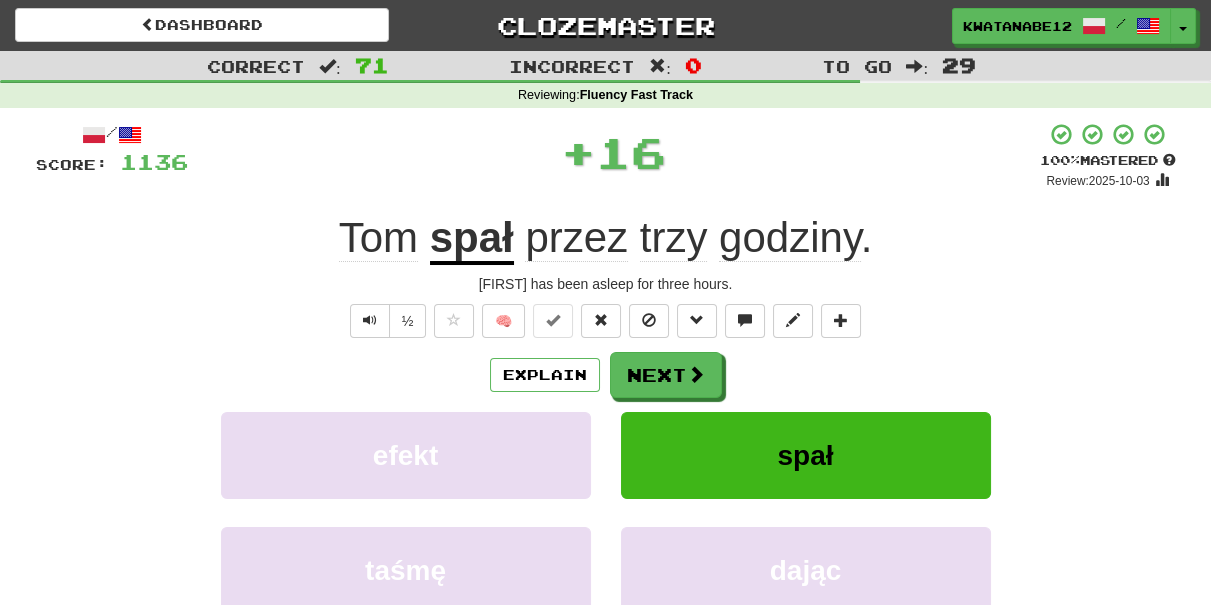 click on "/  Score:   1136 + 16 100 %  Mastered Review:  2025-10-03 [FIRST]   spał   przez   trzy   godziny . [FIRST] has been asleep for three hours. ½ 🧠 Explain Next efekt spał taśmę dając Learn more: efekt spał taśmę dając  Help!  Report Sentence Source" at bounding box center (606, 435) 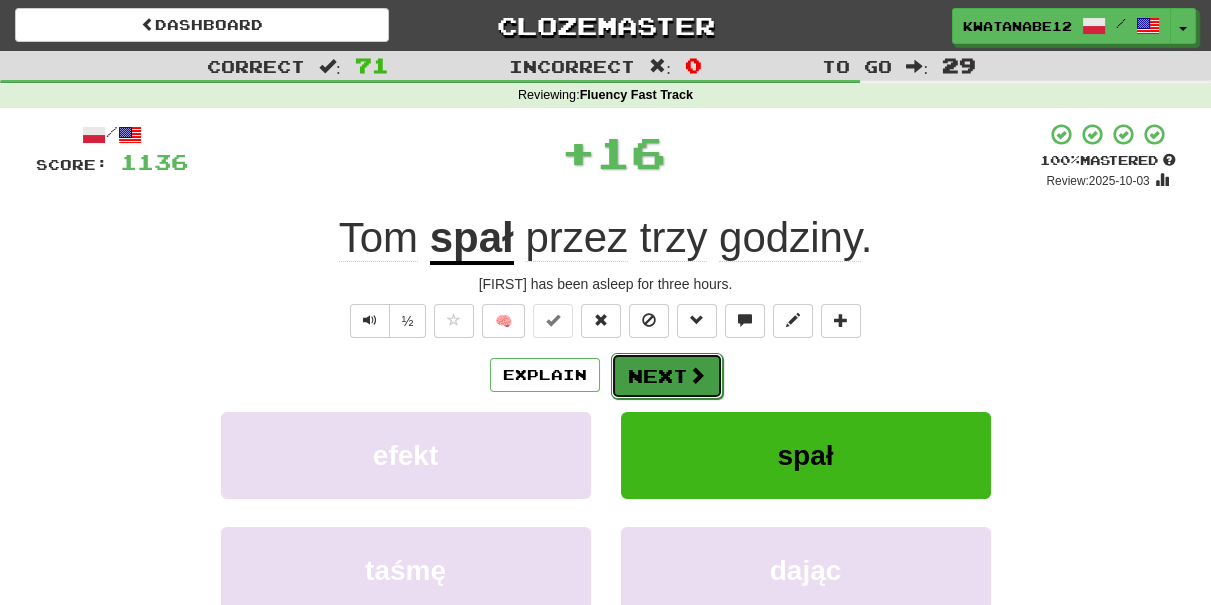 drag, startPoint x: 617, startPoint y: 366, endPoint x: 629, endPoint y: 364, distance: 12.165525 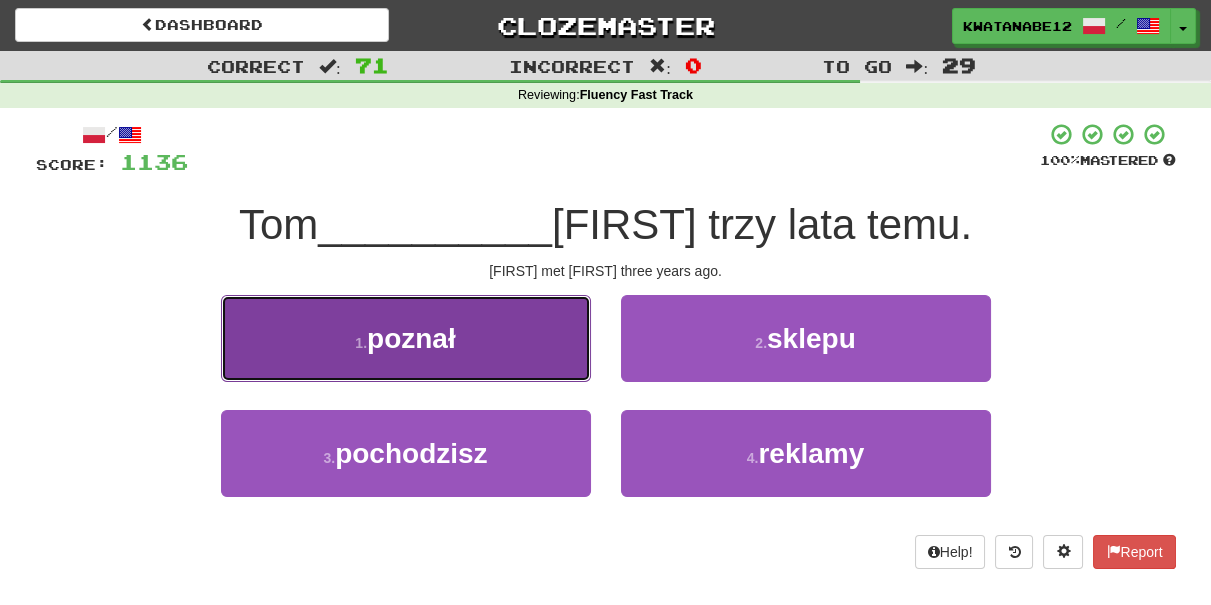 click on "1 .  poznał" at bounding box center (406, 338) 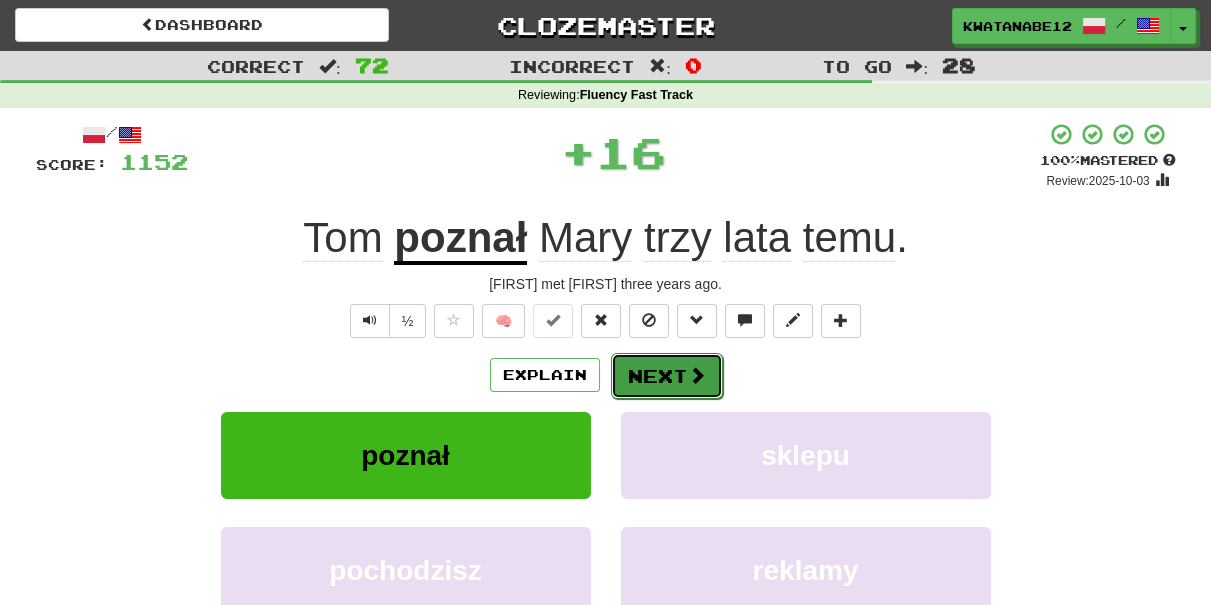 click on "Next" at bounding box center (667, 376) 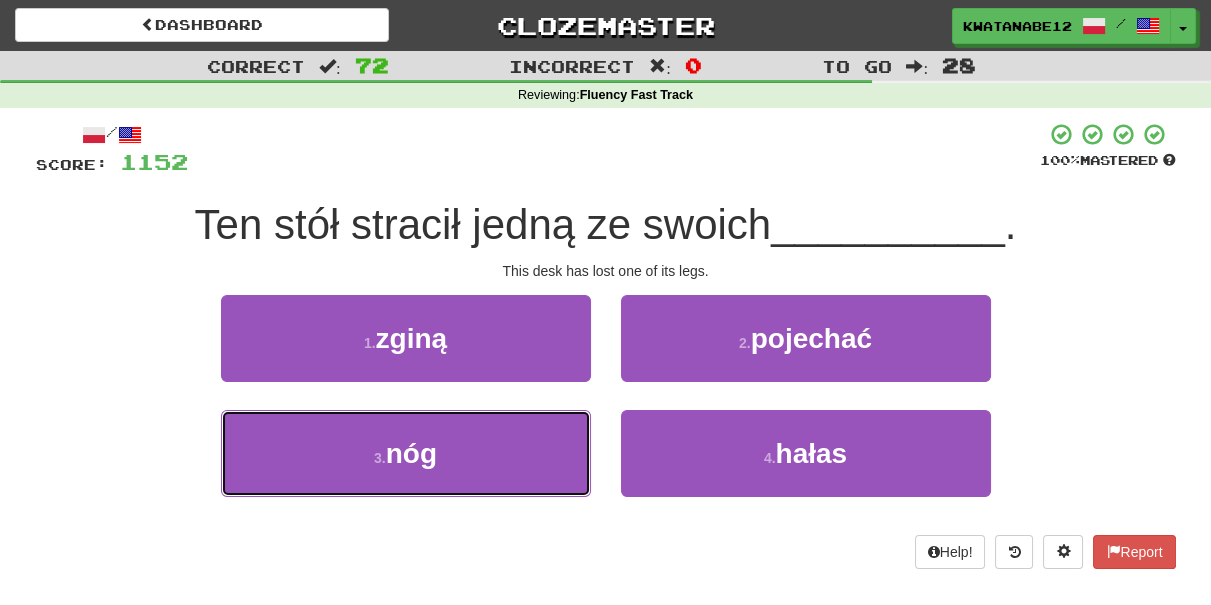 drag, startPoint x: 514, startPoint y: 467, endPoint x: 594, endPoint y: 413, distance: 96.519424 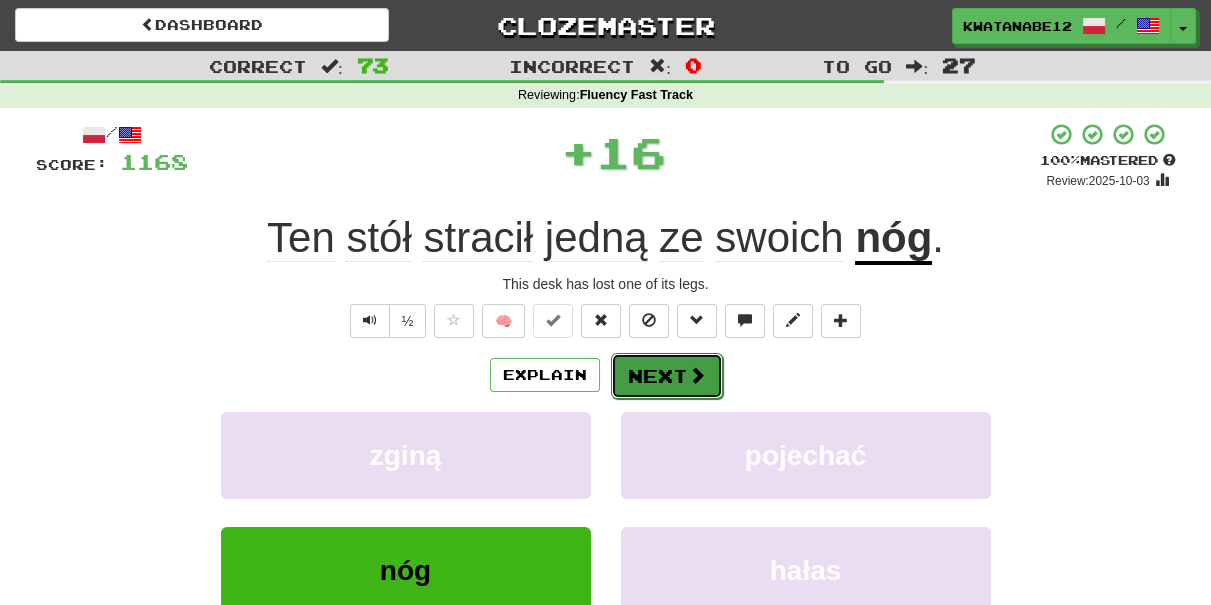 click on "Next" at bounding box center (667, 376) 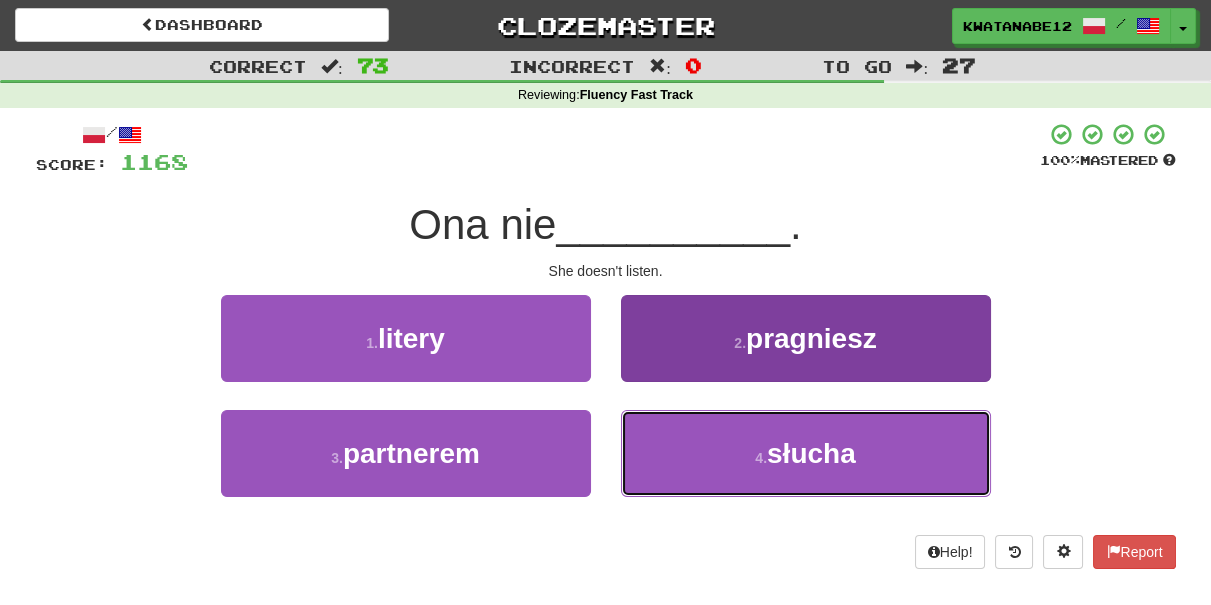 click on "4 .  słucha" at bounding box center [806, 453] 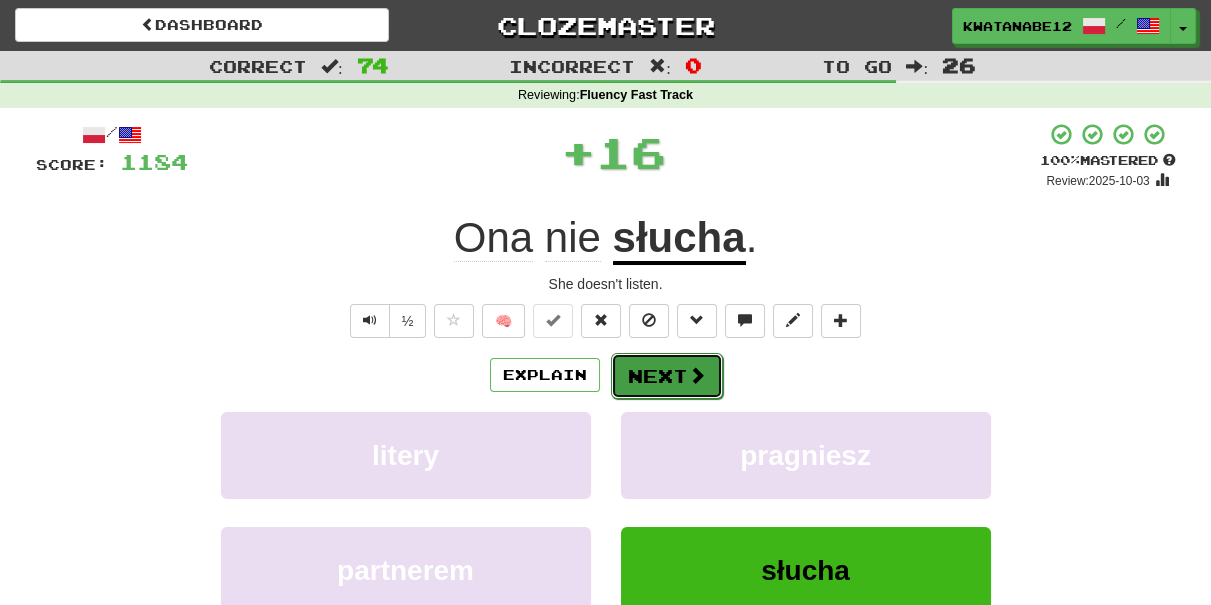 click on "Next" at bounding box center [667, 376] 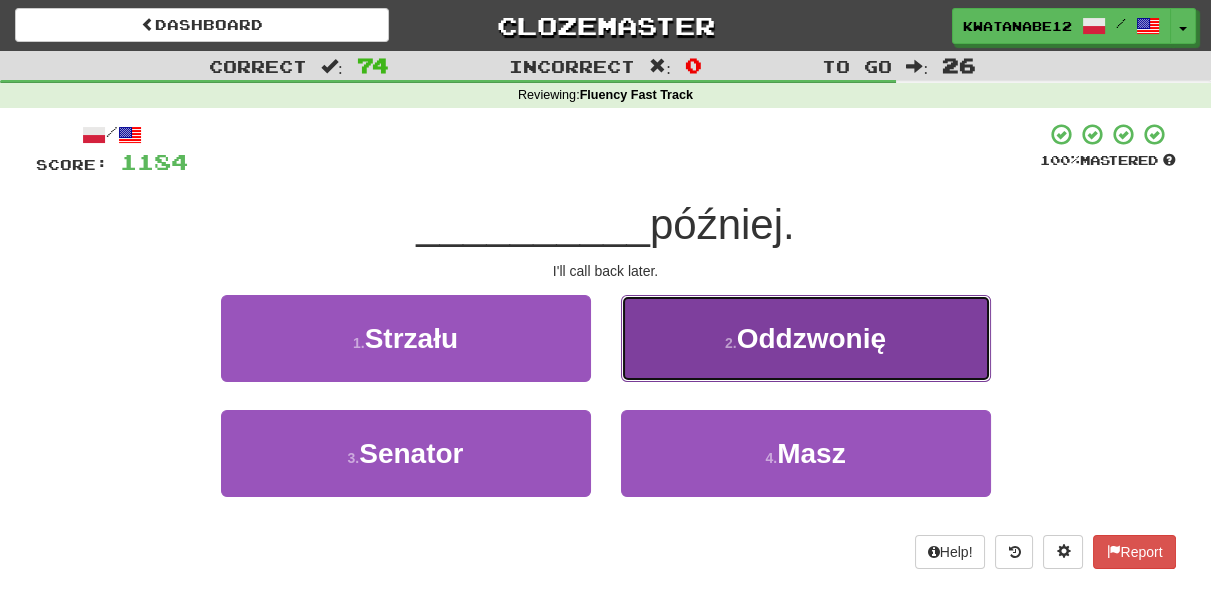 click on "2 .  Oddzwonię" at bounding box center (806, 338) 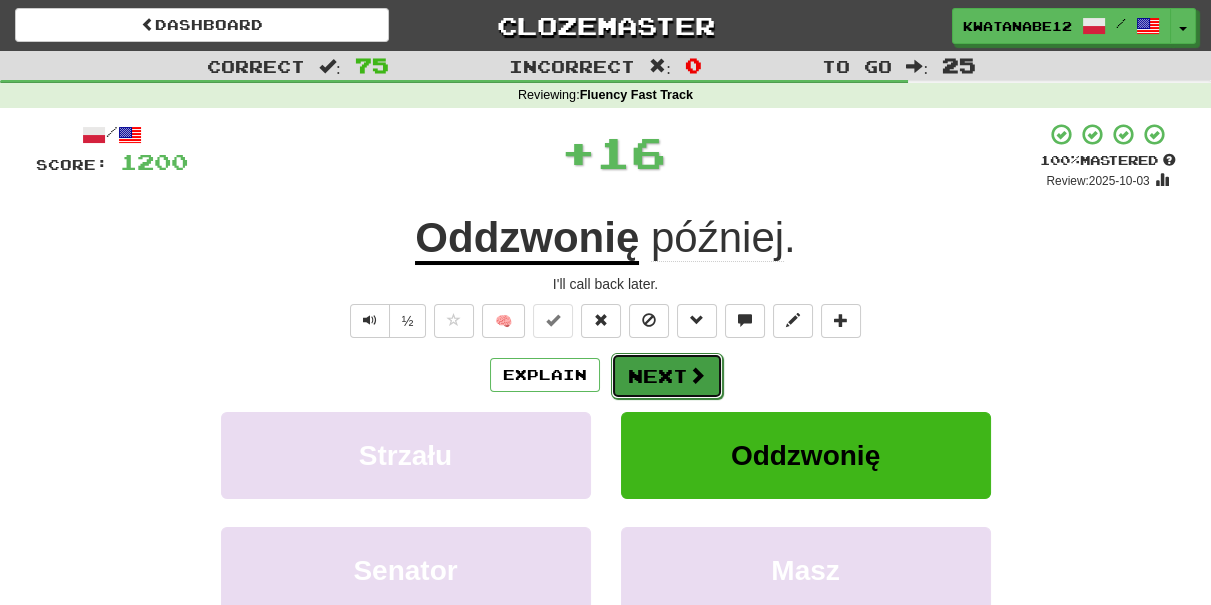 click on "Next" at bounding box center (667, 376) 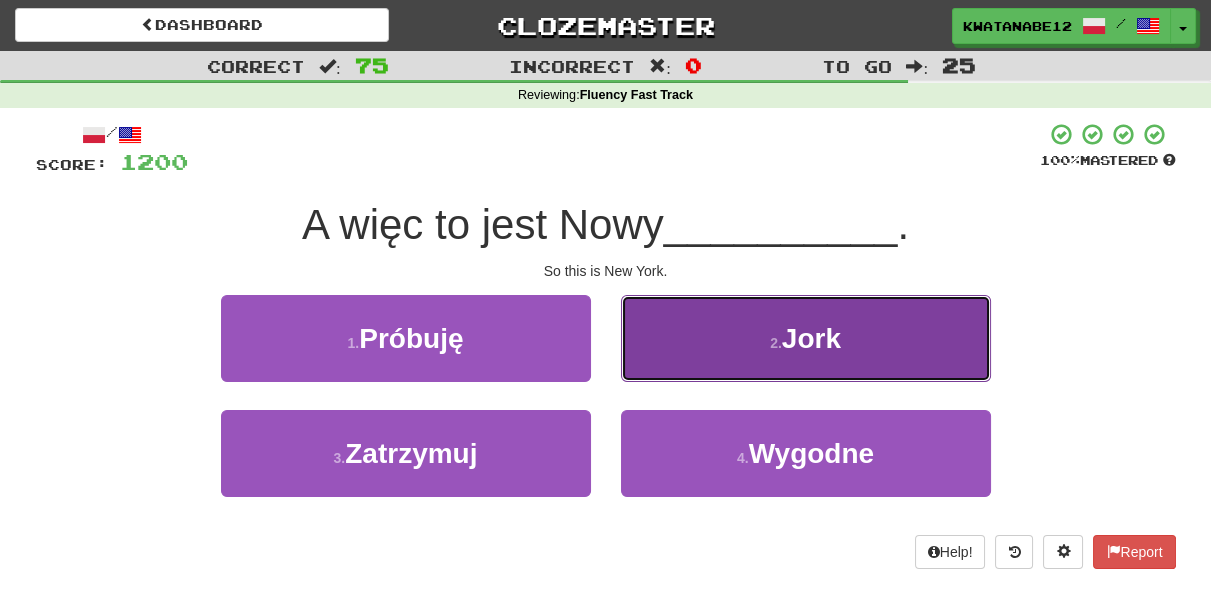 click on "2 .  Jork" at bounding box center [806, 338] 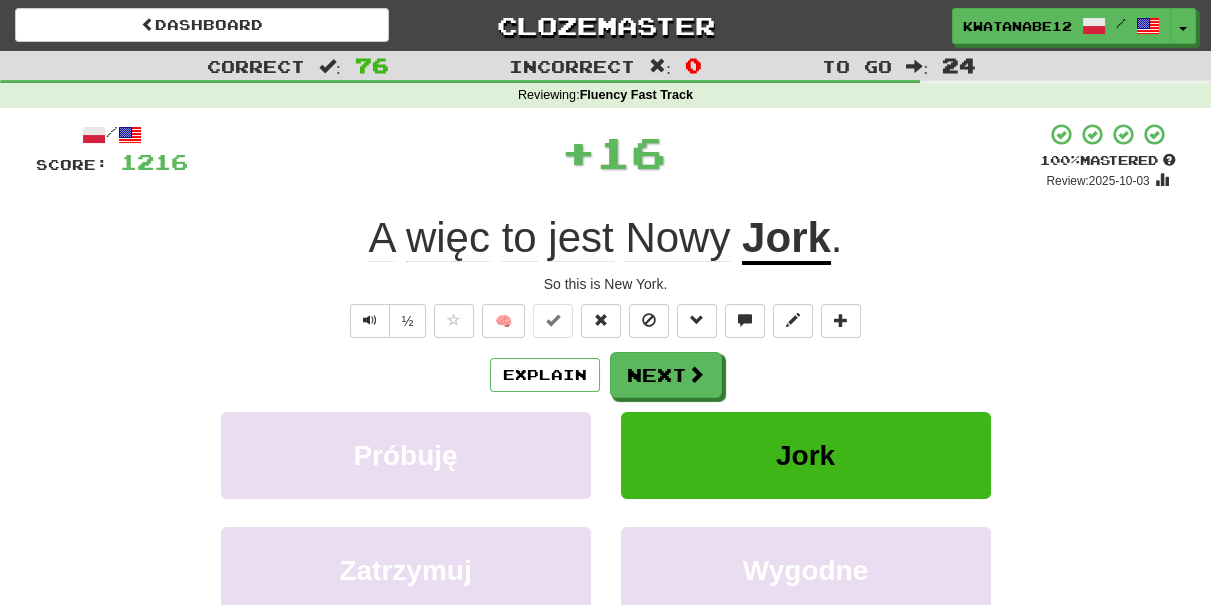 click on "/  Score:   1216 + 16 100 %  Mastered Review:  2025-10-03 So this is New York. ½ 🧠 Explain Next Próbuję Jork Zatrzymuj Wygodne Learn more: Próbuję Jork Zatrzymuj Wygodne  Help!  Report Sentence Source" at bounding box center (606, 435) 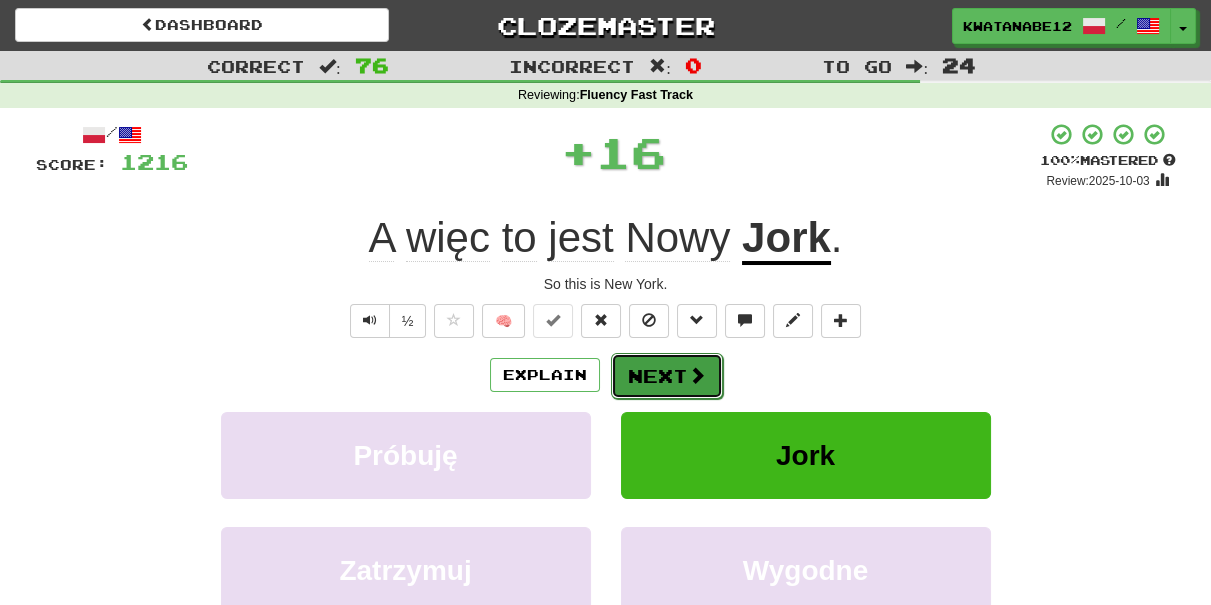click on "Next" at bounding box center (667, 376) 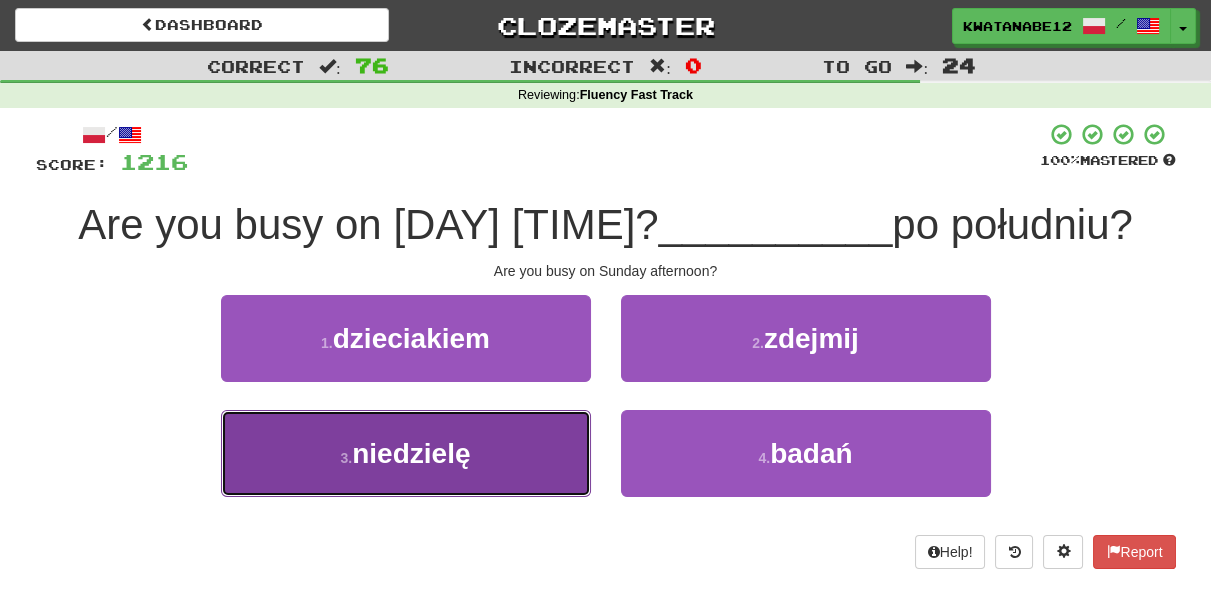 drag, startPoint x: 506, startPoint y: 446, endPoint x: 593, endPoint y: 400, distance: 98.4124 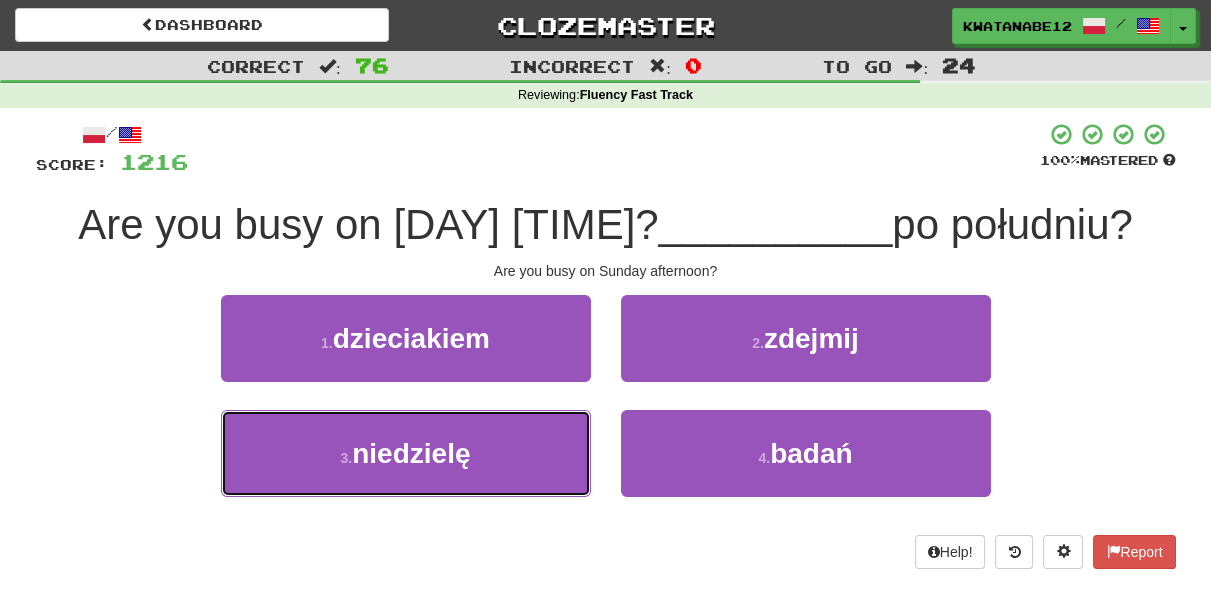 click on "3 .  niedzielę" at bounding box center (406, 453) 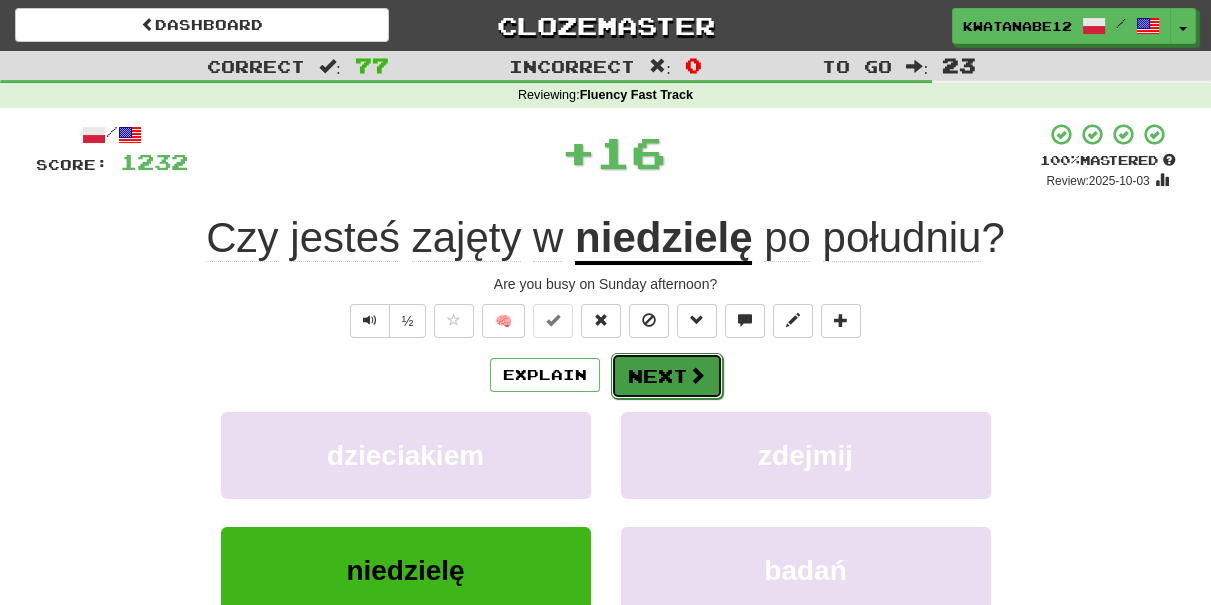 click on "Next" at bounding box center [667, 376] 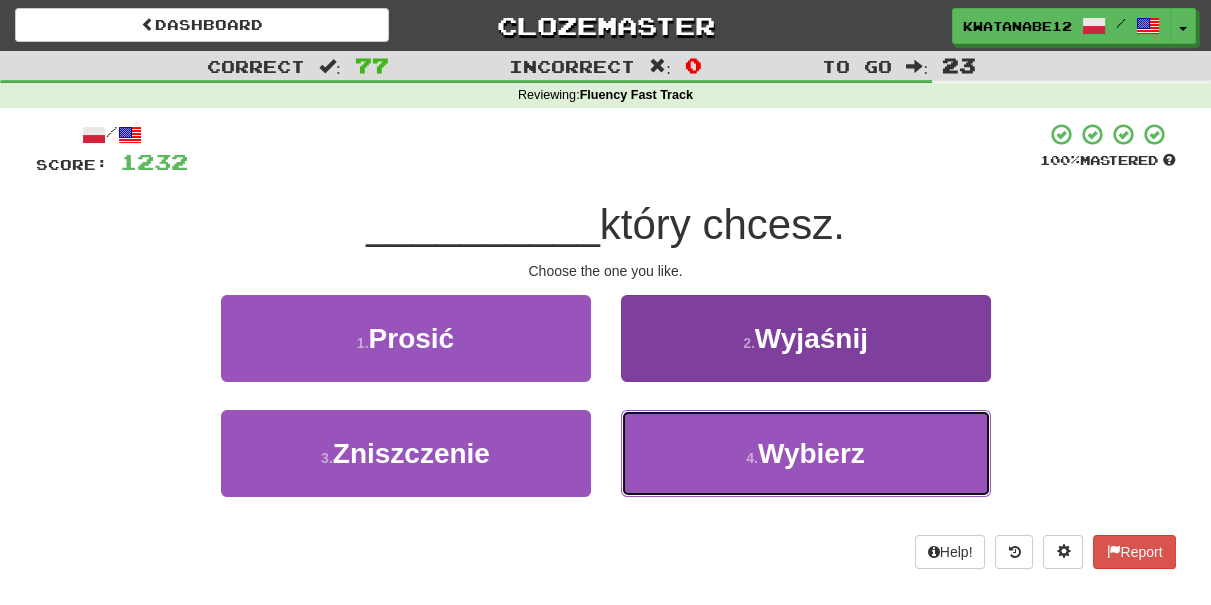 drag, startPoint x: 709, startPoint y: 450, endPoint x: 695, endPoint y: 431, distance: 23.600847 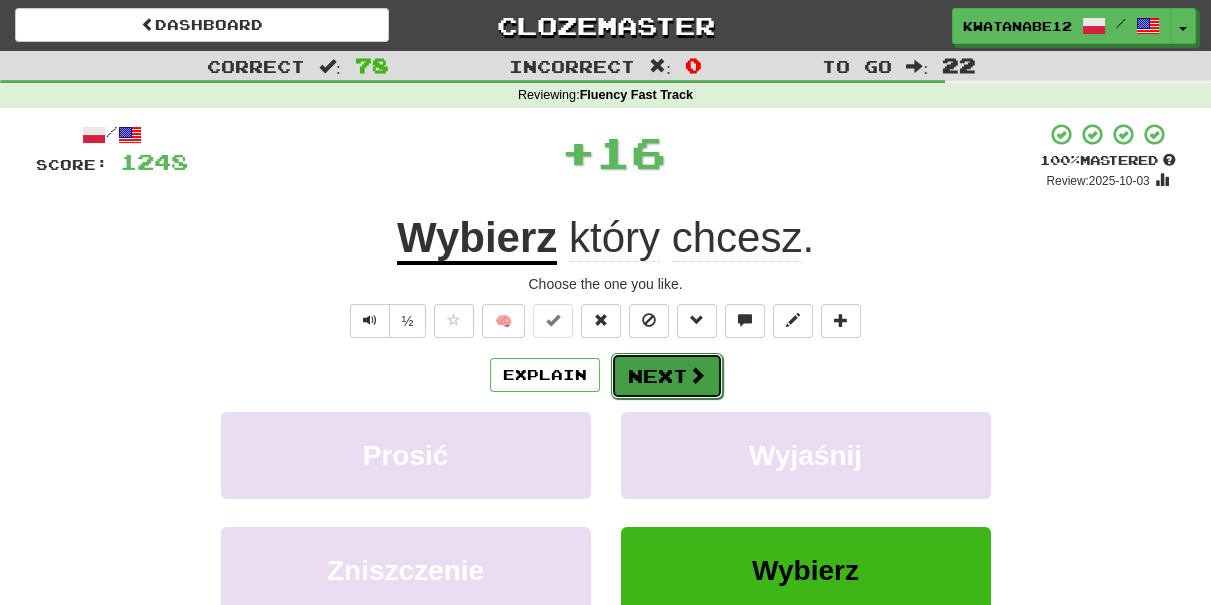 drag, startPoint x: 680, startPoint y: 377, endPoint x: 670, endPoint y: 372, distance: 11.18034 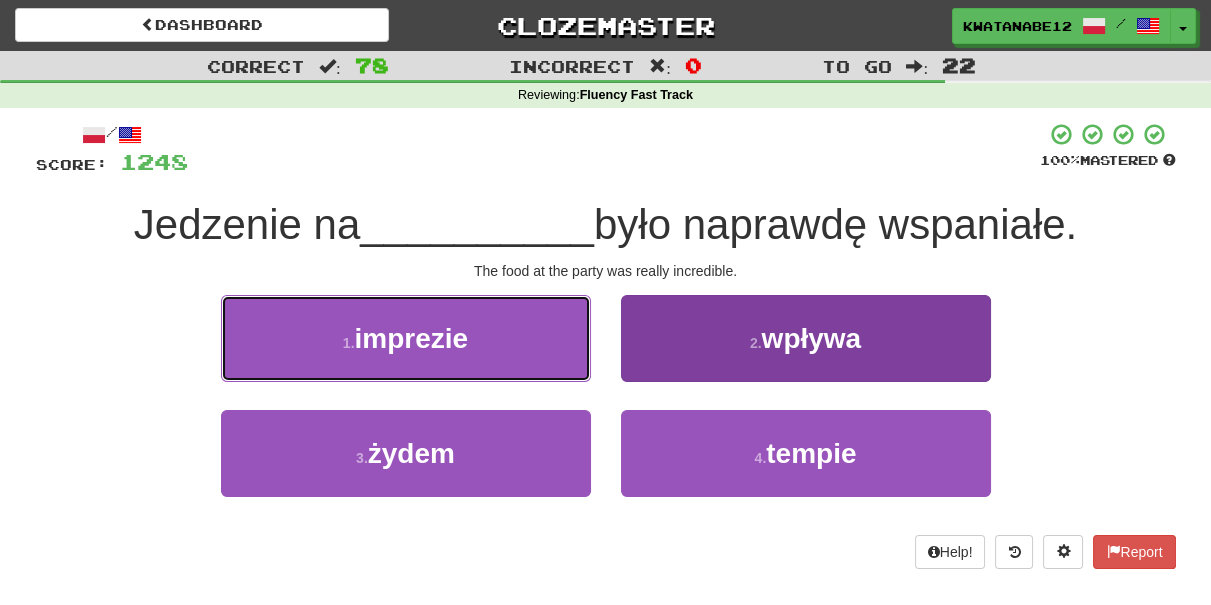 drag, startPoint x: 528, startPoint y: 339, endPoint x: 648, endPoint y: 367, distance: 123.22337 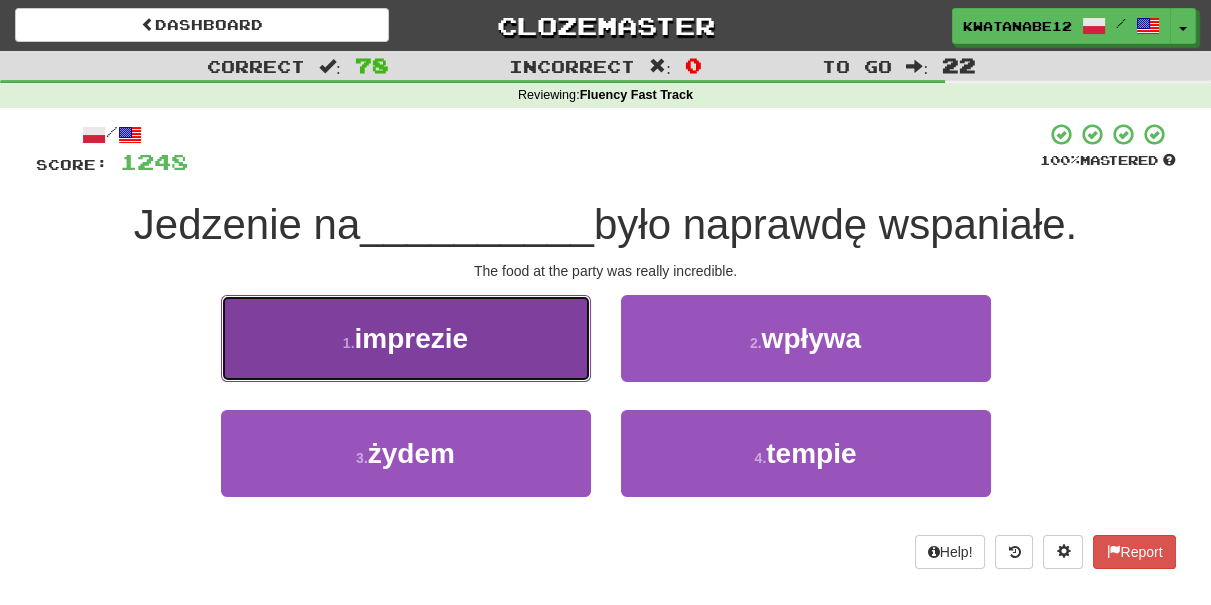 drag, startPoint x: 511, startPoint y: 365, endPoint x: 568, endPoint y: 362, distance: 57.07889 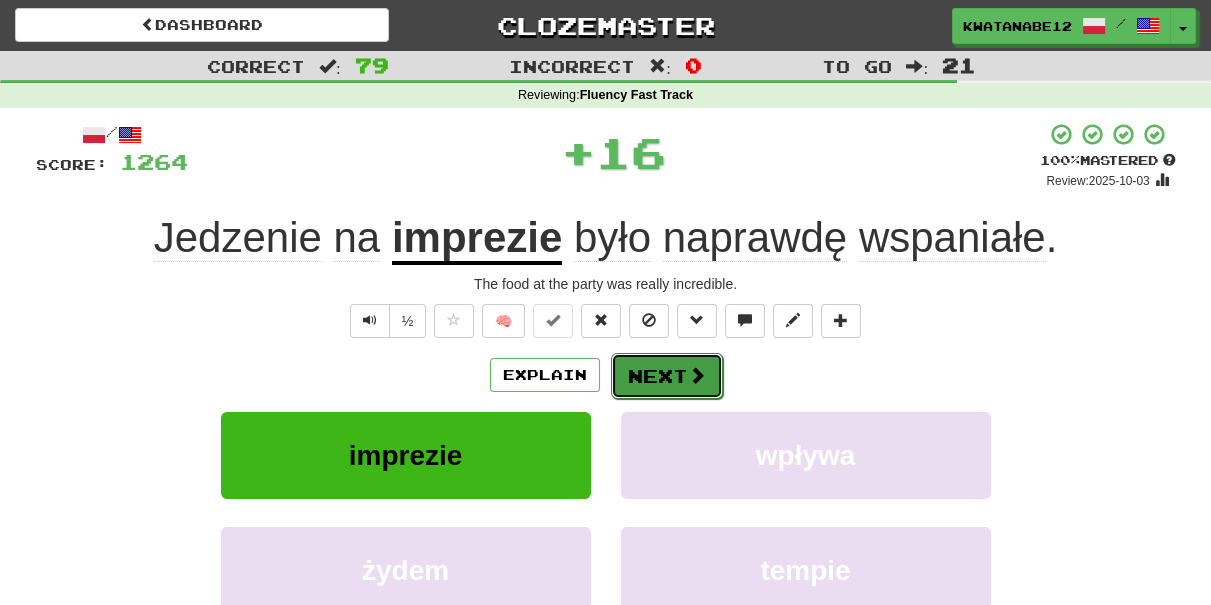 click on "Next" at bounding box center (667, 376) 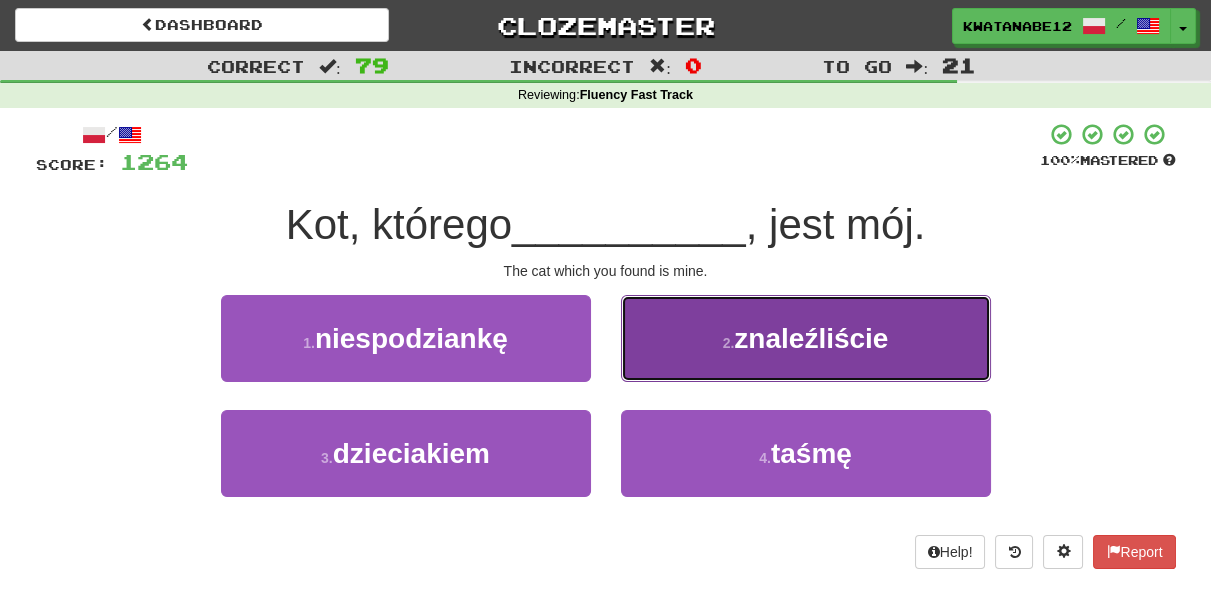 click on "2 .  znaleźliście" at bounding box center (806, 338) 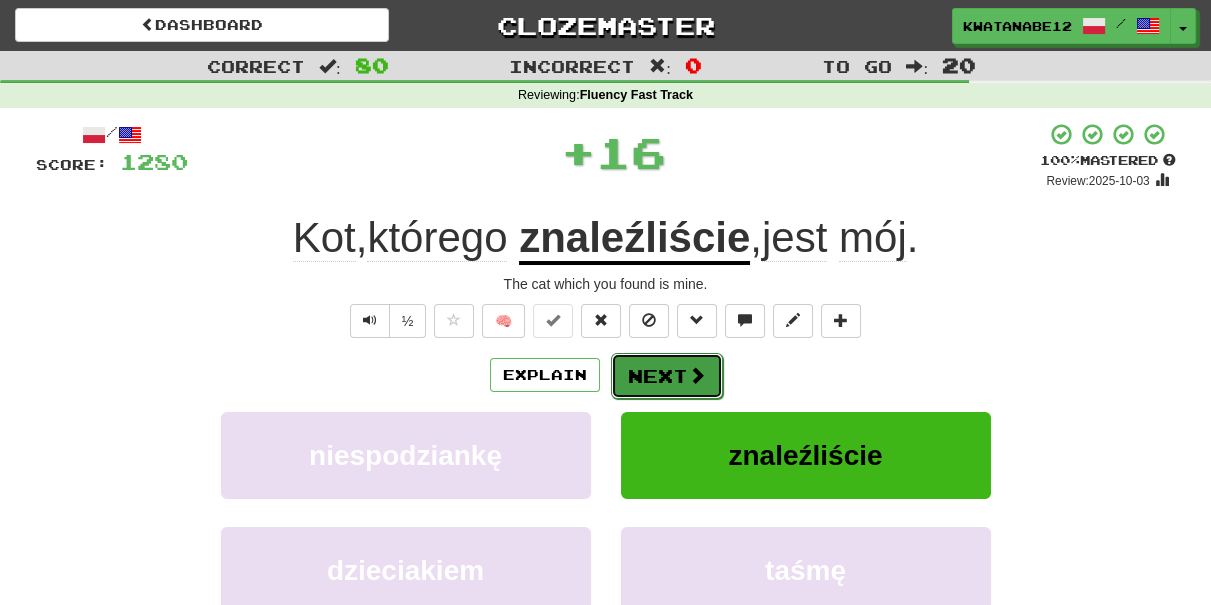 click on "Next" at bounding box center [667, 376] 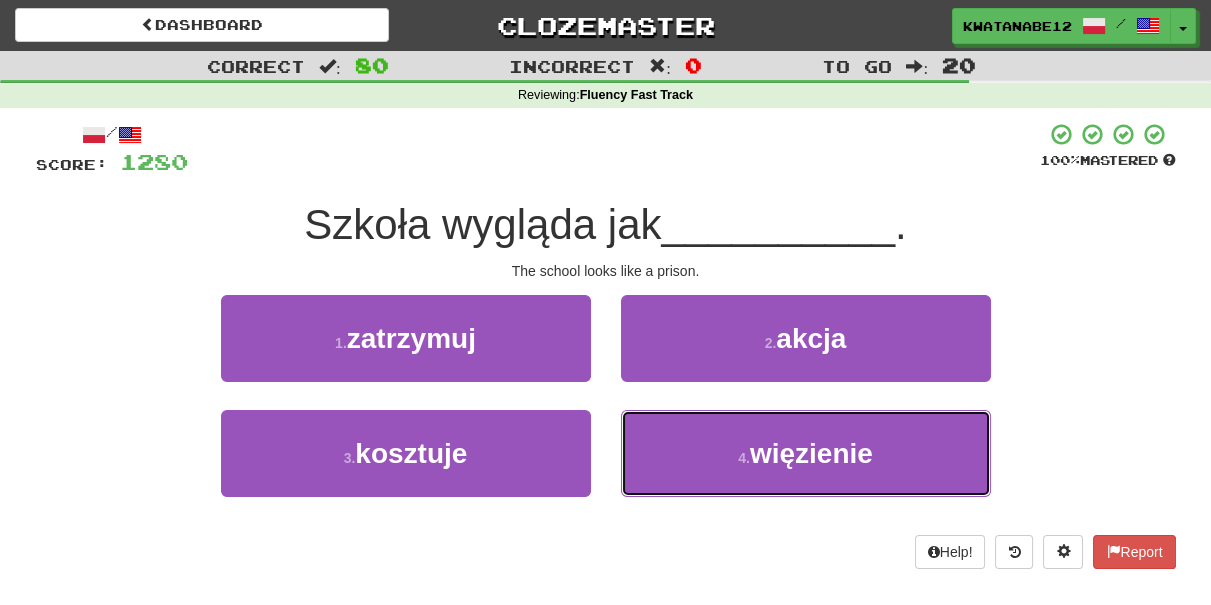 drag, startPoint x: 680, startPoint y: 438, endPoint x: 658, endPoint y: 404, distance: 40.496914 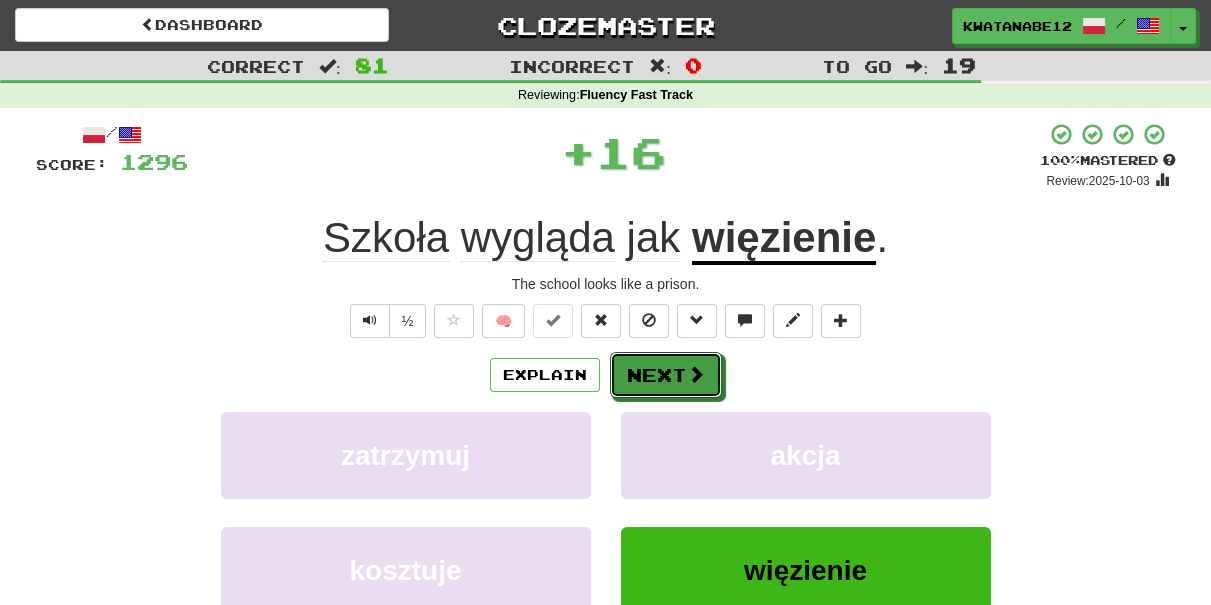 drag, startPoint x: 645, startPoint y: 372, endPoint x: 522, endPoint y: 285, distance: 150.65855 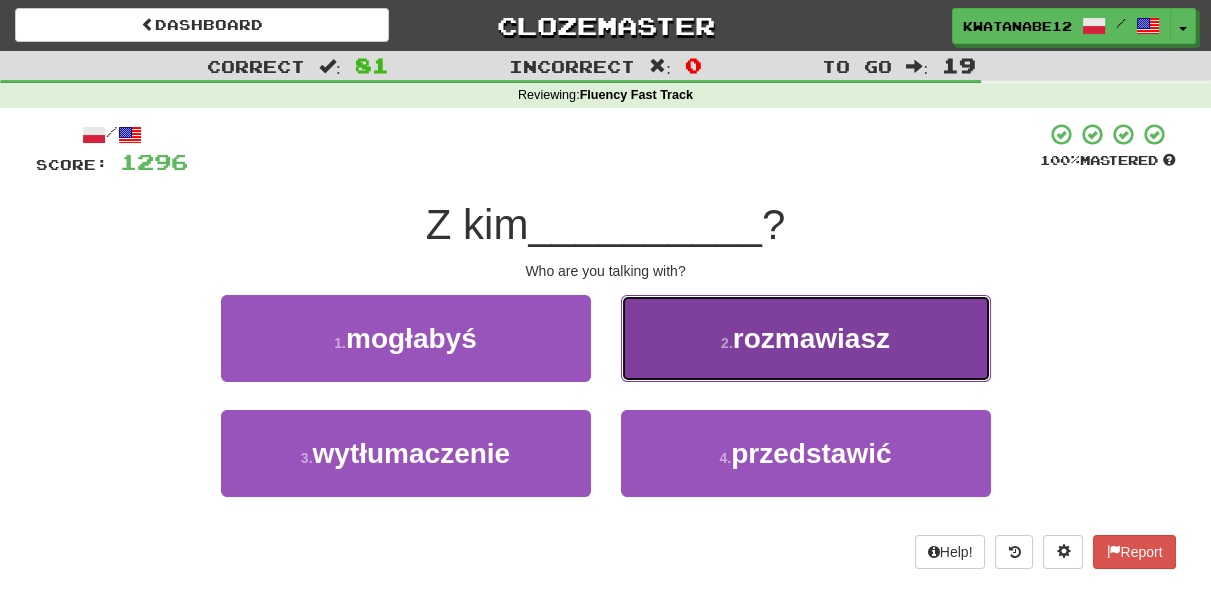 drag, startPoint x: 653, startPoint y: 350, endPoint x: 651, endPoint y: 360, distance: 10.198039 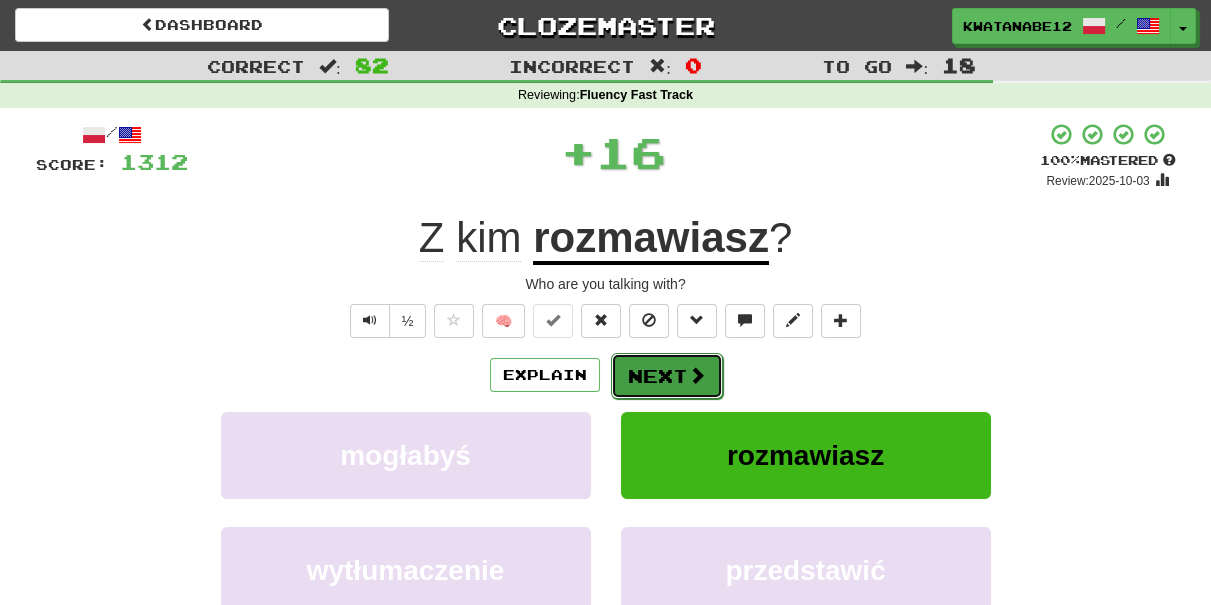 click on "Next" at bounding box center (667, 376) 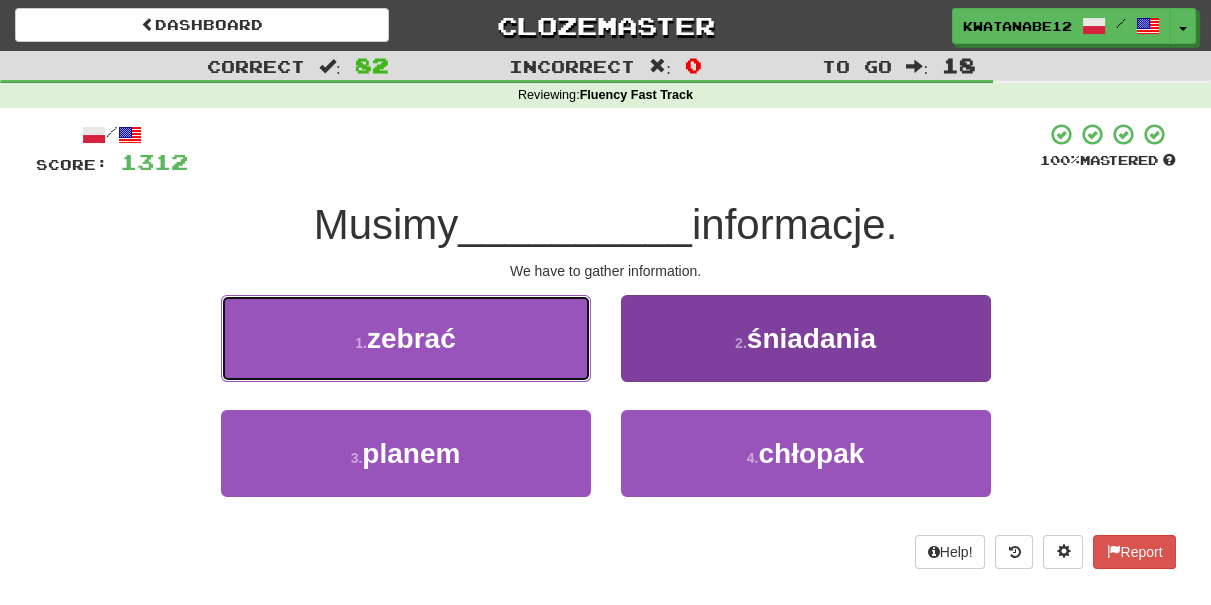 click on "1 .  zebrać 2 .  śniadania" at bounding box center [606, 352] 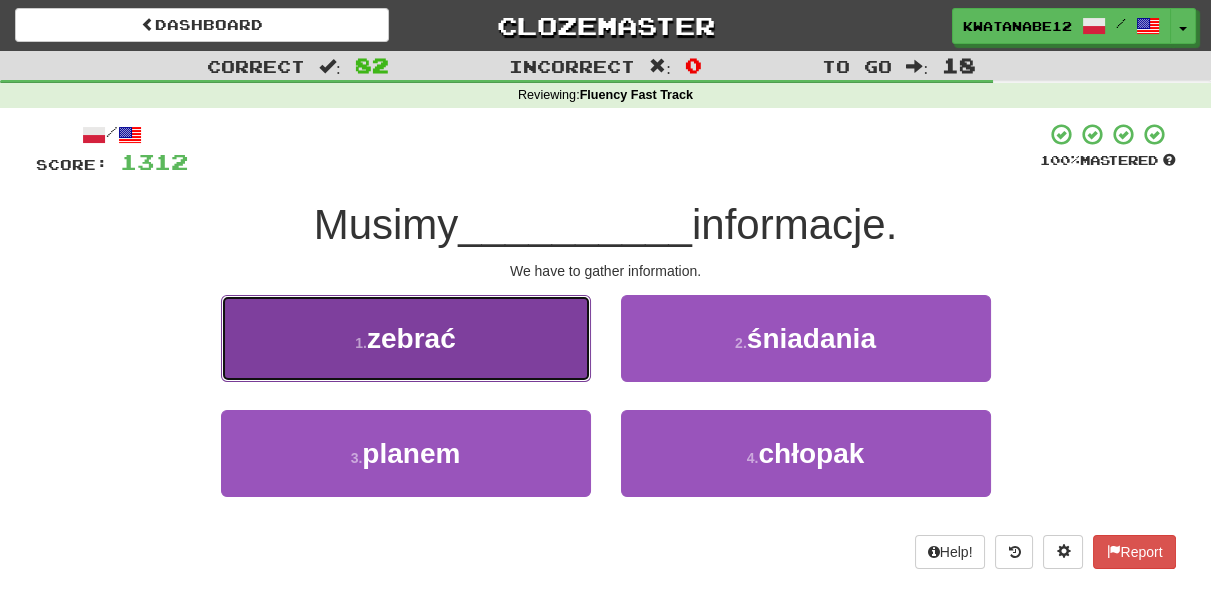 click on "1 .  zebrać" at bounding box center [406, 338] 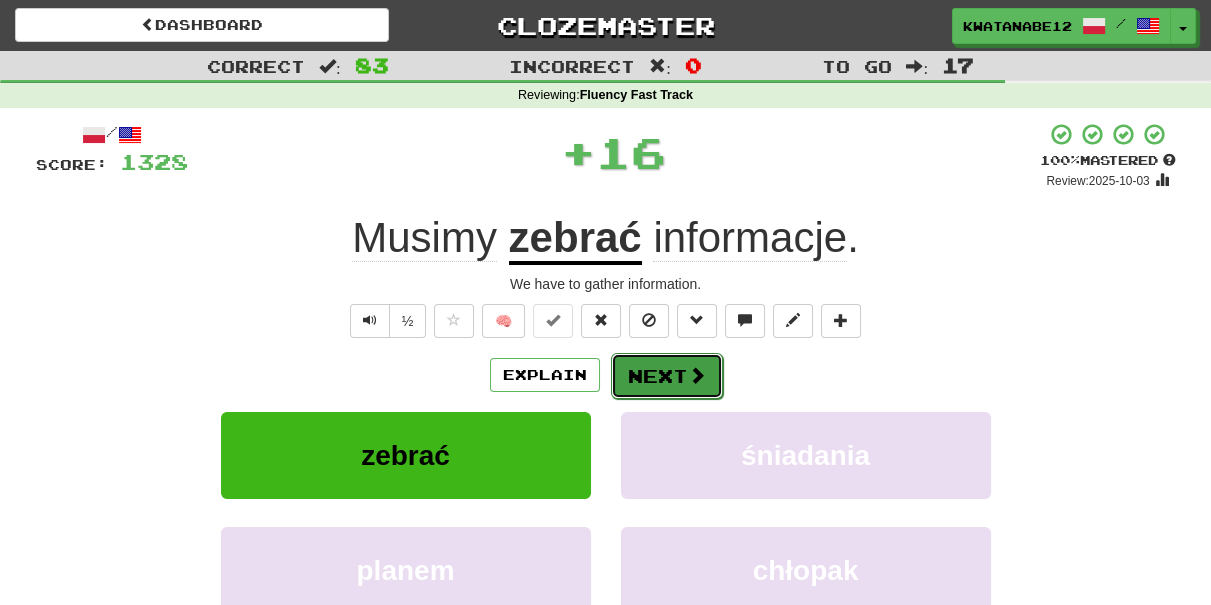 click on "Next" at bounding box center (667, 376) 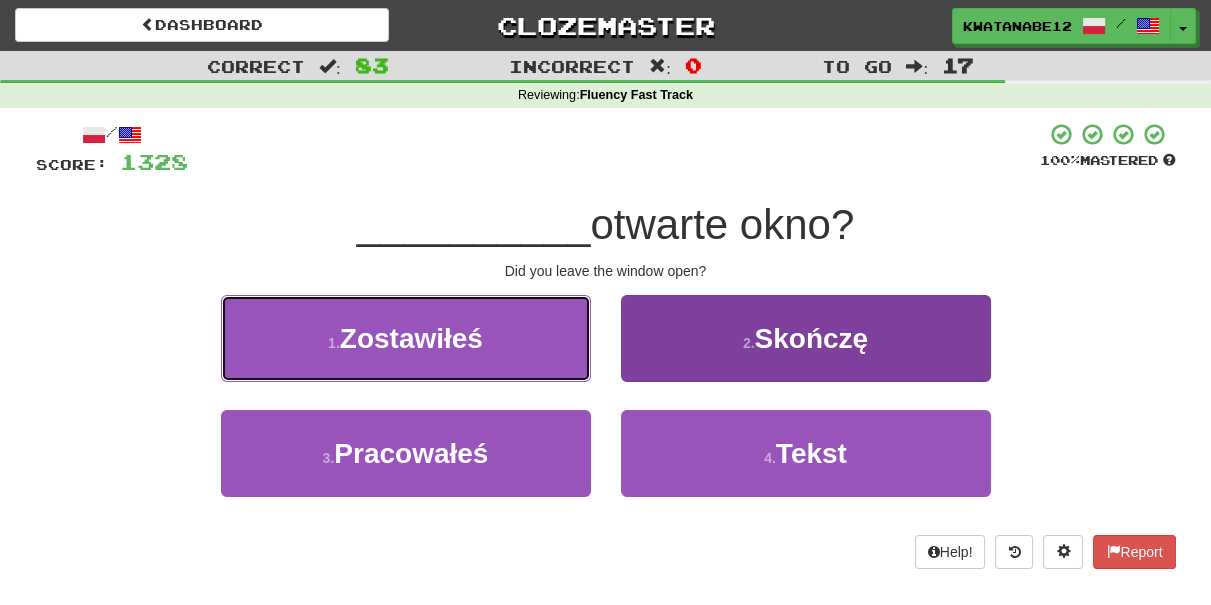 drag, startPoint x: 533, startPoint y: 357, endPoint x: 636, endPoint y: 355, distance: 103.01942 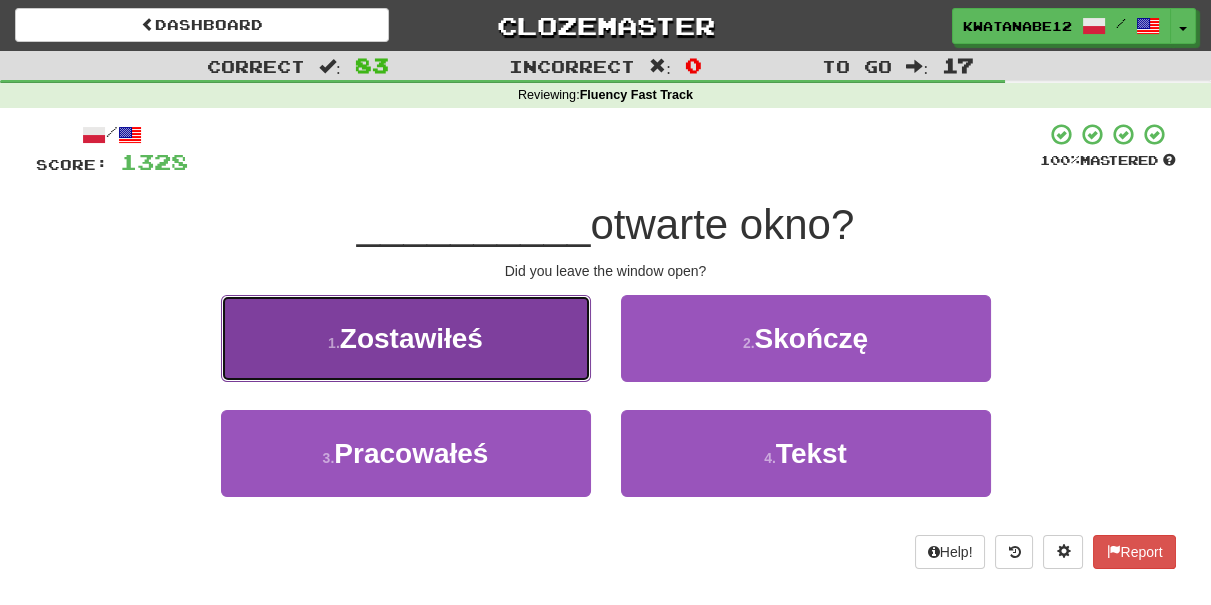 drag, startPoint x: 509, startPoint y: 348, endPoint x: 559, endPoint y: 353, distance: 50.24938 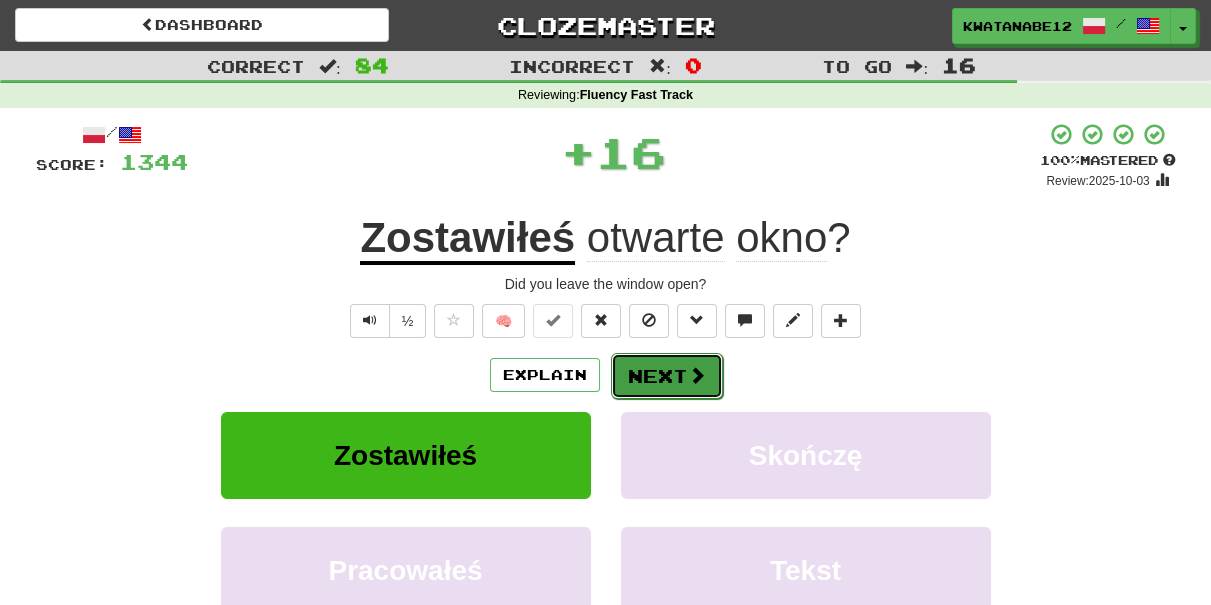 click on "Next" at bounding box center (667, 376) 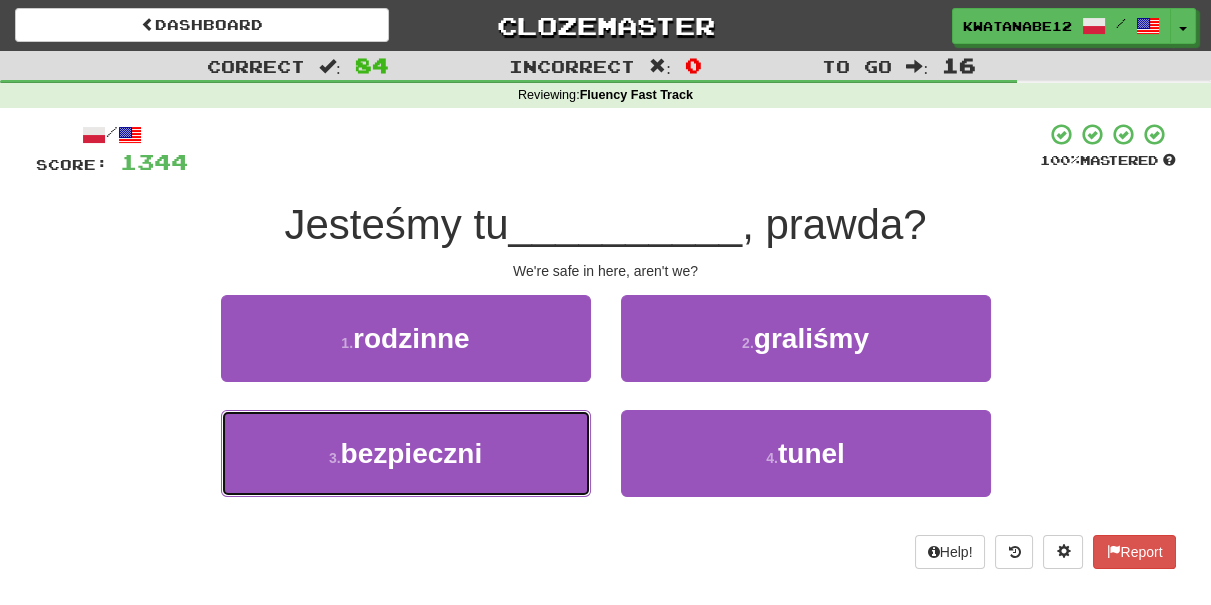 drag, startPoint x: 528, startPoint y: 451, endPoint x: 614, endPoint y: 399, distance: 100.49876 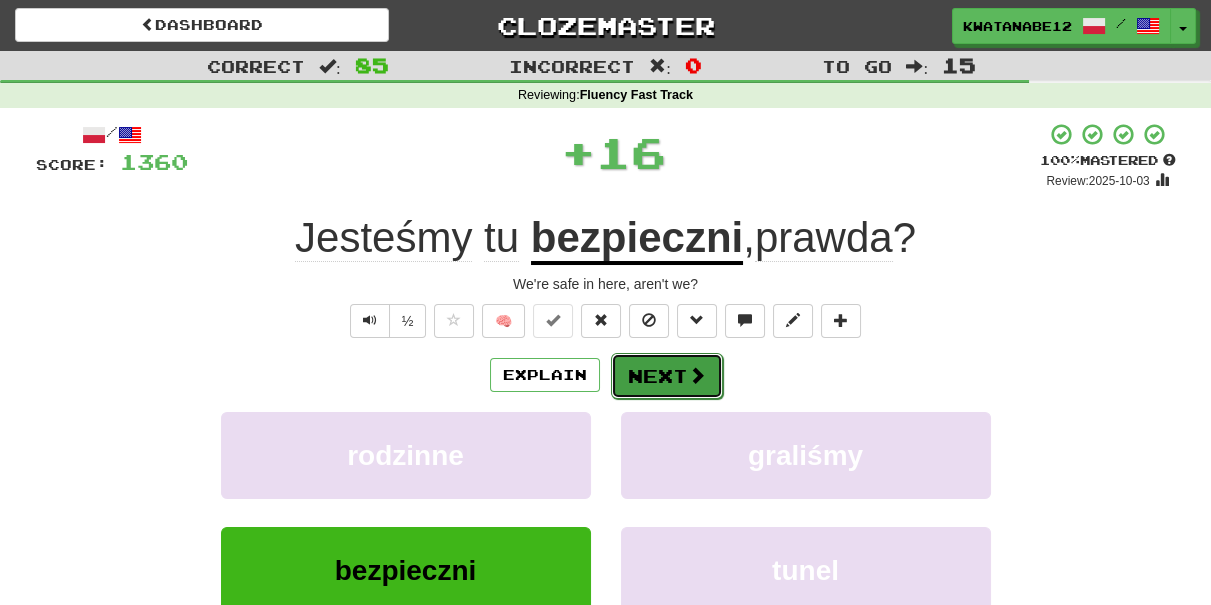 click on "Next" at bounding box center (667, 376) 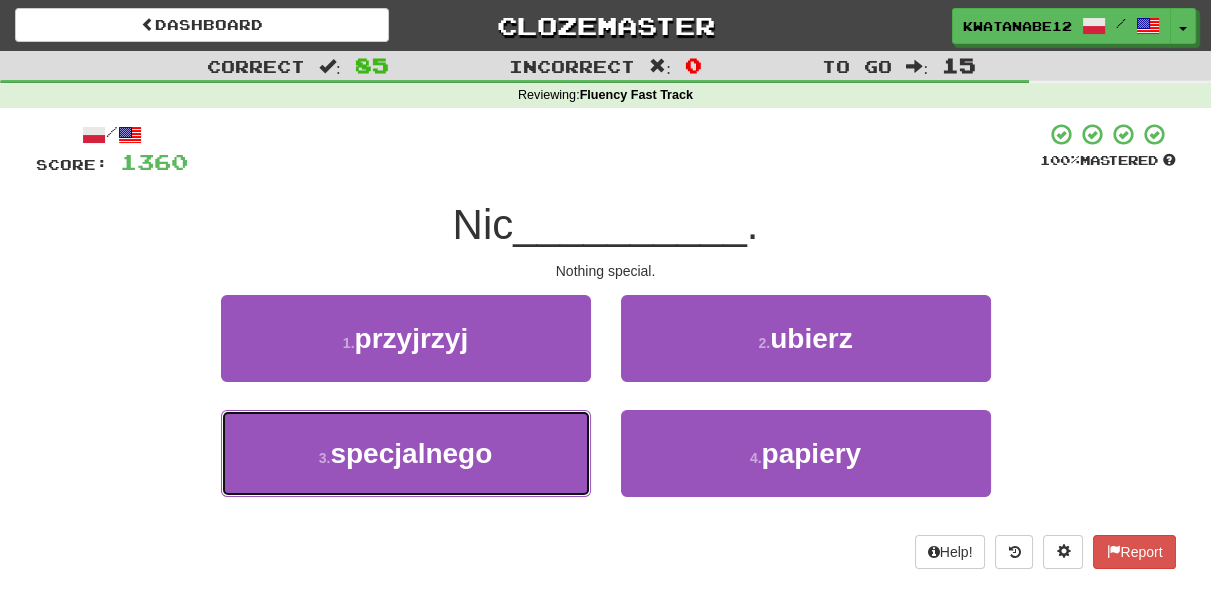 drag, startPoint x: 503, startPoint y: 458, endPoint x: 661, endPoint y: 402, distance: 167.63054 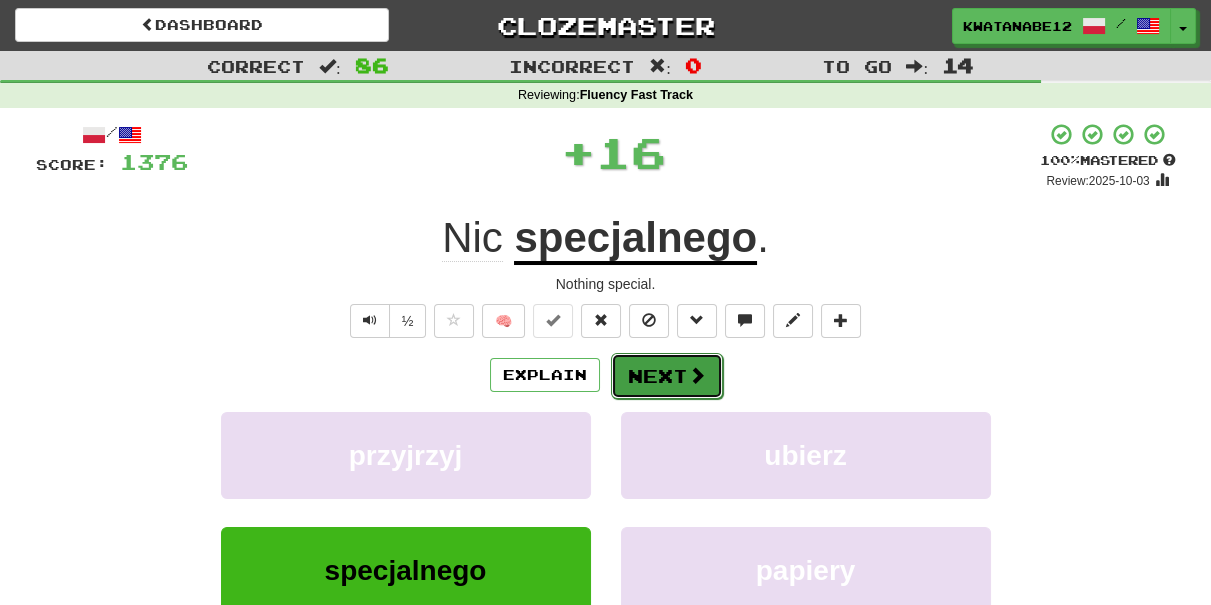 click on "Next" at bounding box center [667, 376] 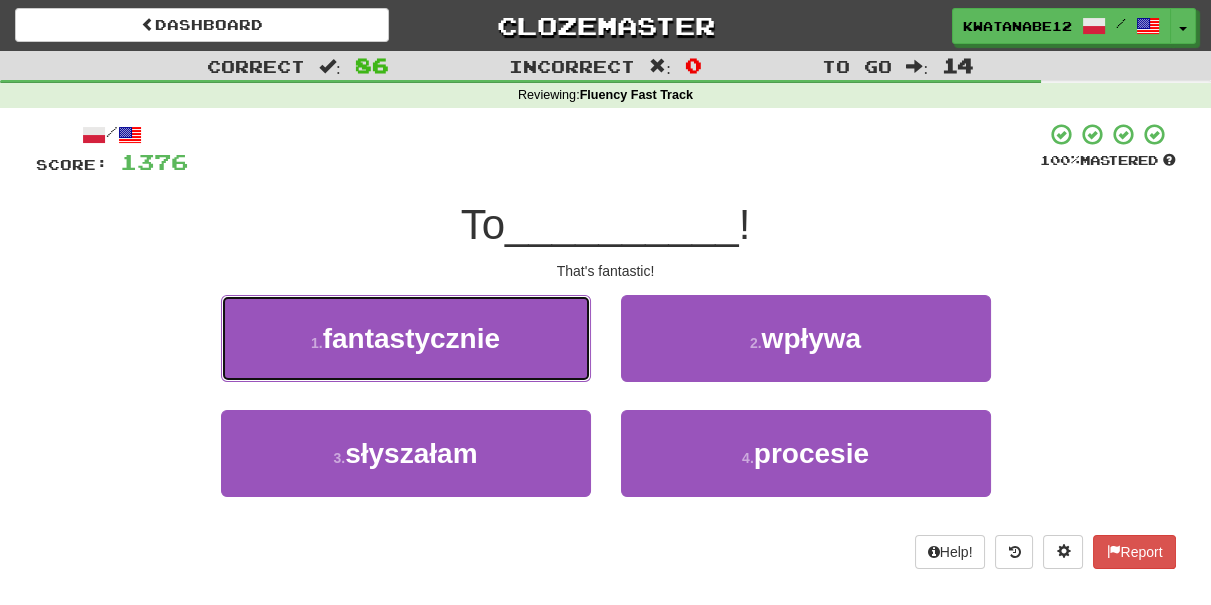 drag, startPoint x: 504, startPoint y: 348, endPoint x: 546, endPoint y: 350, distance: 42.047592 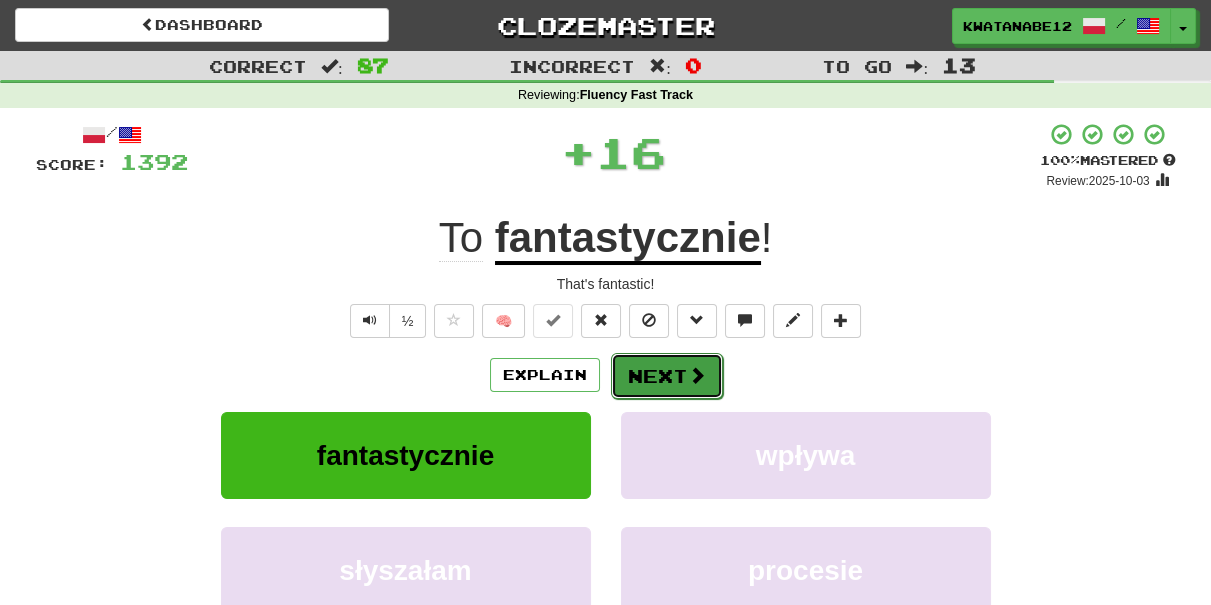 click on "Next" at bounding box center (667, 376) 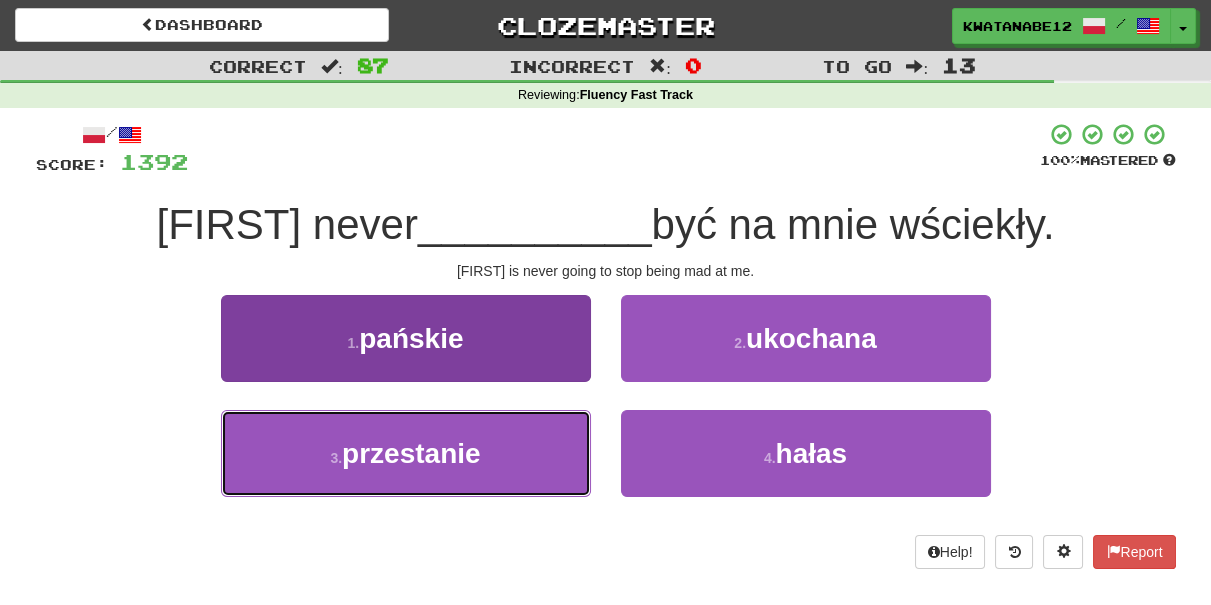 drag, startPoint x: 529, startPoint y: 439, endPoint x: 565, endPoint y: 432, distance: 36.67424 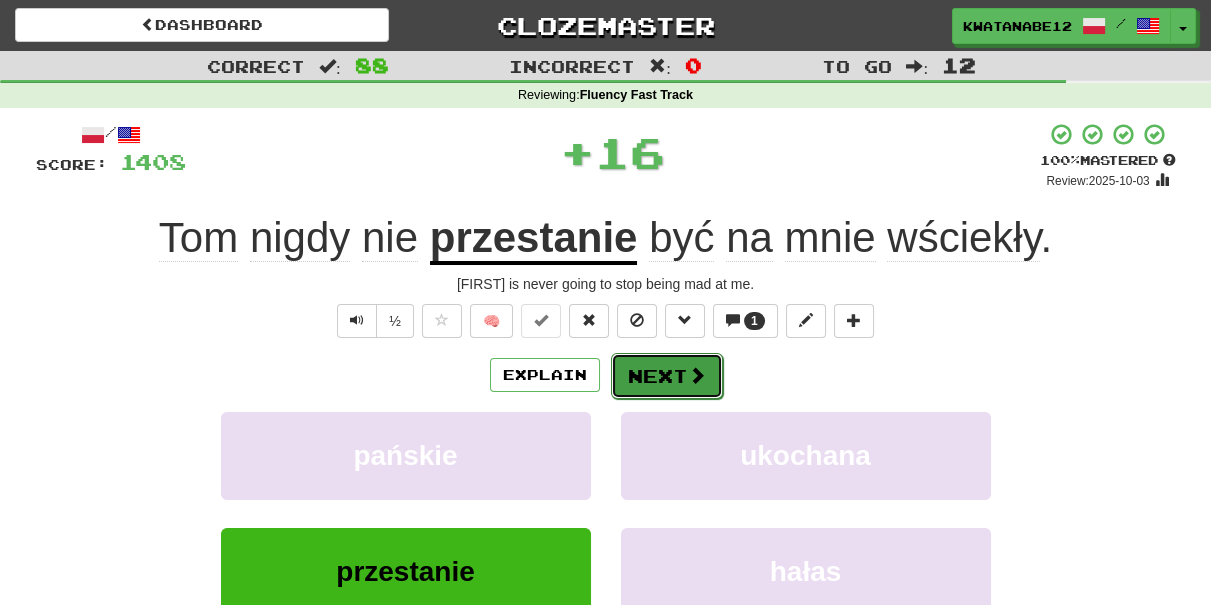 click on "Next" at bounding box center (667, 376) 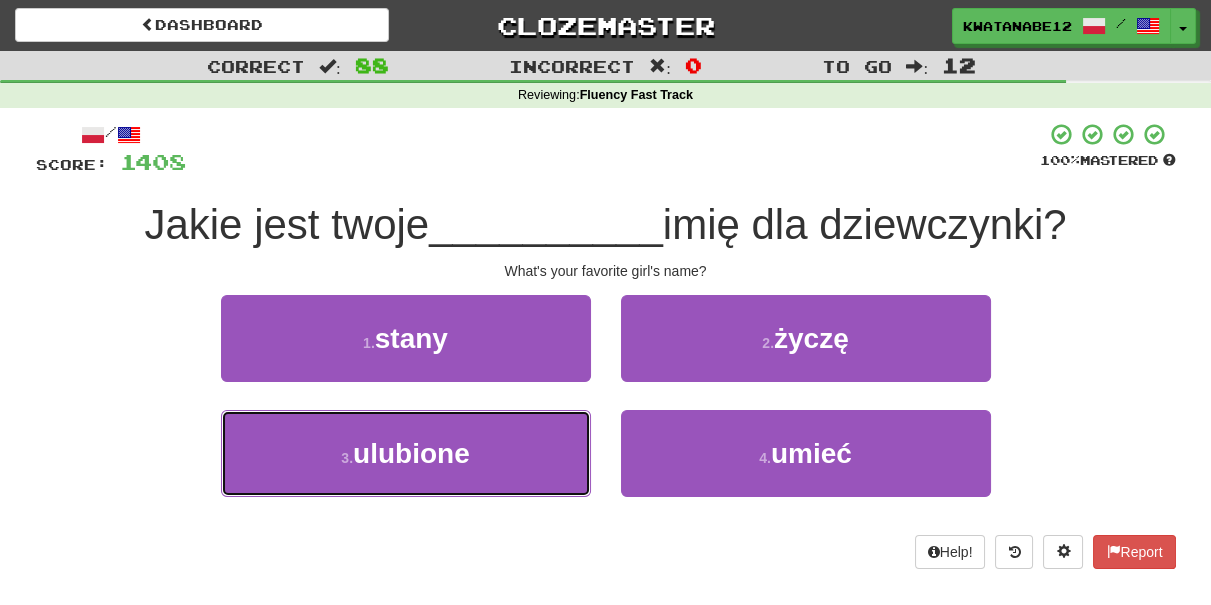 drag, startPoint x: 513, startPoint y: 442, endPoint x: 592, endPoint y: 420, distance: 82.006096 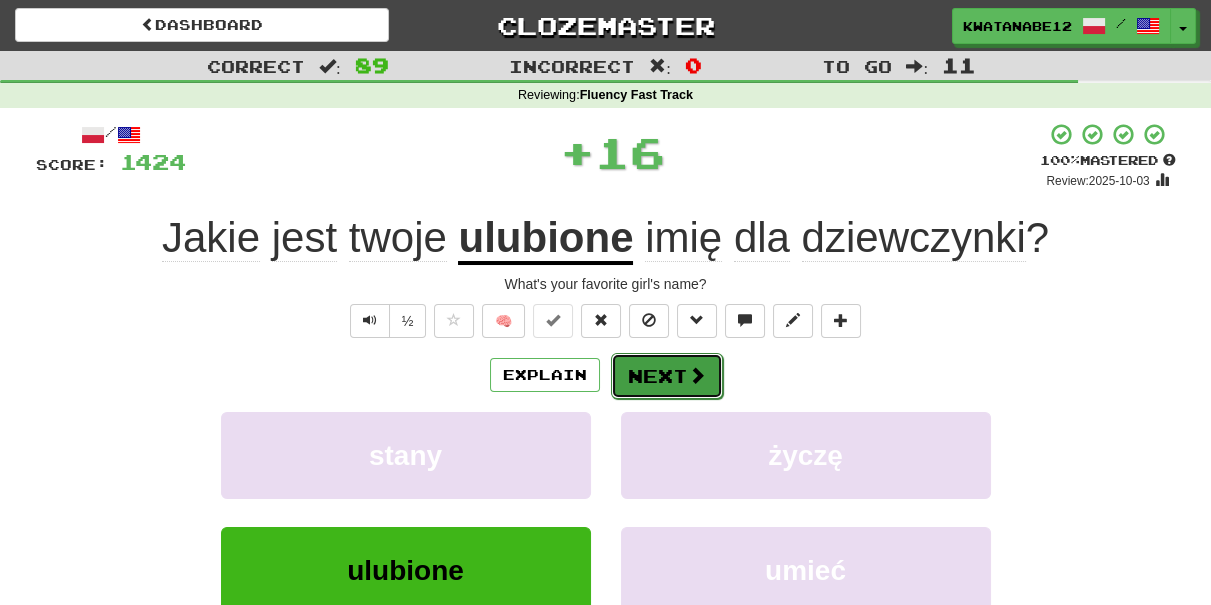 click on "Next" at bounding box center (667, 376) 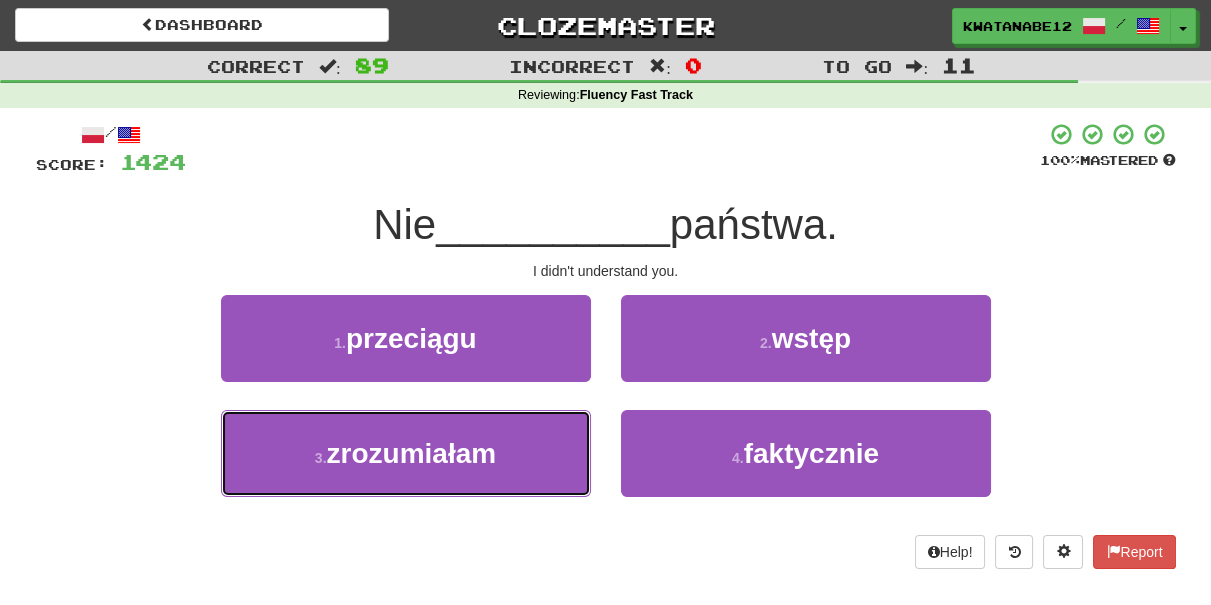 drag, startPoint x: 490, startPoint y: 441, endPoint x: 619, endPoint y: 404, distance: 134.20134 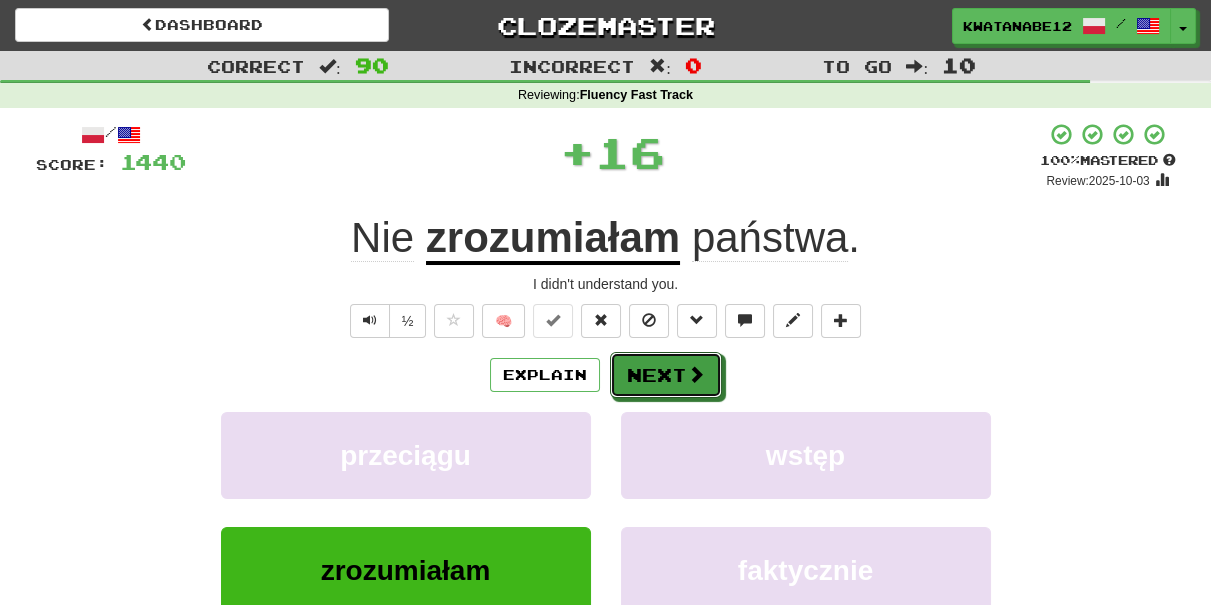 drag, startPoint x: 638, startPoint y: 367, endPoint x: 581, endPoint y: 317, distance: 75.82216 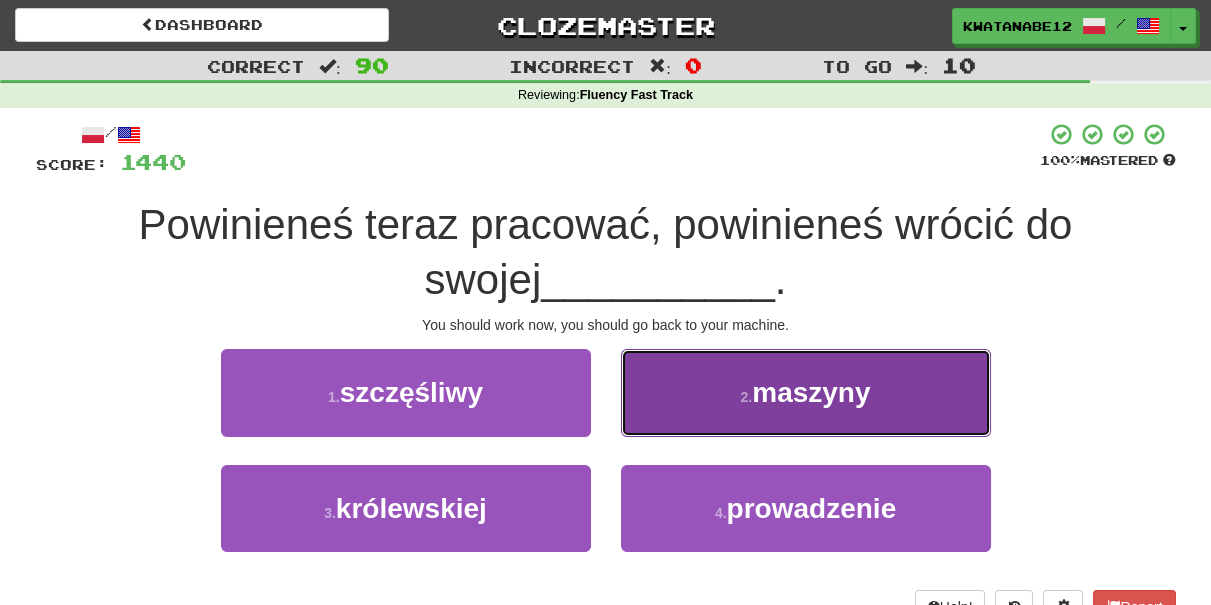 click on "2 .  maszyny" at bounding box center (806, 392) 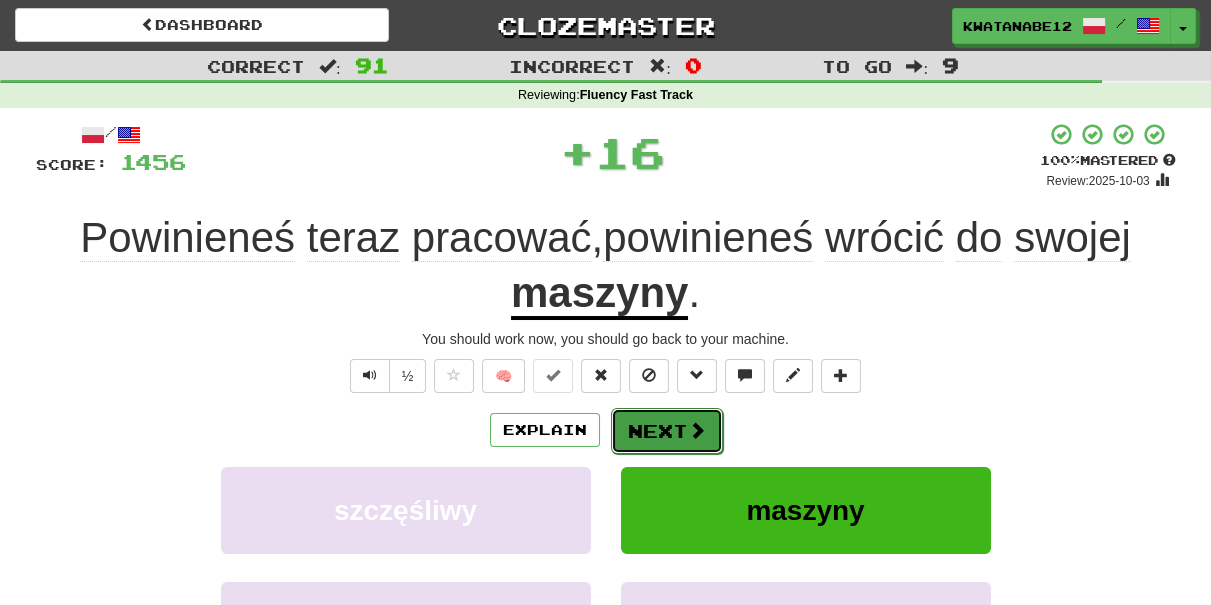 click on "Next" at bounding box center [667, 431] 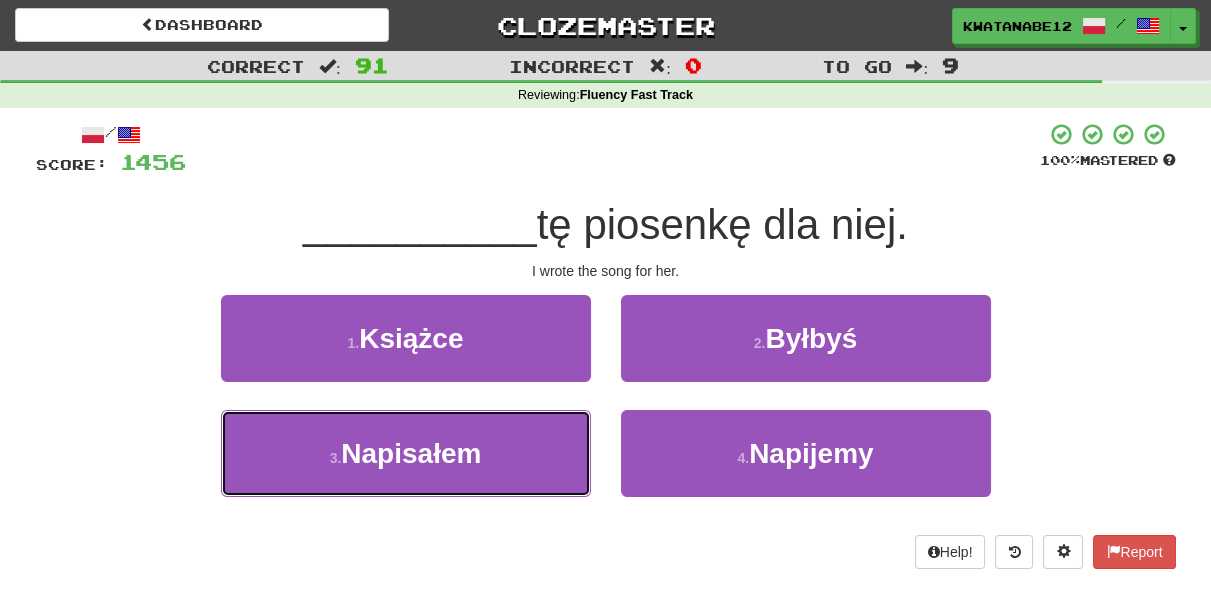 drag, startPoint x: 504, startPoint y: 442, endPoint x: 610, endPoint y: 443, distance: 106.004715 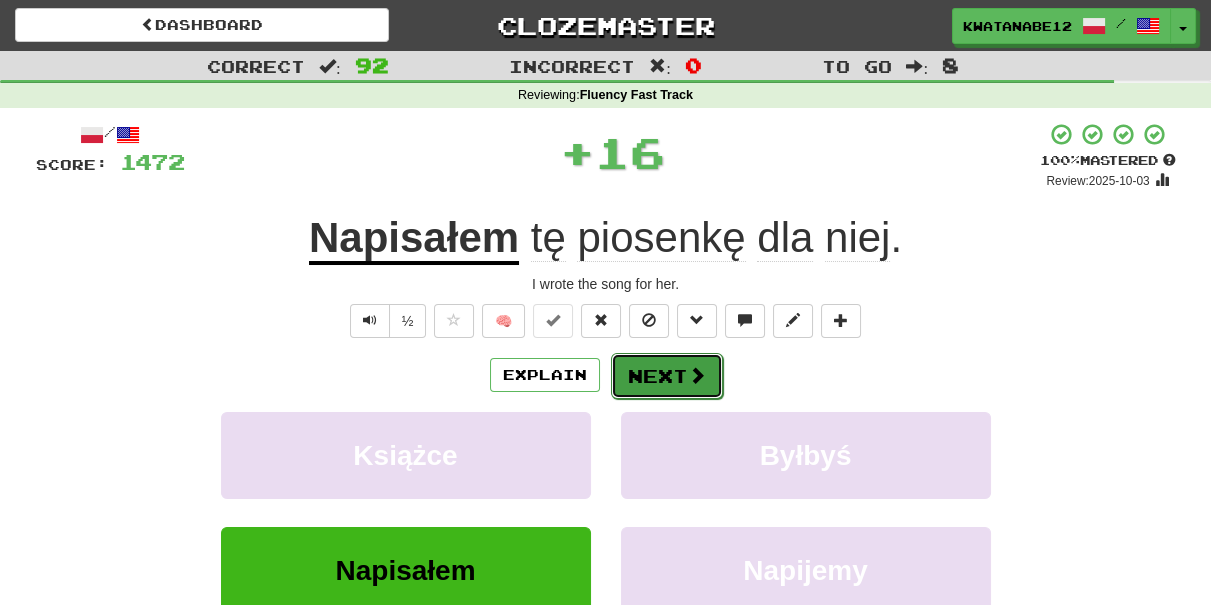 click on "Next" at bounding box center [667, 376] 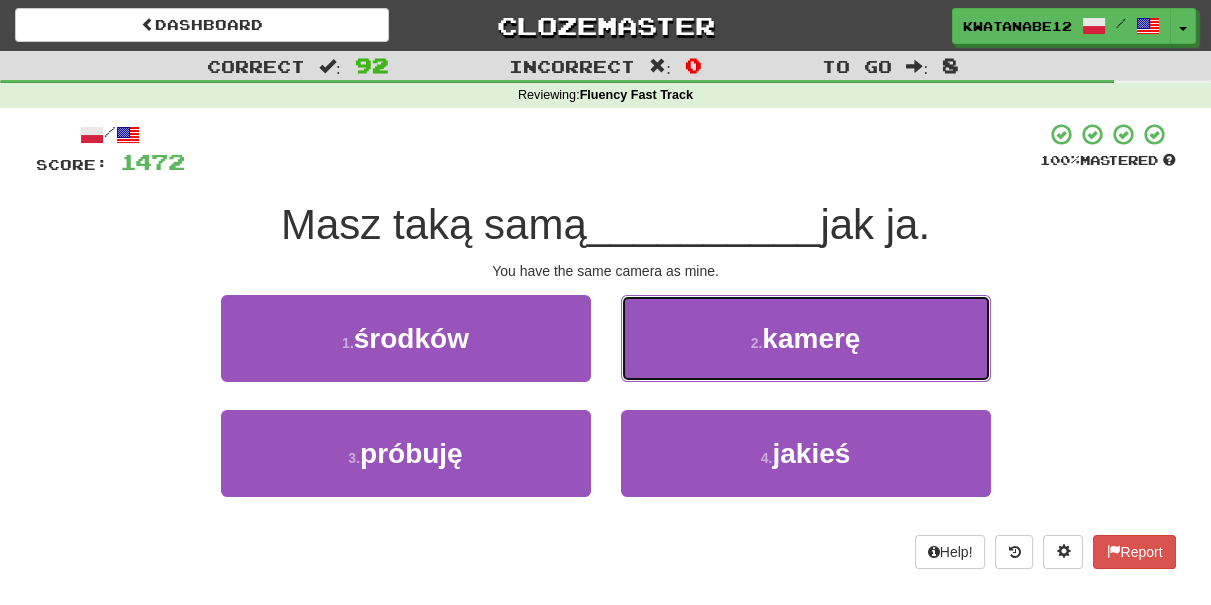 drag, startPoint x: 729, startPoint y: 330, endPoint x: 711, endPoint y: 342, distance: 21.633308 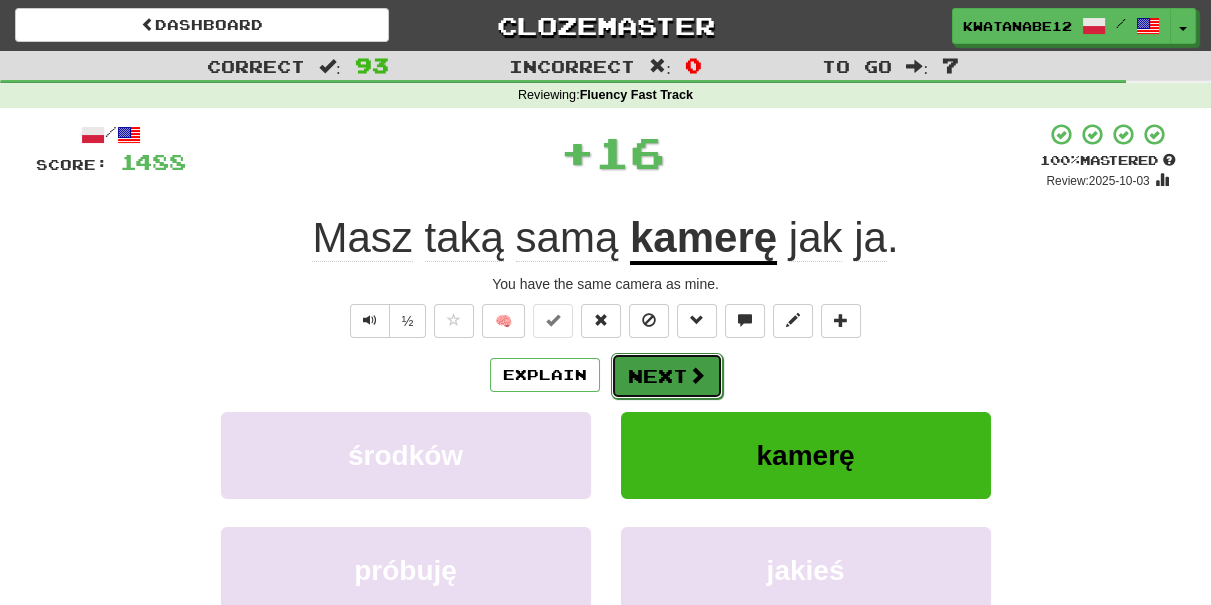 click on "Next" at bounding box center [667, 376] 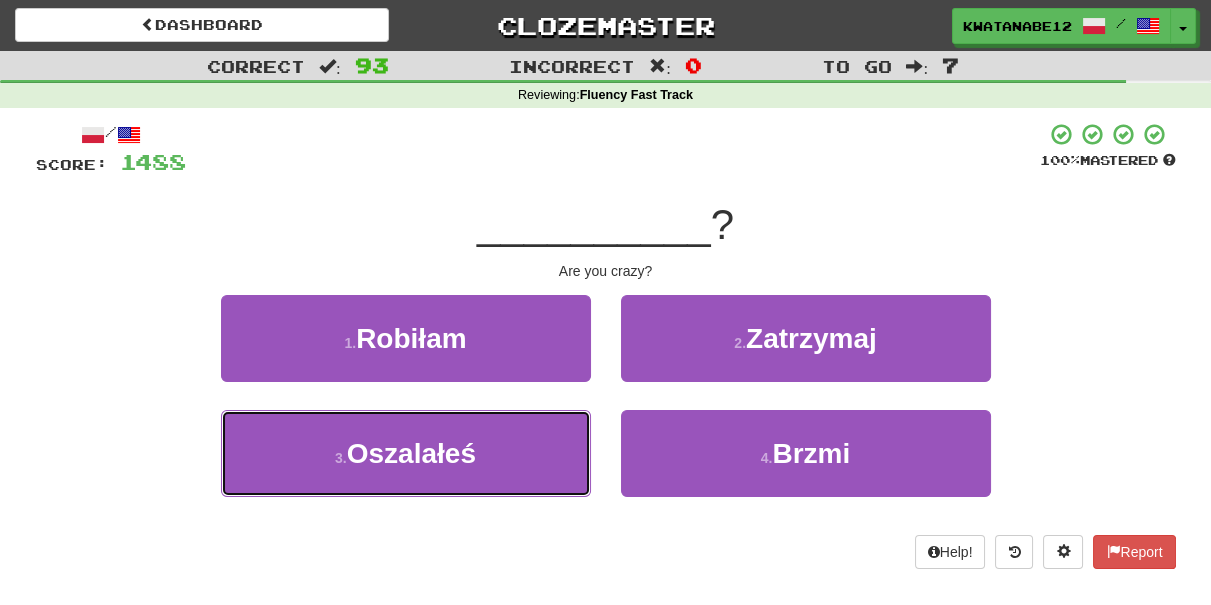 drag, startPoint x: 504, startPoint y: 449, endPoint x: 573, endPoint y: 398, distance: 85.8021 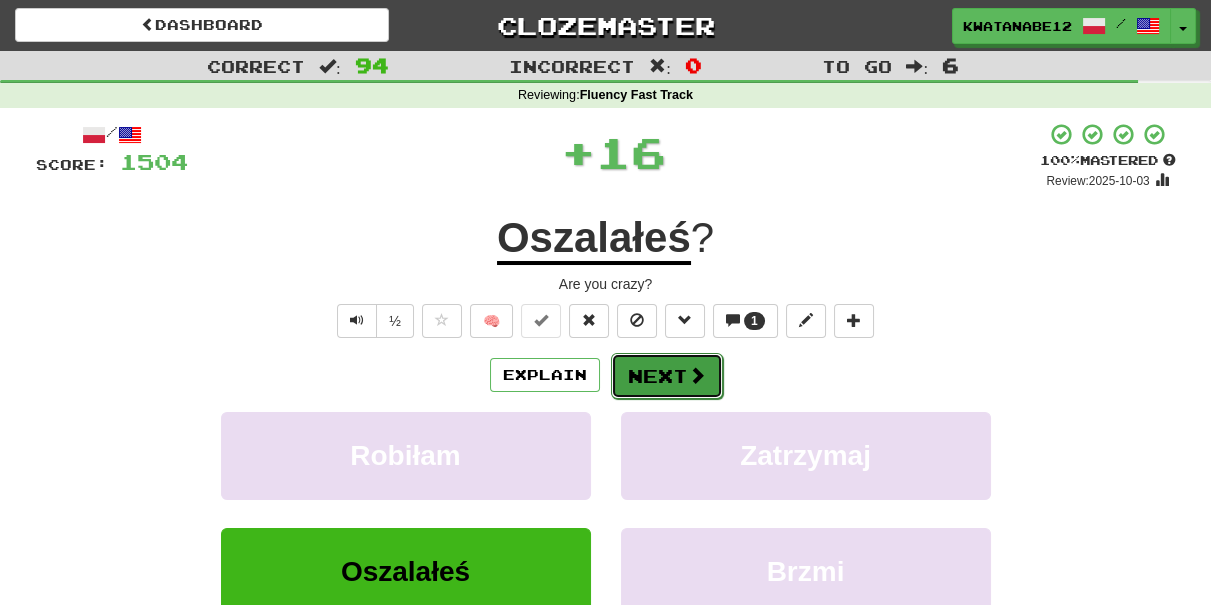 click on "Next" at bounding box center [667, 376] 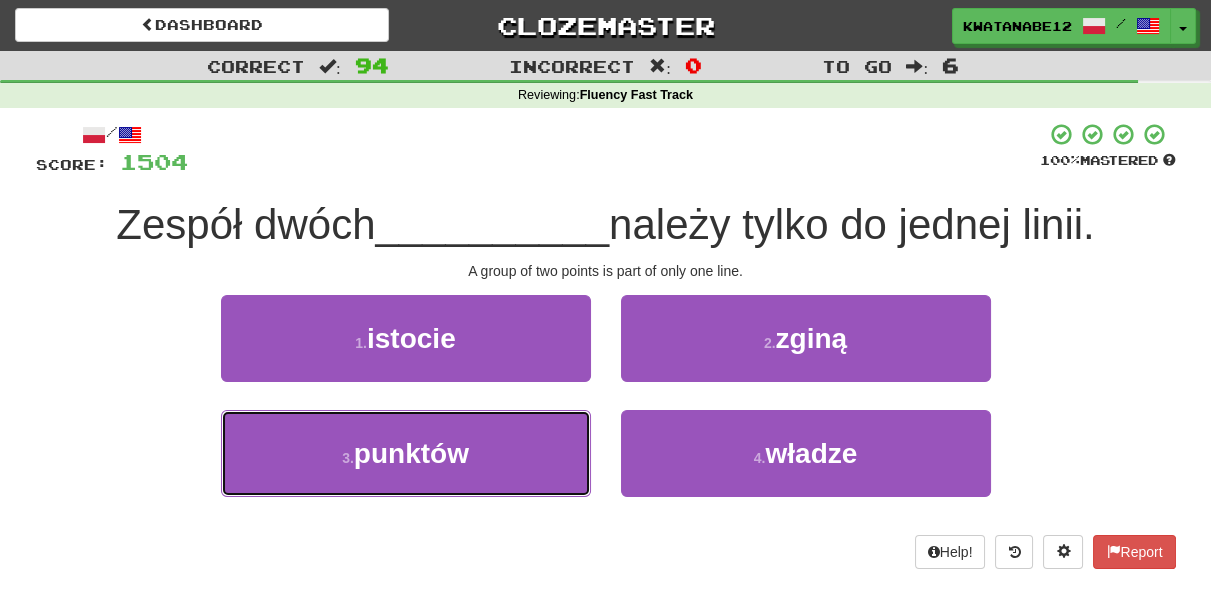 drag, startPoint x: 514, startPoint y: 423, endPoint x: 610, endPoint y: 415, distance: 96.332756 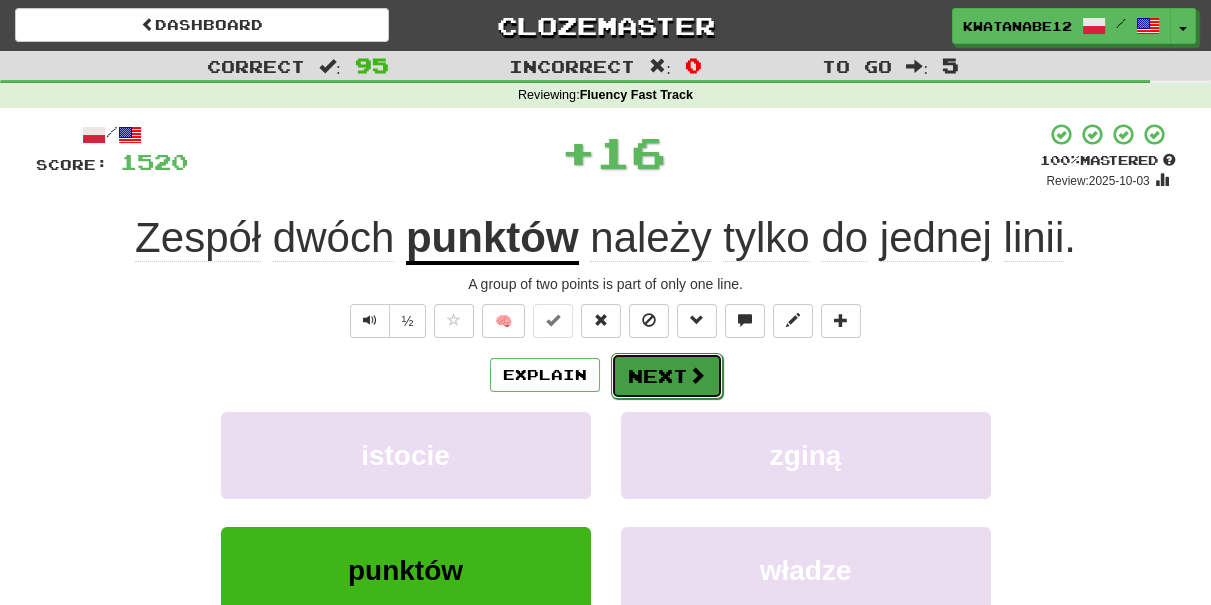 click on "Next" at bounding box center (667, 376) 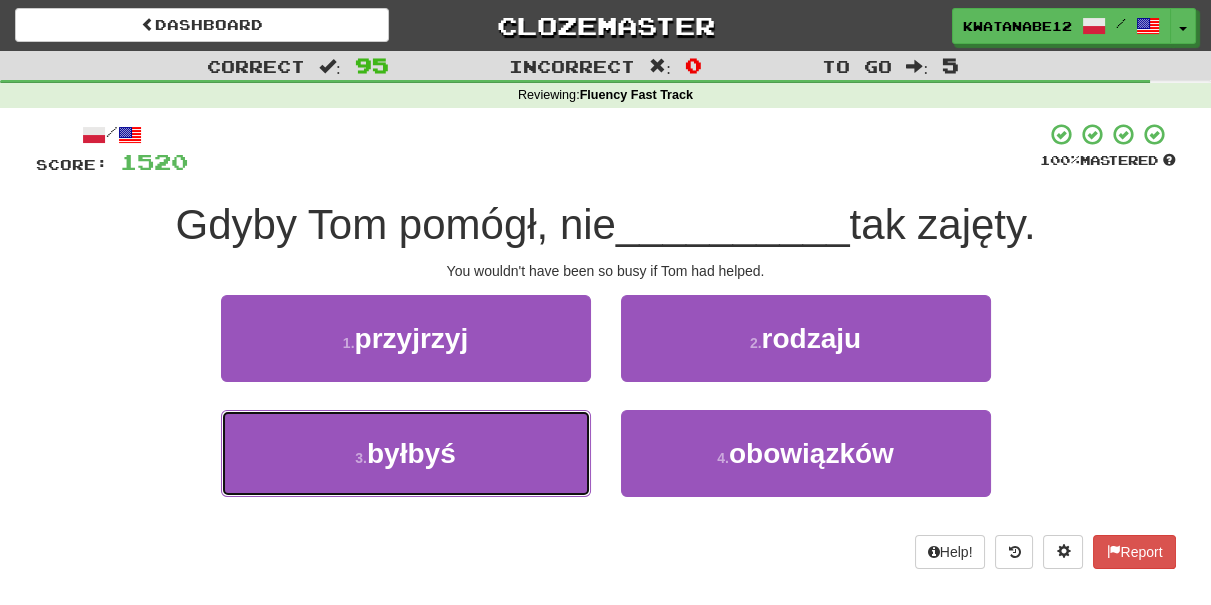 drag, startPoint x: 530, startPoint y: 452, endPoint x: 577, endPoint y: 401, distance: 69.354164 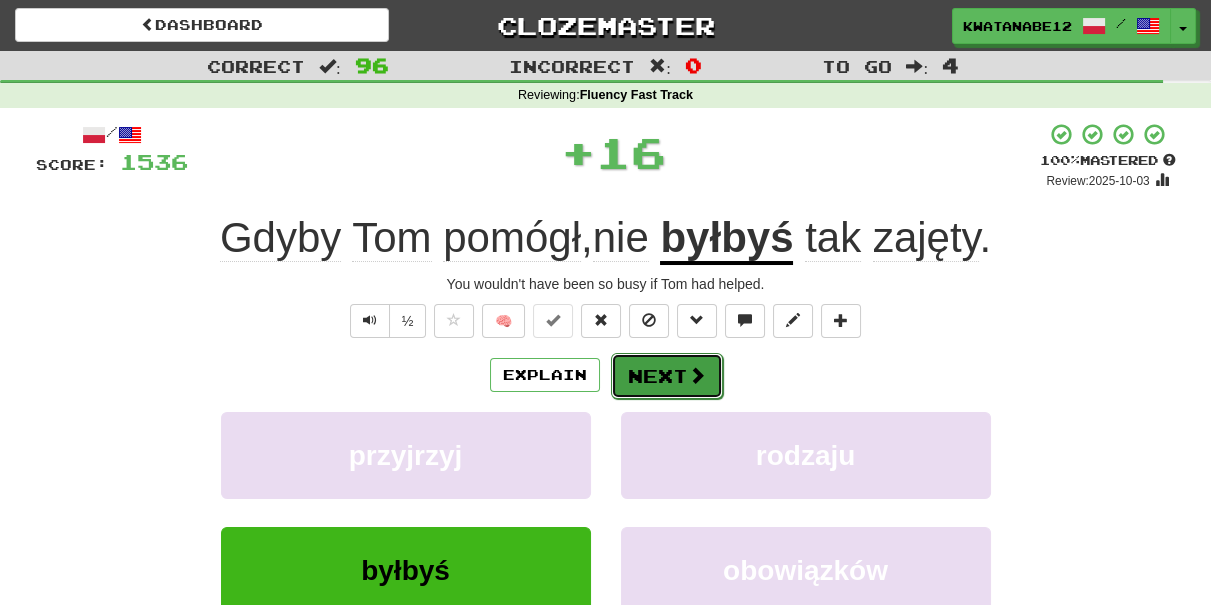 click on "Next" at bounding box center (667, 376) 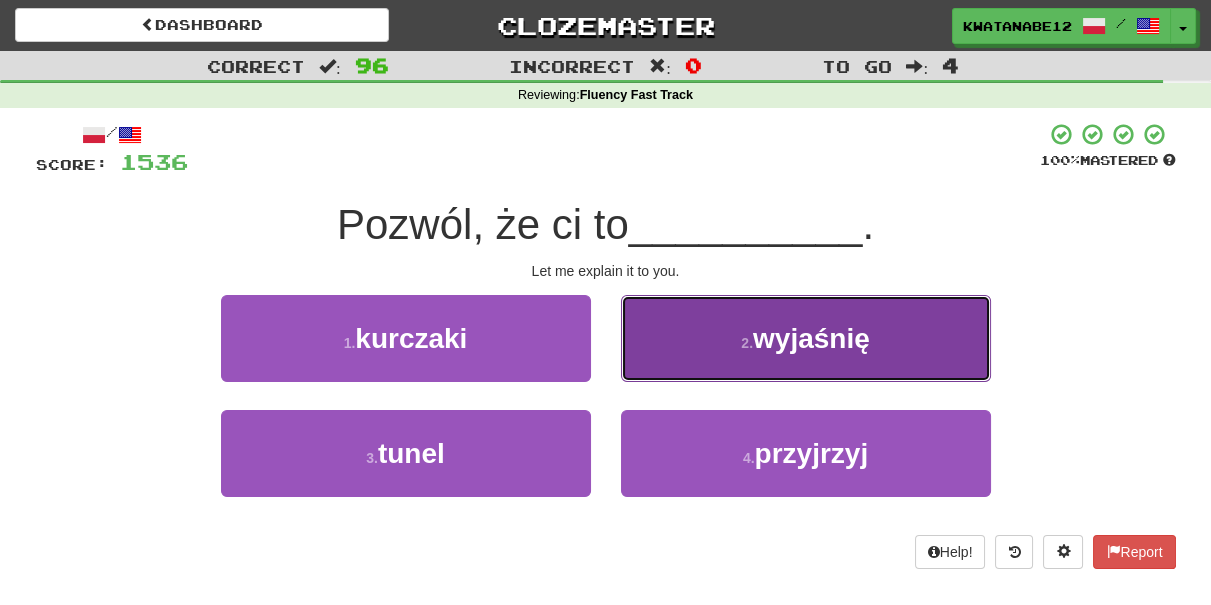 click on "2 .  wyjaśnię" at bounding box center (806, 338) 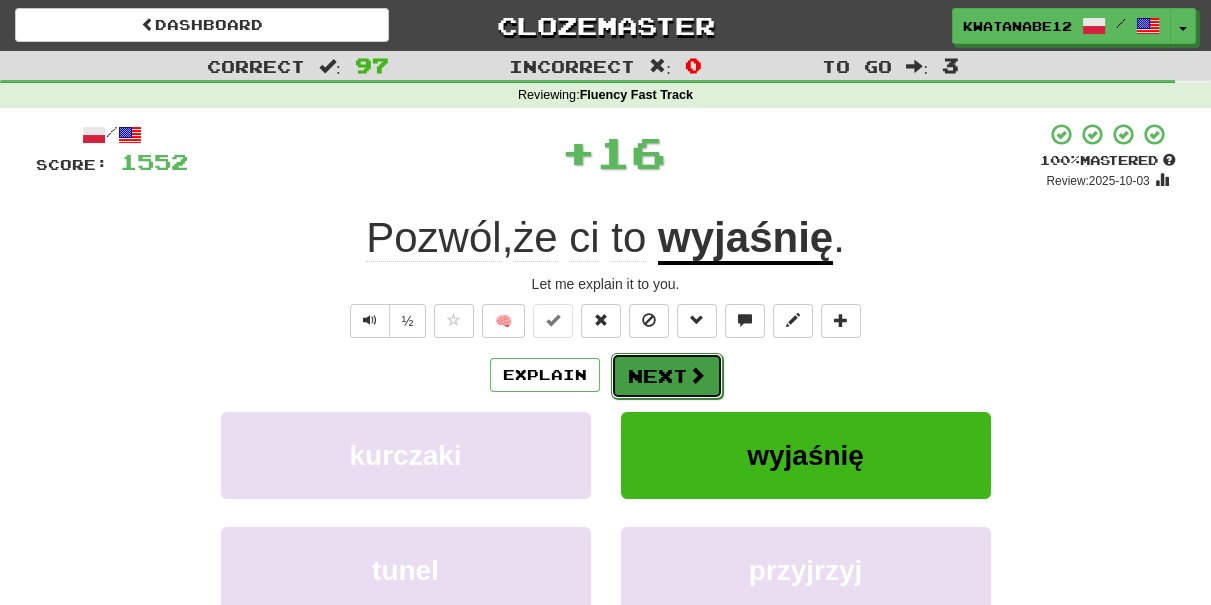 click on "Next" at bounding box center [667, 376] 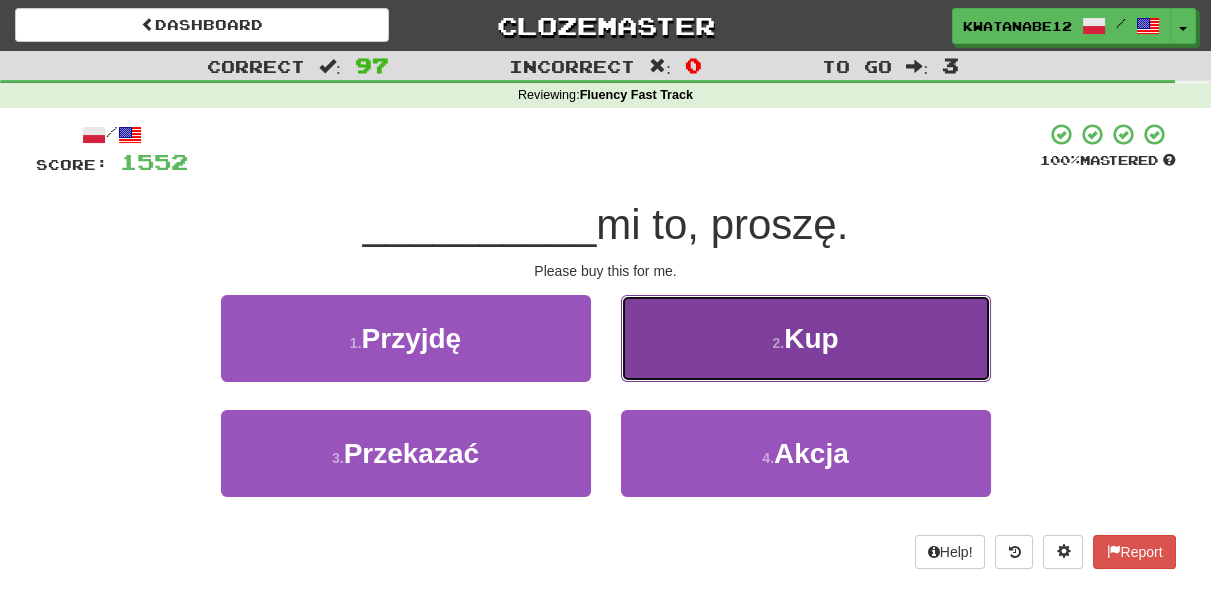 click on "2 .  Kup" at bounding box center [806, 338] 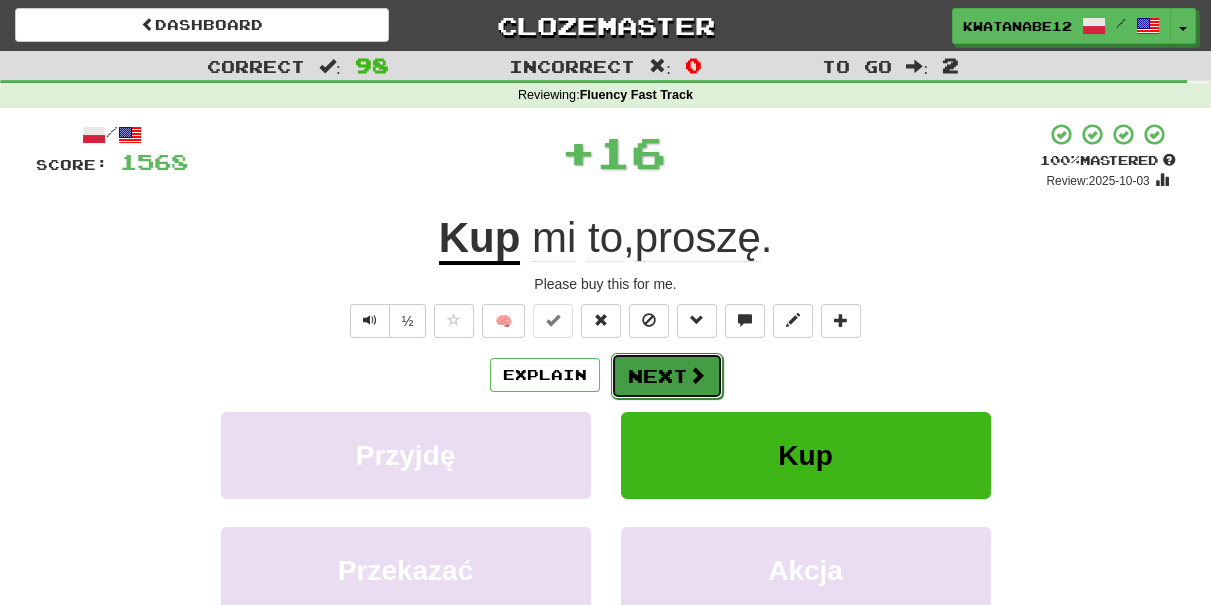 click on "Next" at bounding box center (667, 376) 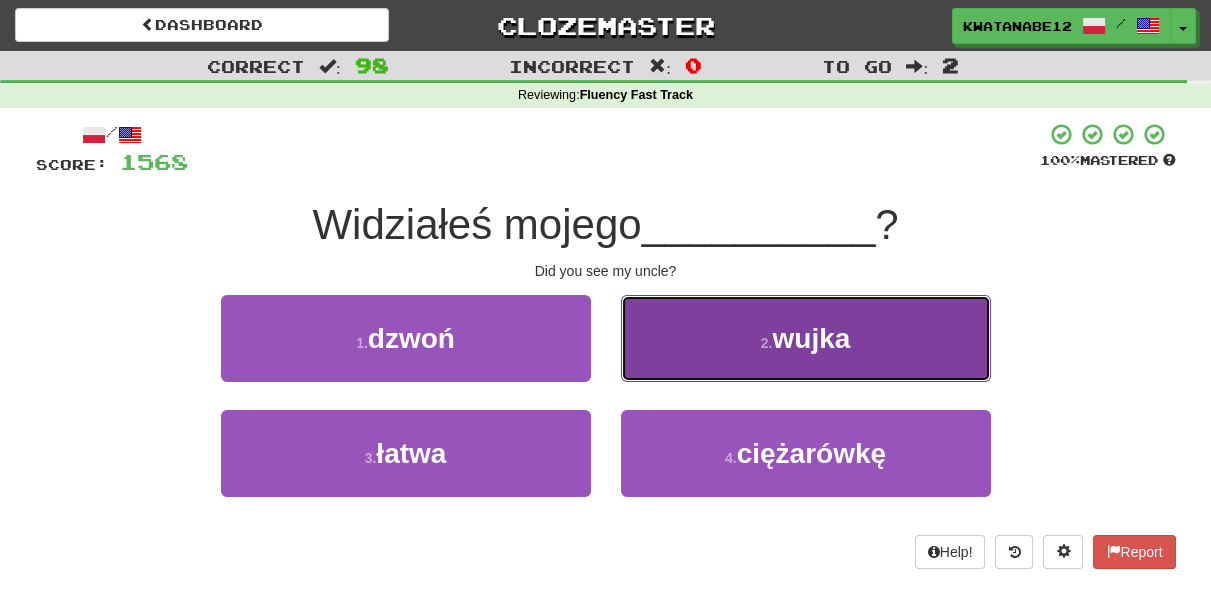drag, startPoint x: 710, startPoint y: 315, endPoint x: 700, endPoint y: 324, distance: 13.453624 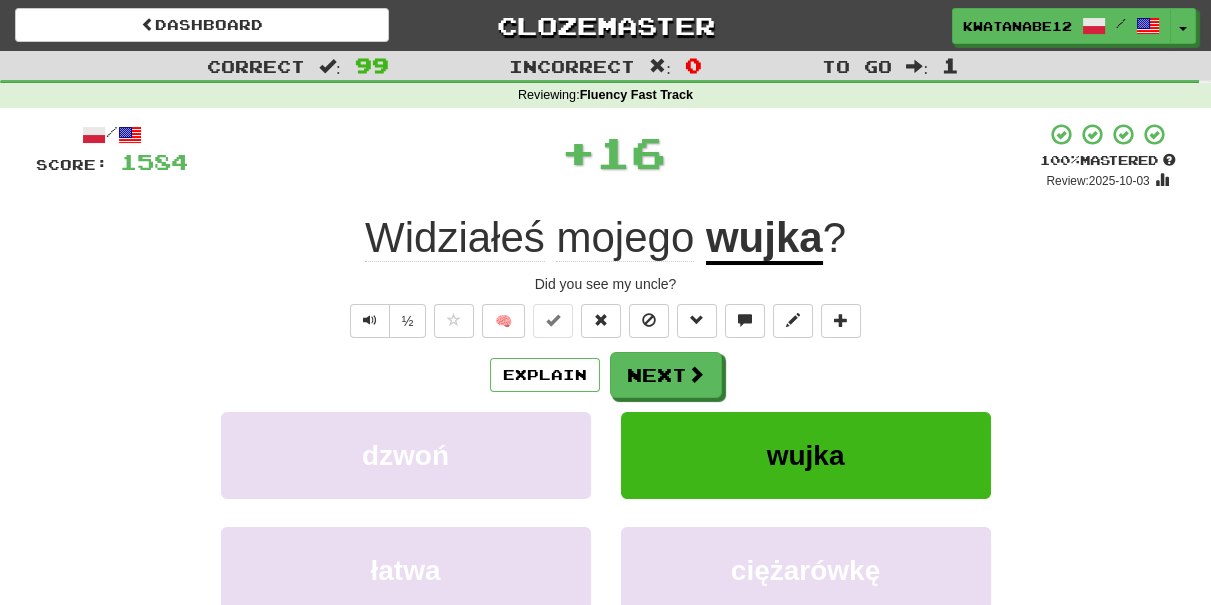 click on "/  Score:   1584 + 16 100 %  Mastered Review:  2025-10-03 Did you see my [RELATIONSHIP]? ½ 🧠 Explain Next dzwoń wujka łatwa ciężarówkę Learn more: dzwoń wujka łatwa ciężarówkę  Help!  Report Sentence Source" at bounding box center [606, 435] 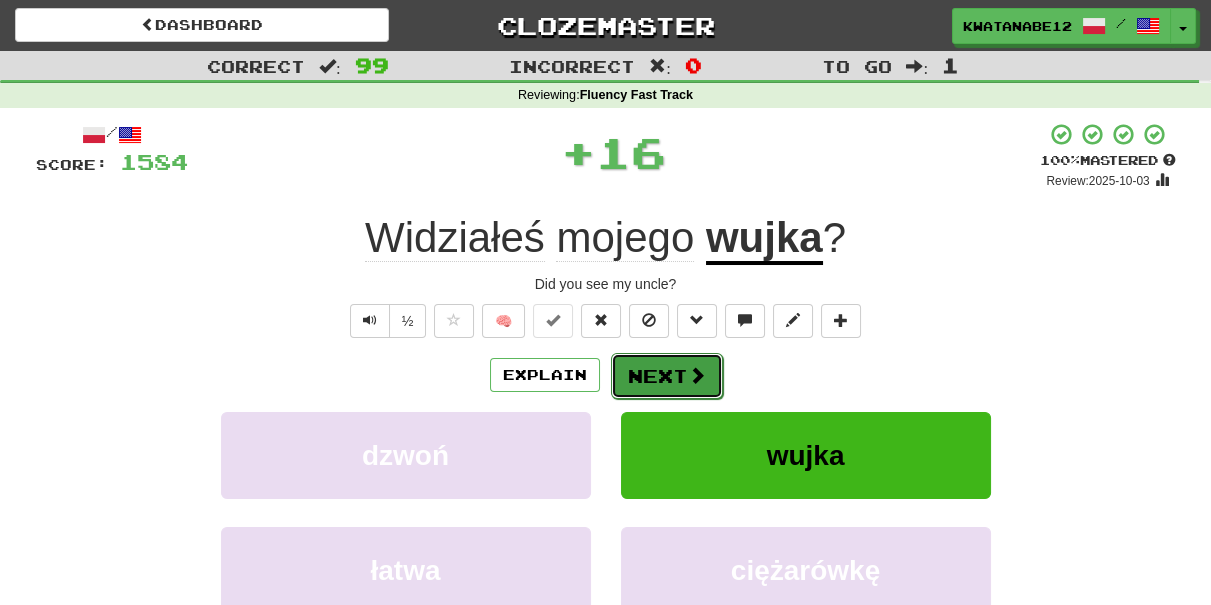 click on "Next" at bounding box center [667, 376] 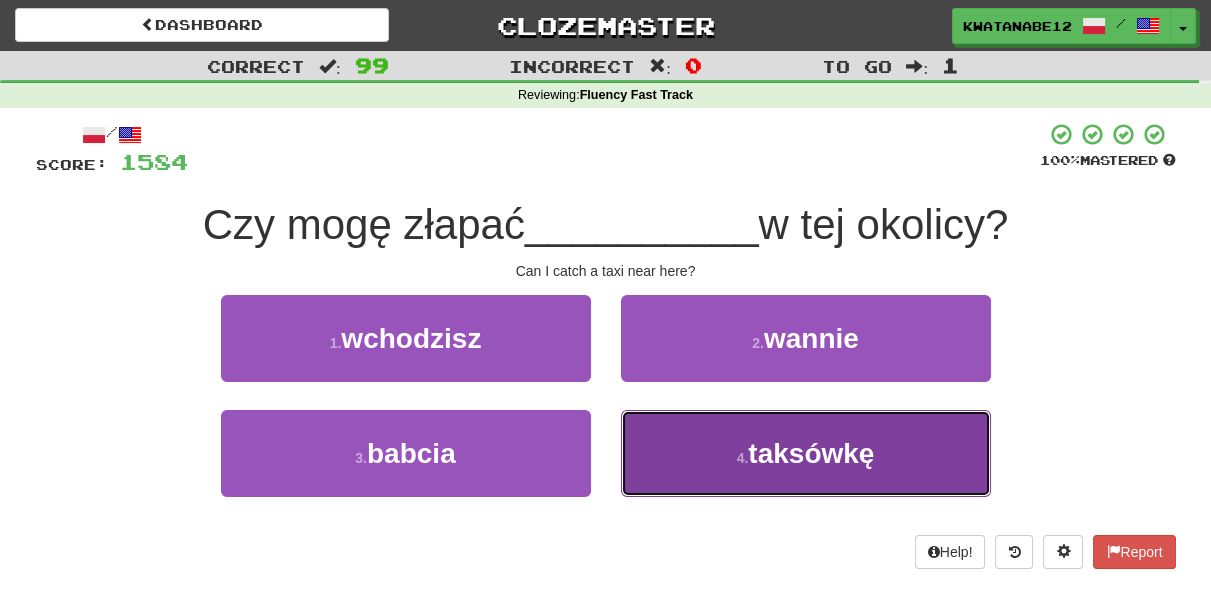 click on "4 .  taksówkę" at bounding box center (806, 453) 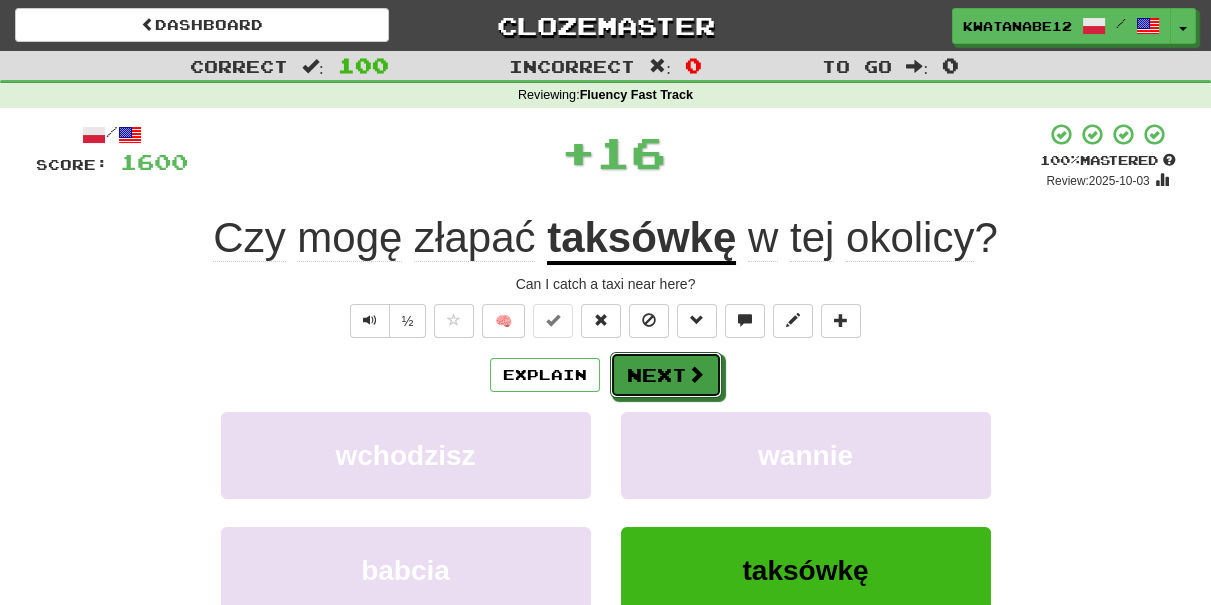 drag, startPoint x: 635, startPoint y: 376, endPoint x: 440, endPoint y: 204, distance: 260.0173 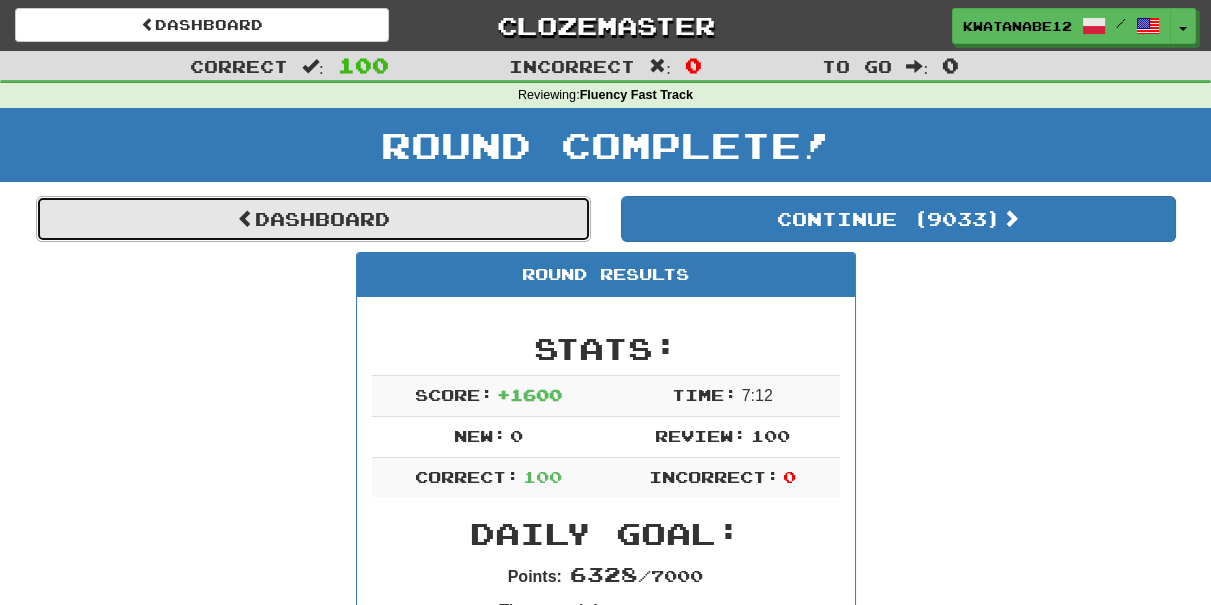 click on "Dashboard" at bounding box center (313, 219) 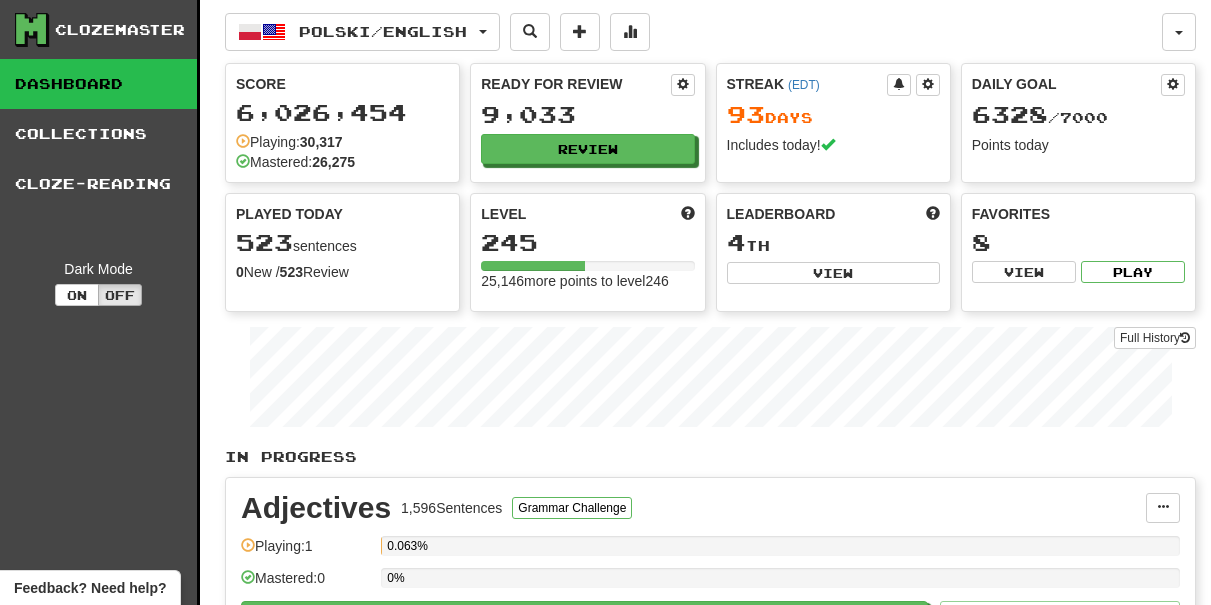 scroll, scrollTop: 0, scrollLeft: 0, axis: both 